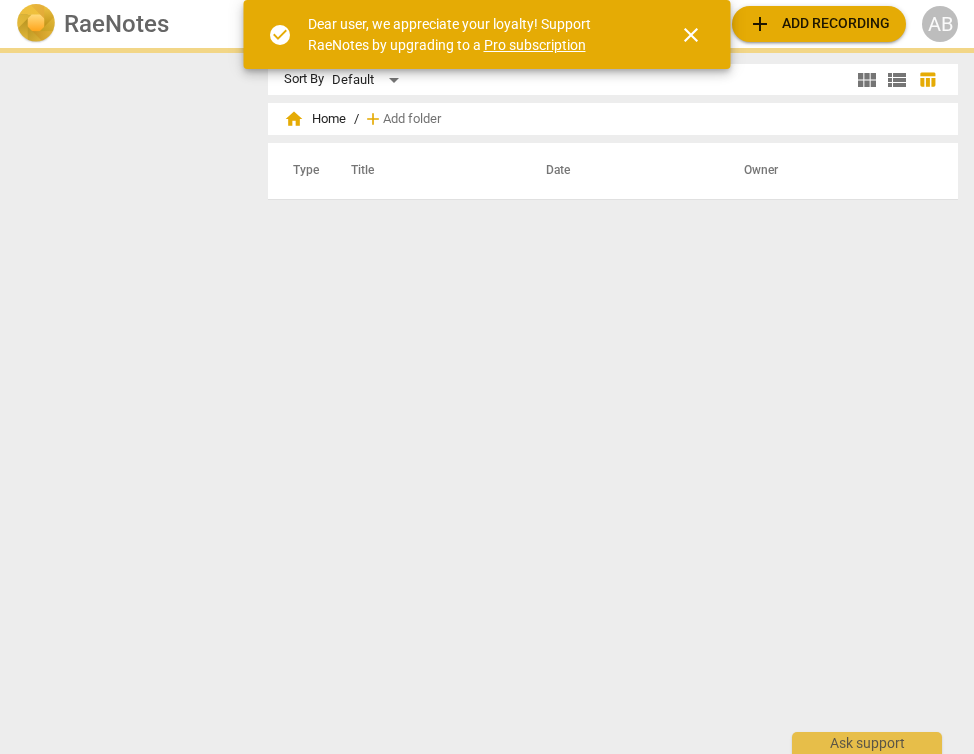 scroll, scrollTop: 0, scrollLeft: 0, axis: both 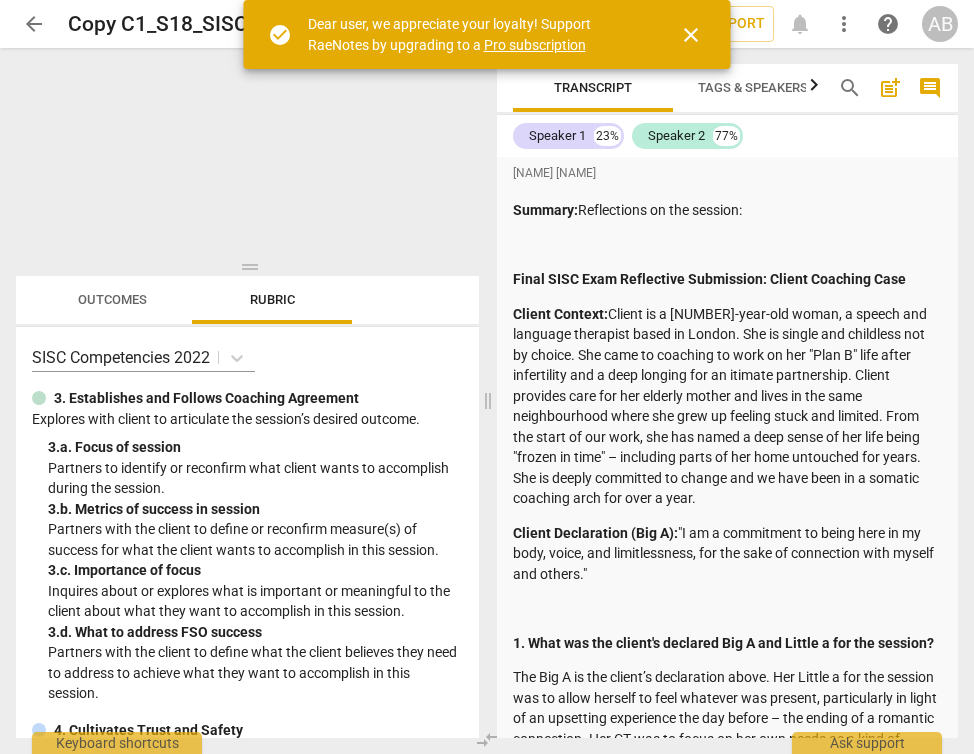 click on "close" at bounding box center (691, 35) 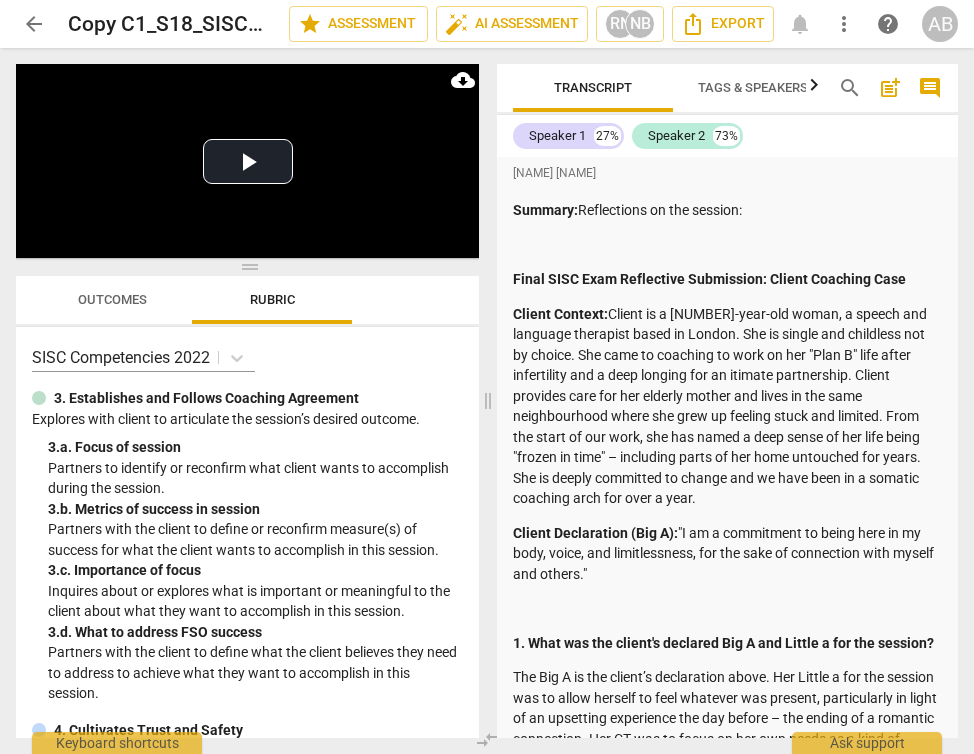 scroll, scrollTop: 0, scrollLeft: 0, axis: both 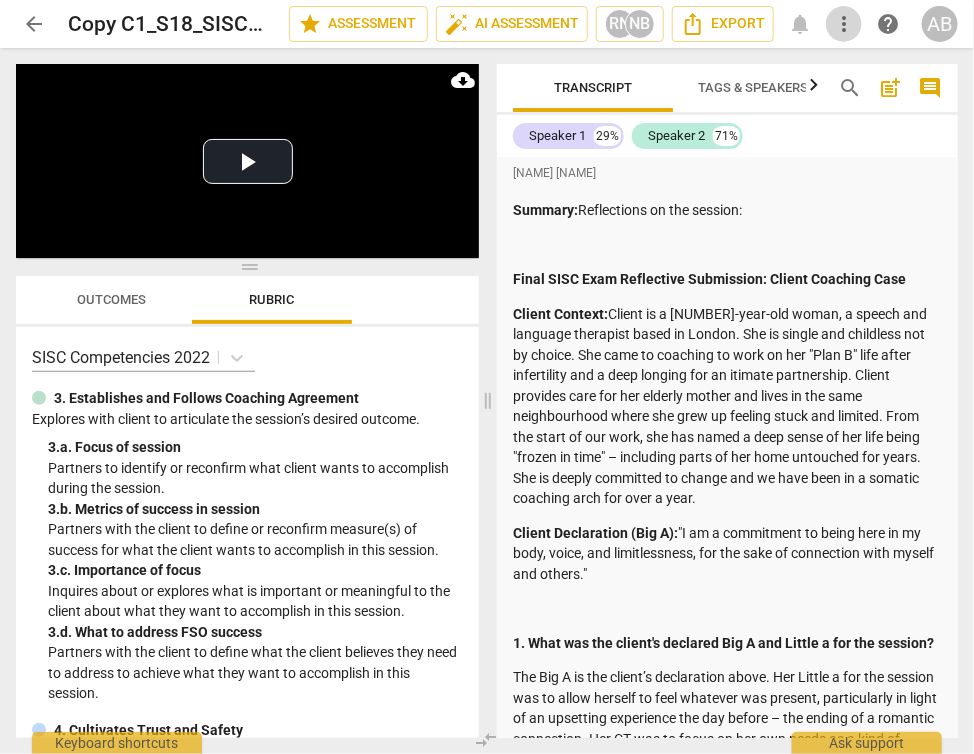 click on "more_vert" at bounding box center (844, 24) 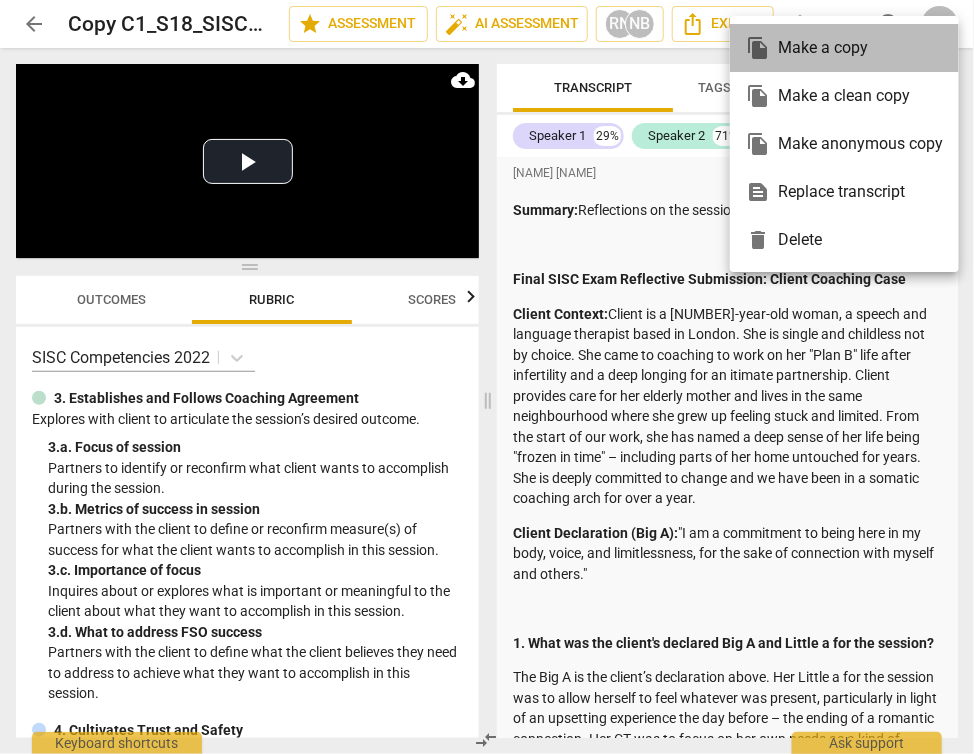 click on "file_copy    Make a copy" at bounding box center (844, 48) 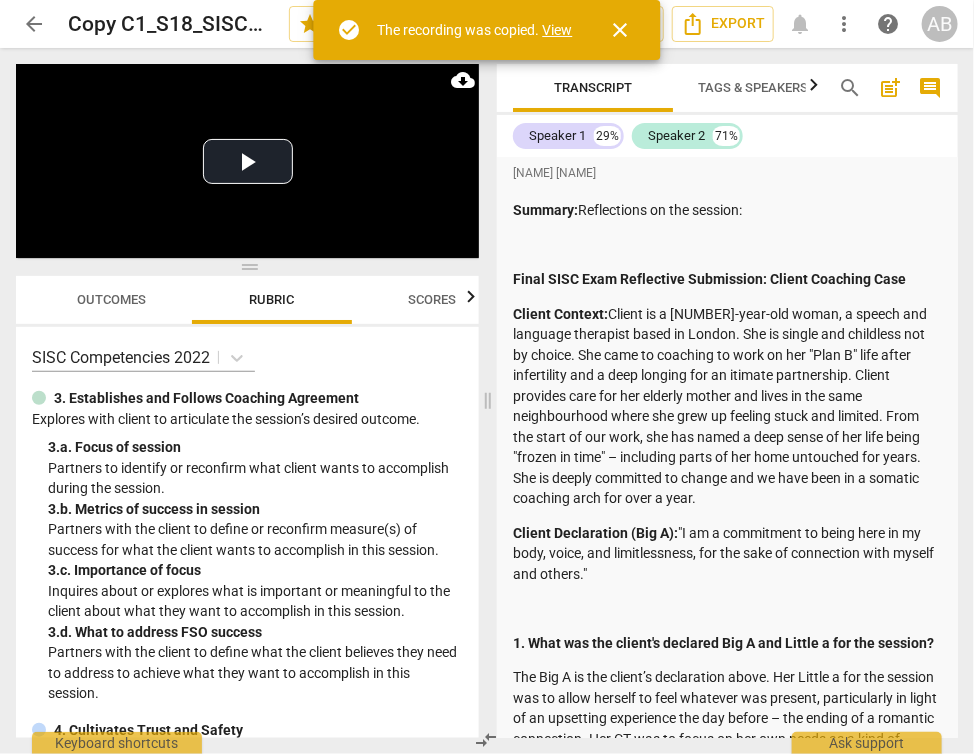 click on "View" at bounding box center [558, 30] 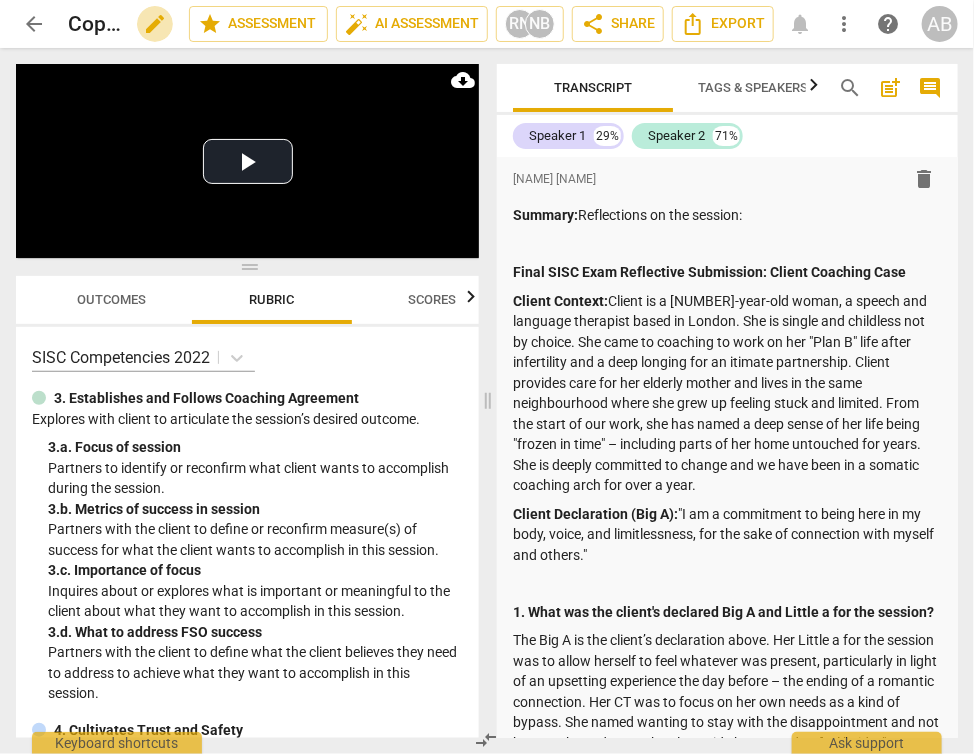 click on "edit" at bounding box center [155, 24] 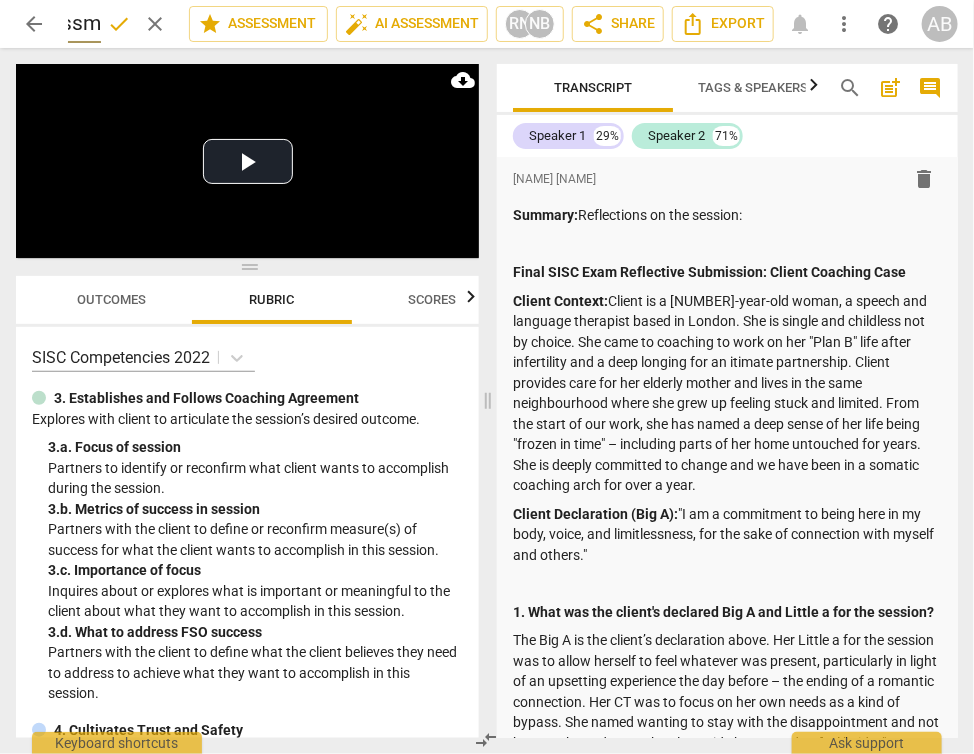 scroll, scrollTop: 0, scrollLeft: 92, axis: horizontal 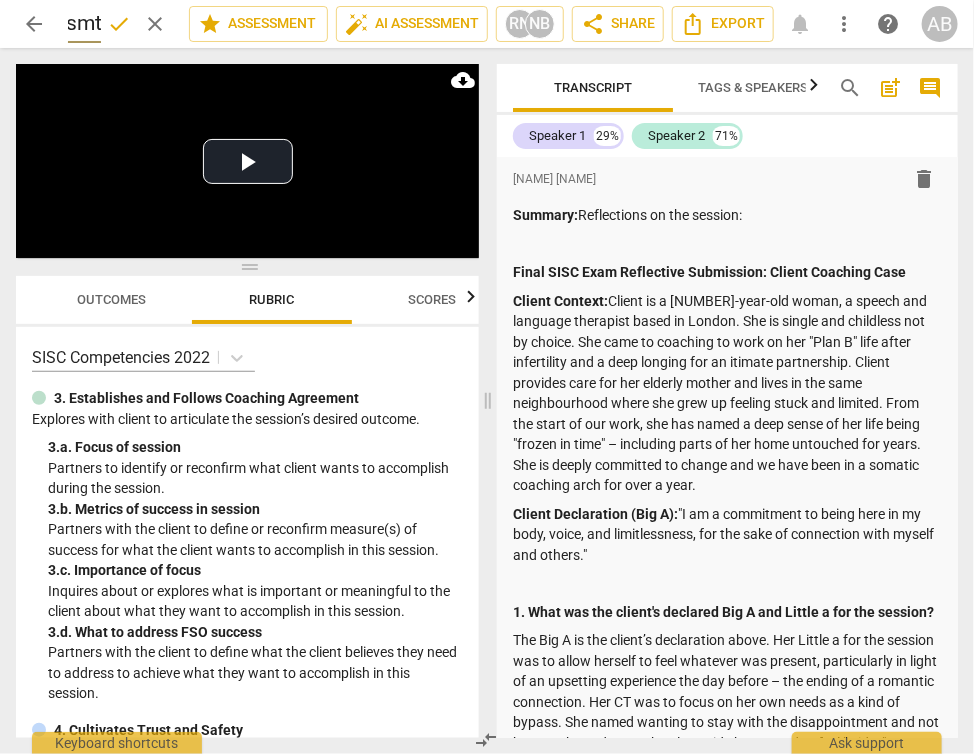 type on "Copy oAssmt [CITY]_[STATE]_[NUMBER]_[NAME]" 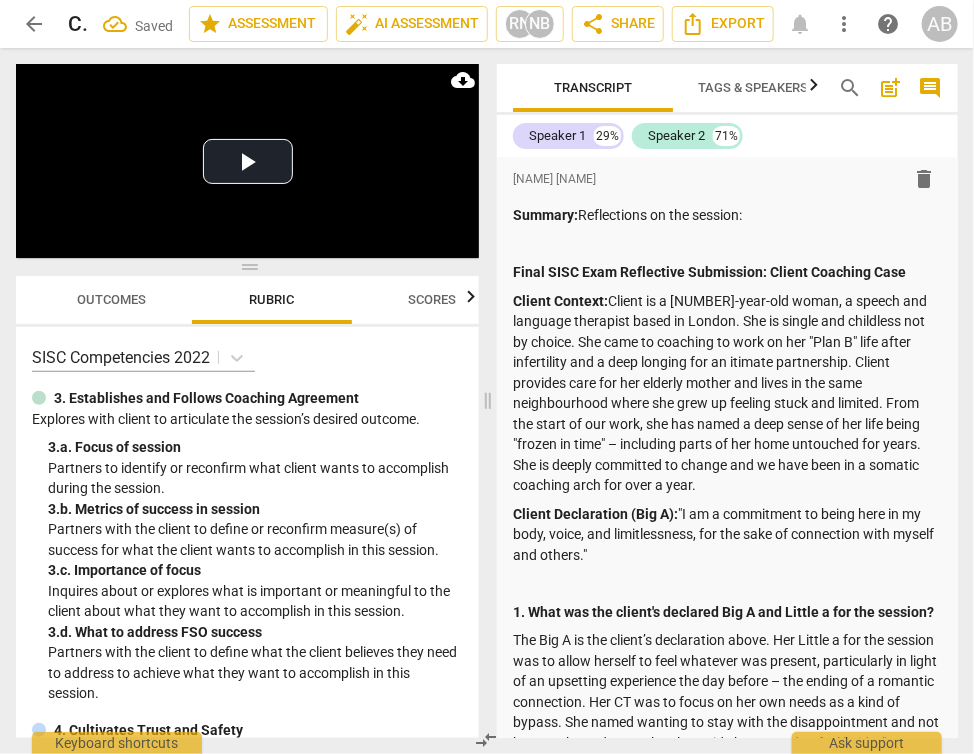 click on "arrow_back" at bounding box center (34, 24) 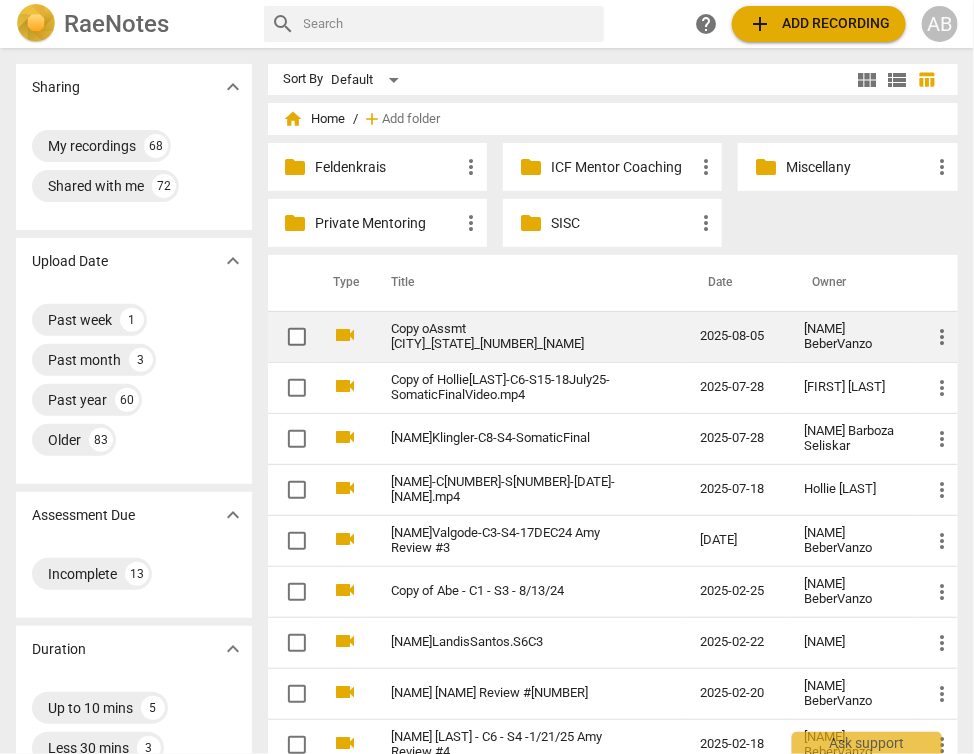 click on "Copy oAssmt [CITY]_[STATE]_[NUMBER]_[NAME]" at bounding box center (510, 337) 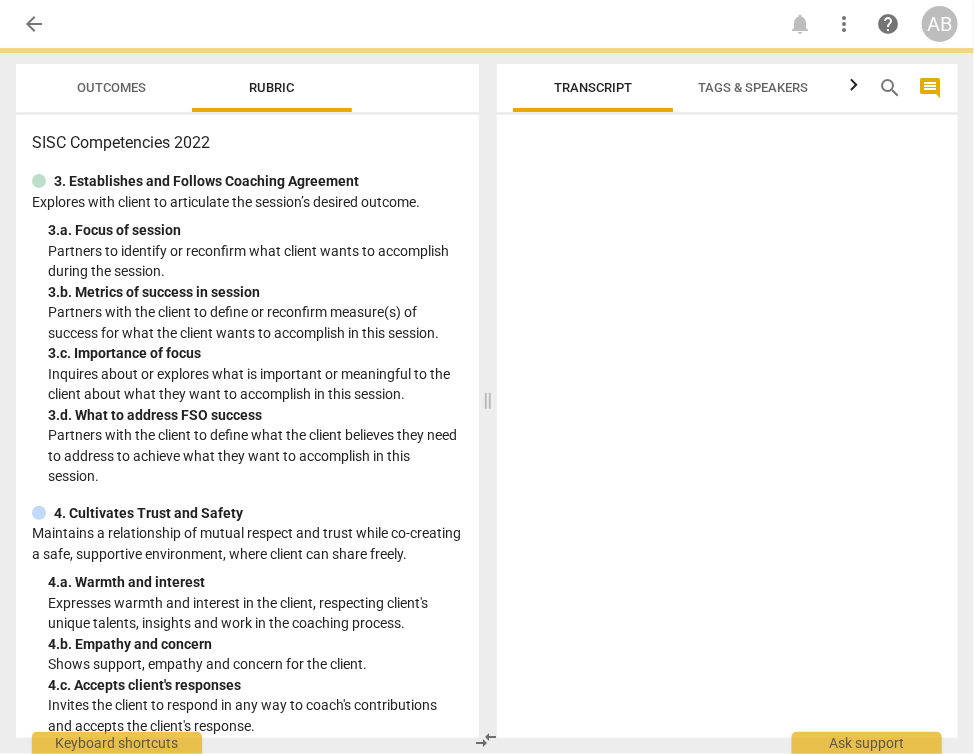 click on "Partners with the client to define or reconfirm measure(s) of success for what the client wants to accomplish in this session." at bounding box center [255, 322] 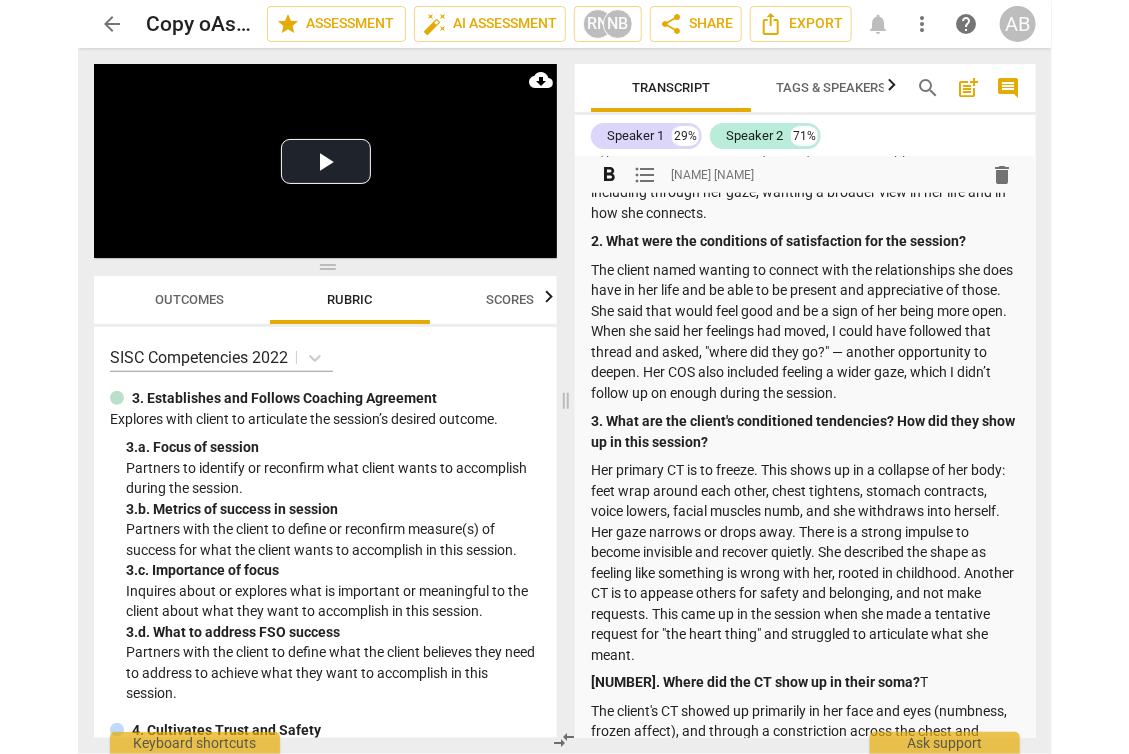 scroll, scrollTop: 568, scrollLeft: 0, axis: vertical 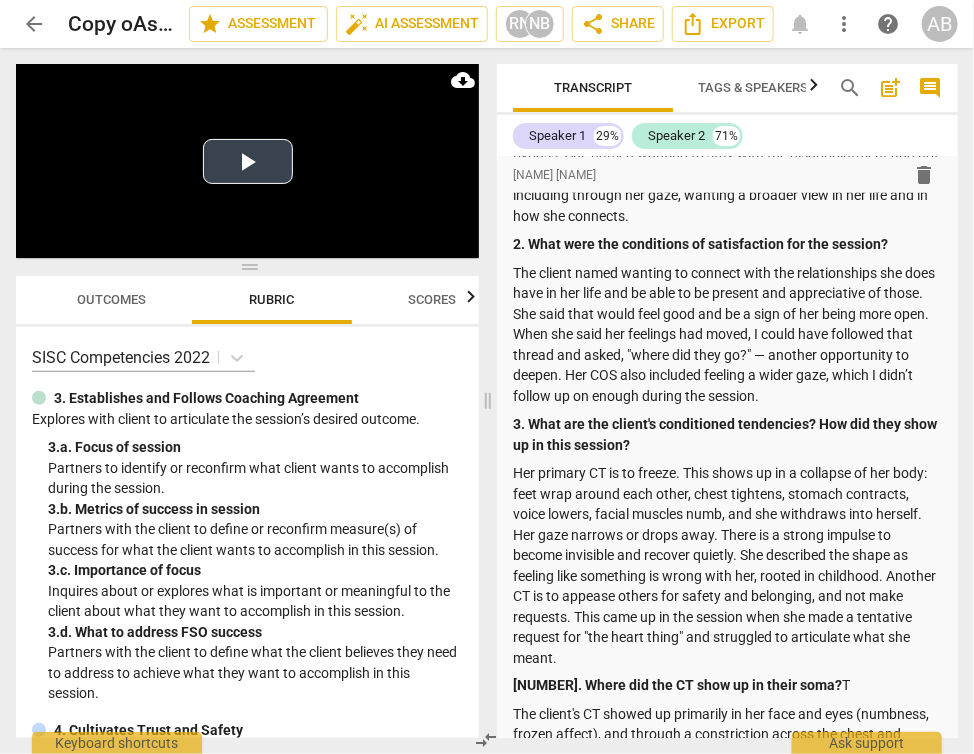 click on "Play Video" at bounding box center (248, 161) 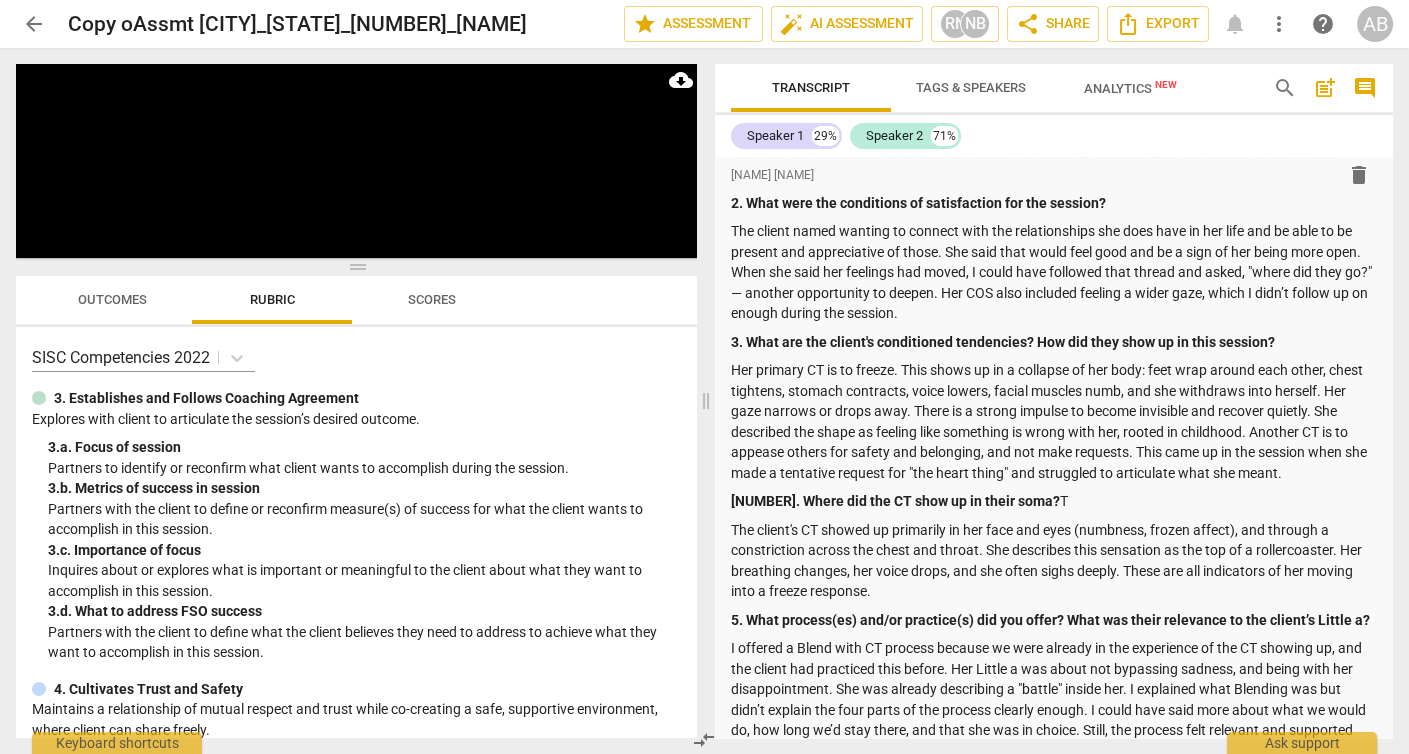 scroll, scrollTop: 3092, scrollLeft: 0, axis: vertical 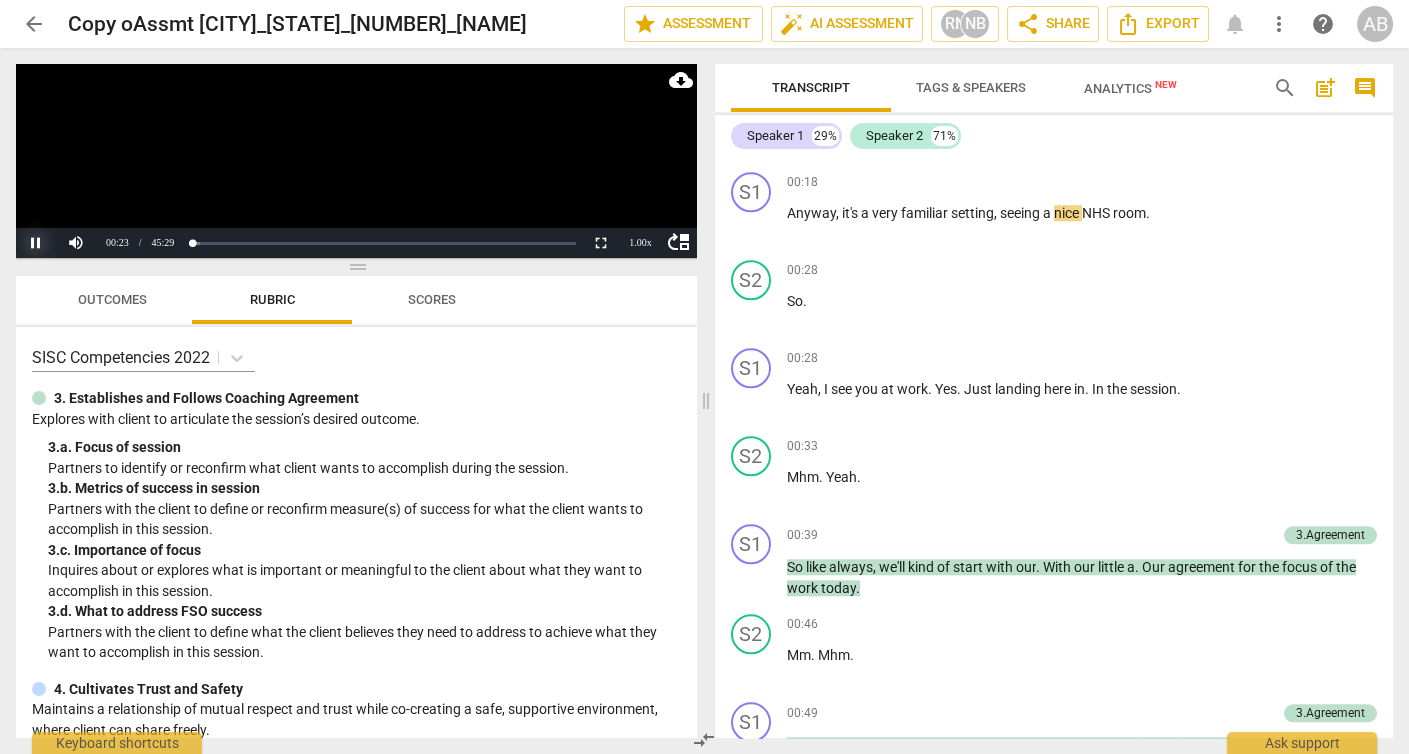 click on "Pause" at bounding box center (36, 243) 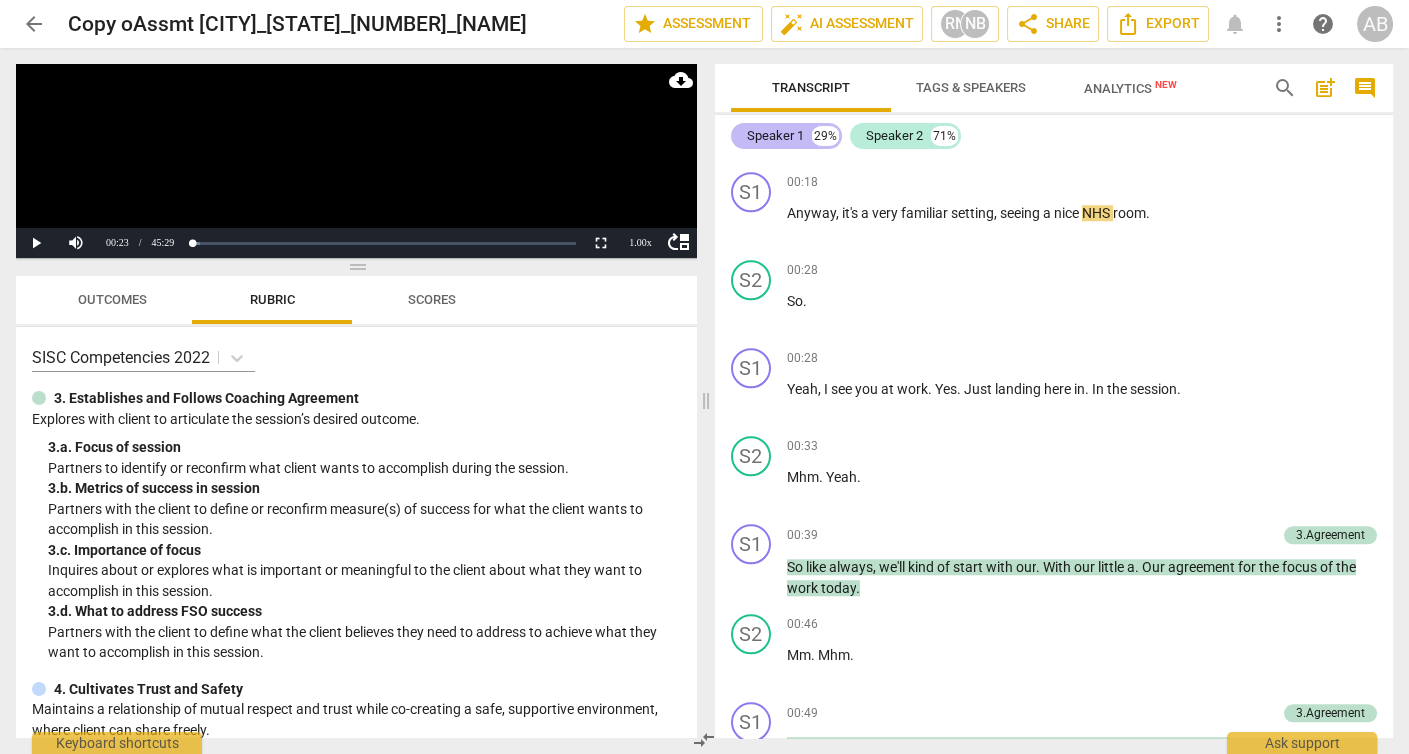 click on "Speaker 1" at bounding box center (775, 136) 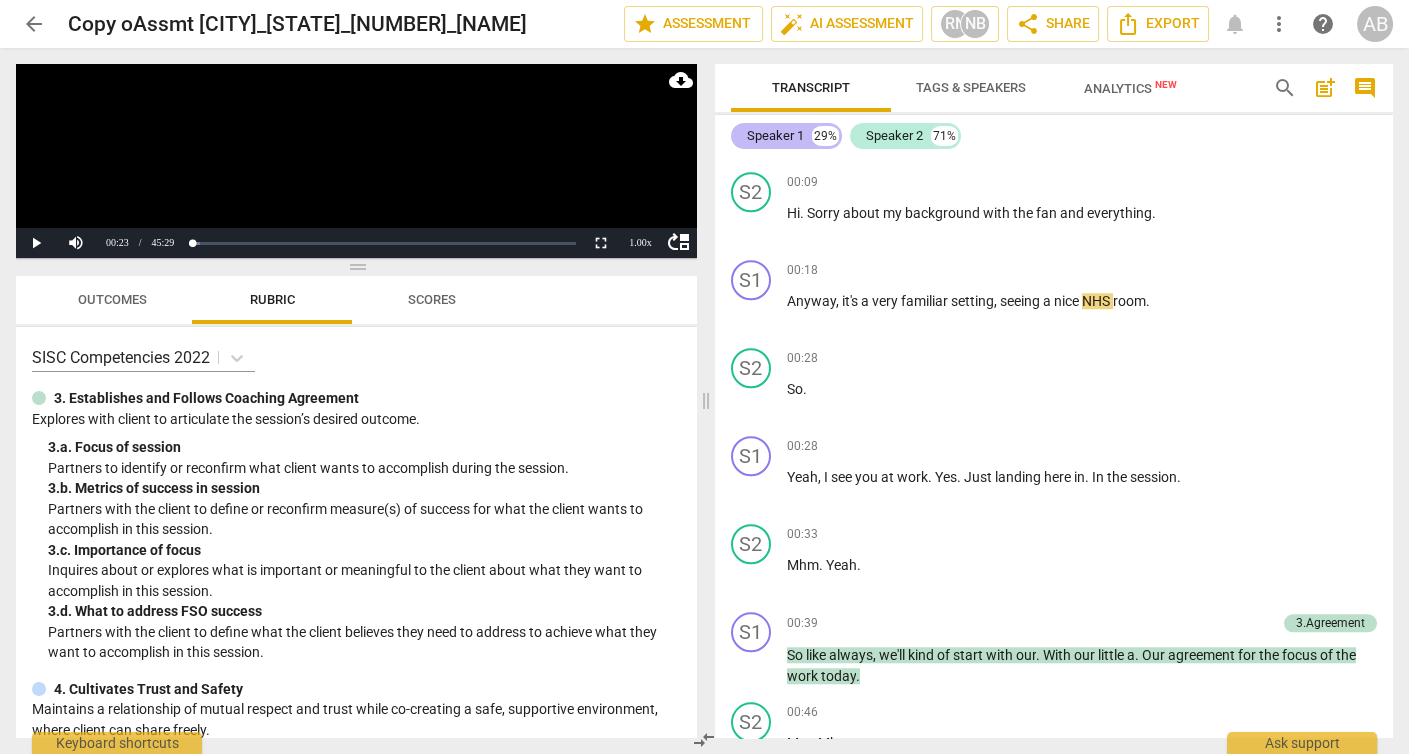 click on "Speaker 1" at bounding box center [775, 136] 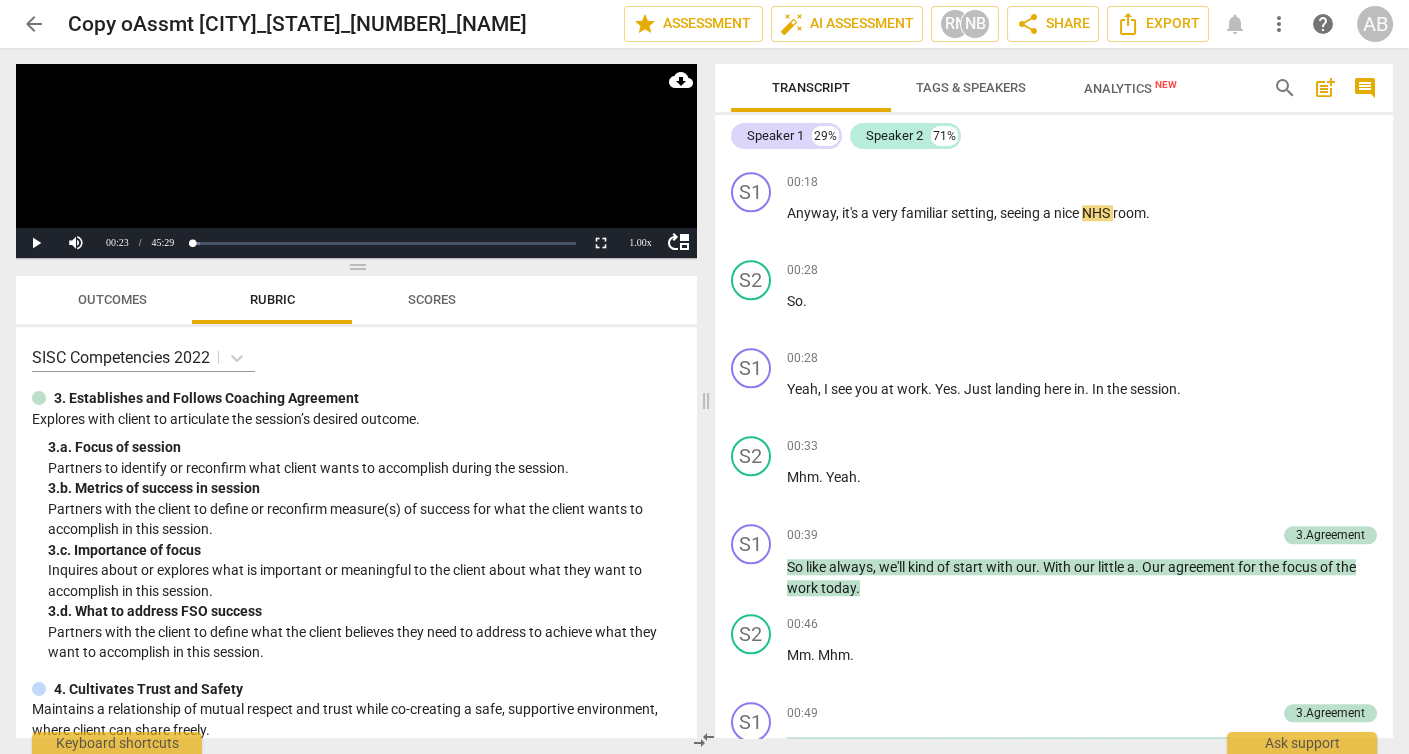 click on "Tags & Speakers" at bounding box center (971, 87) 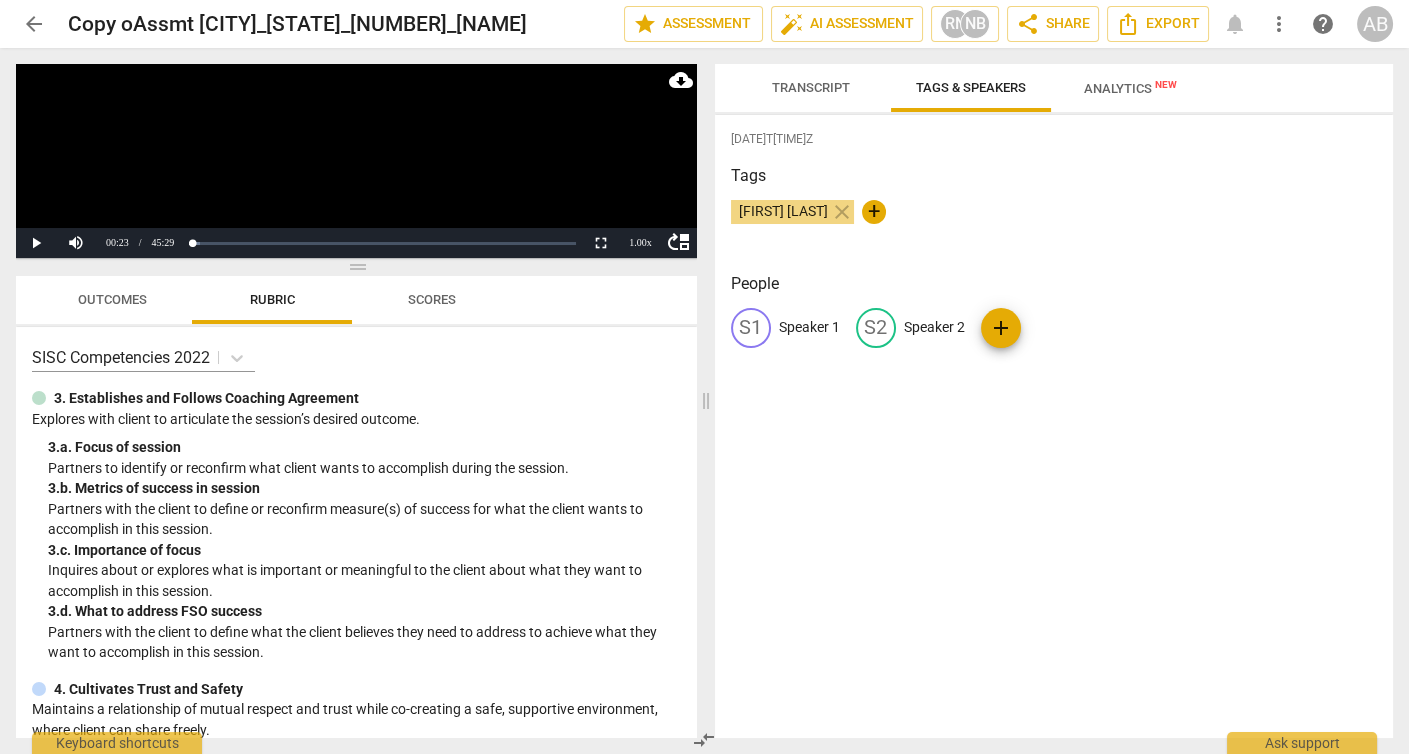 click on "Speaker 1" at bounding box center (809, 327) 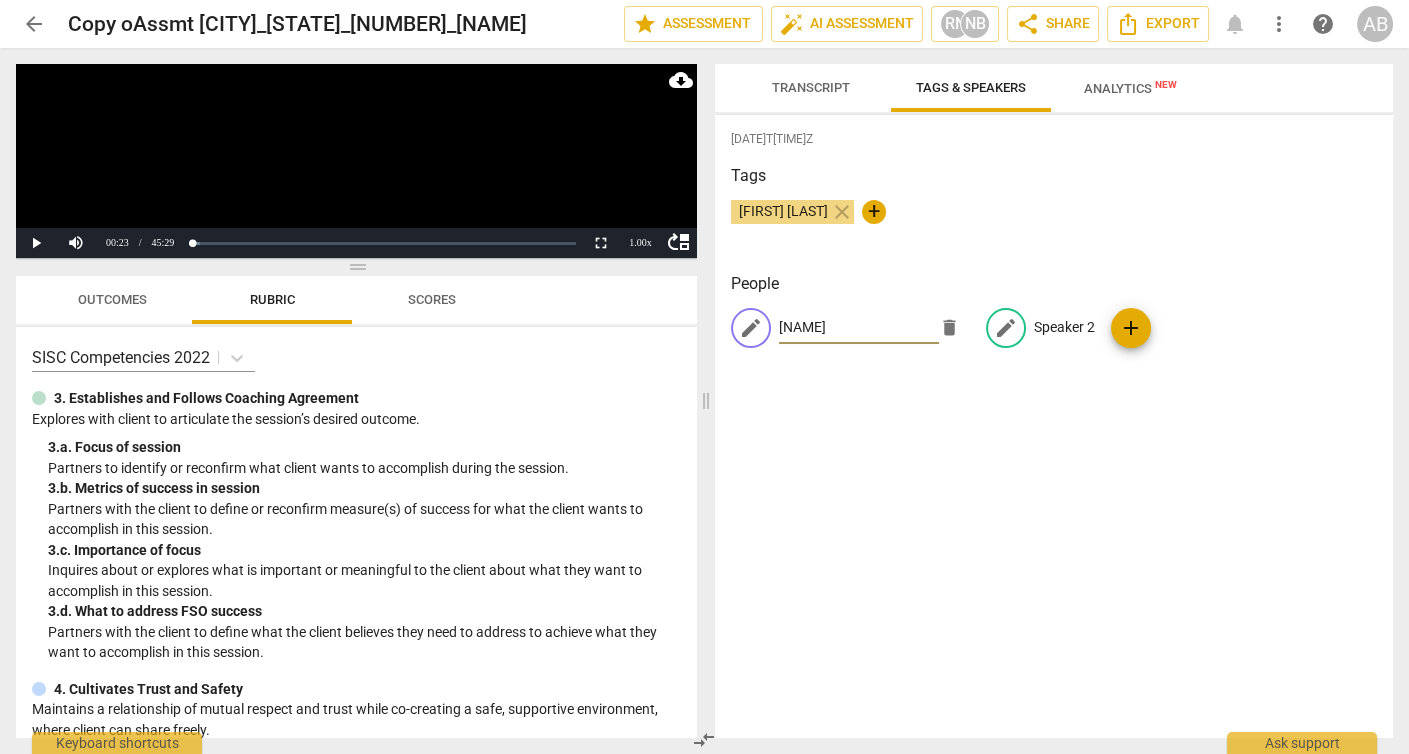type on "[NAME]" 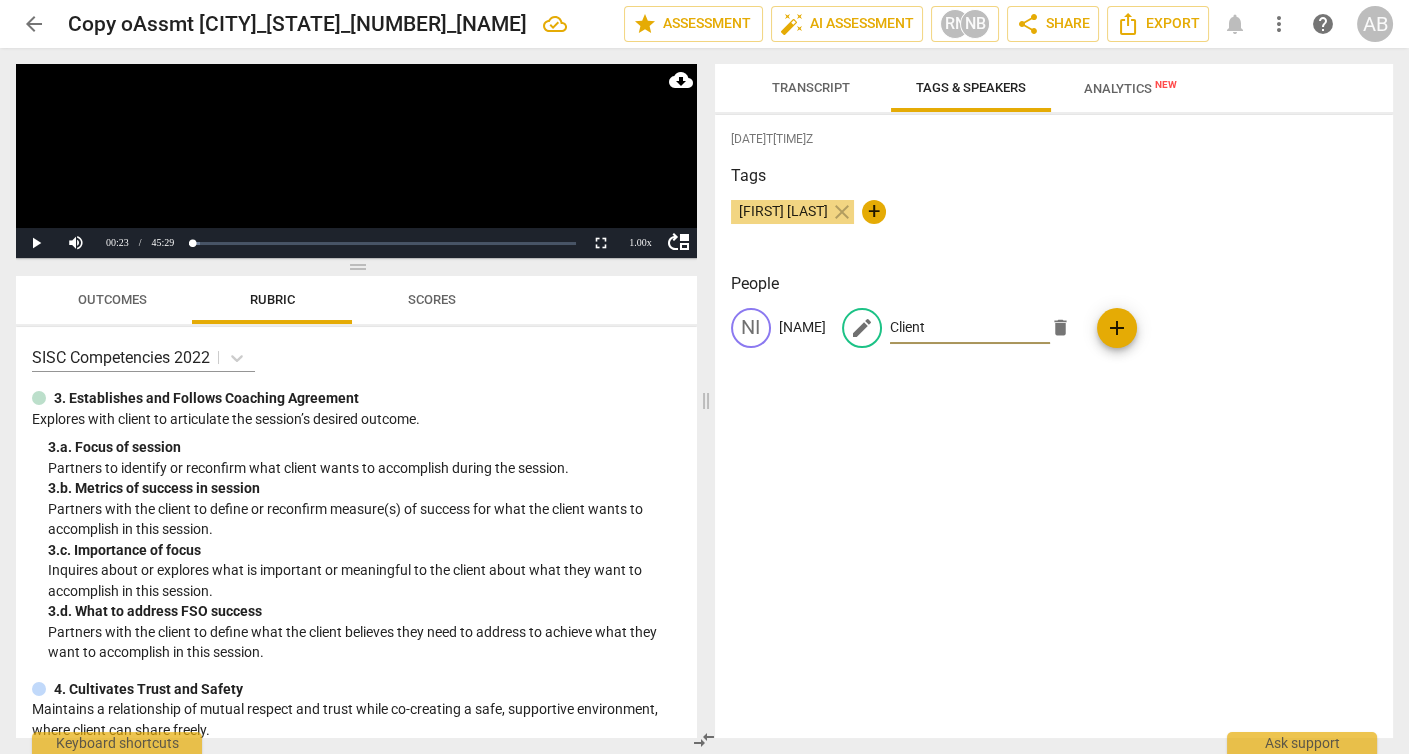 type on "Client" 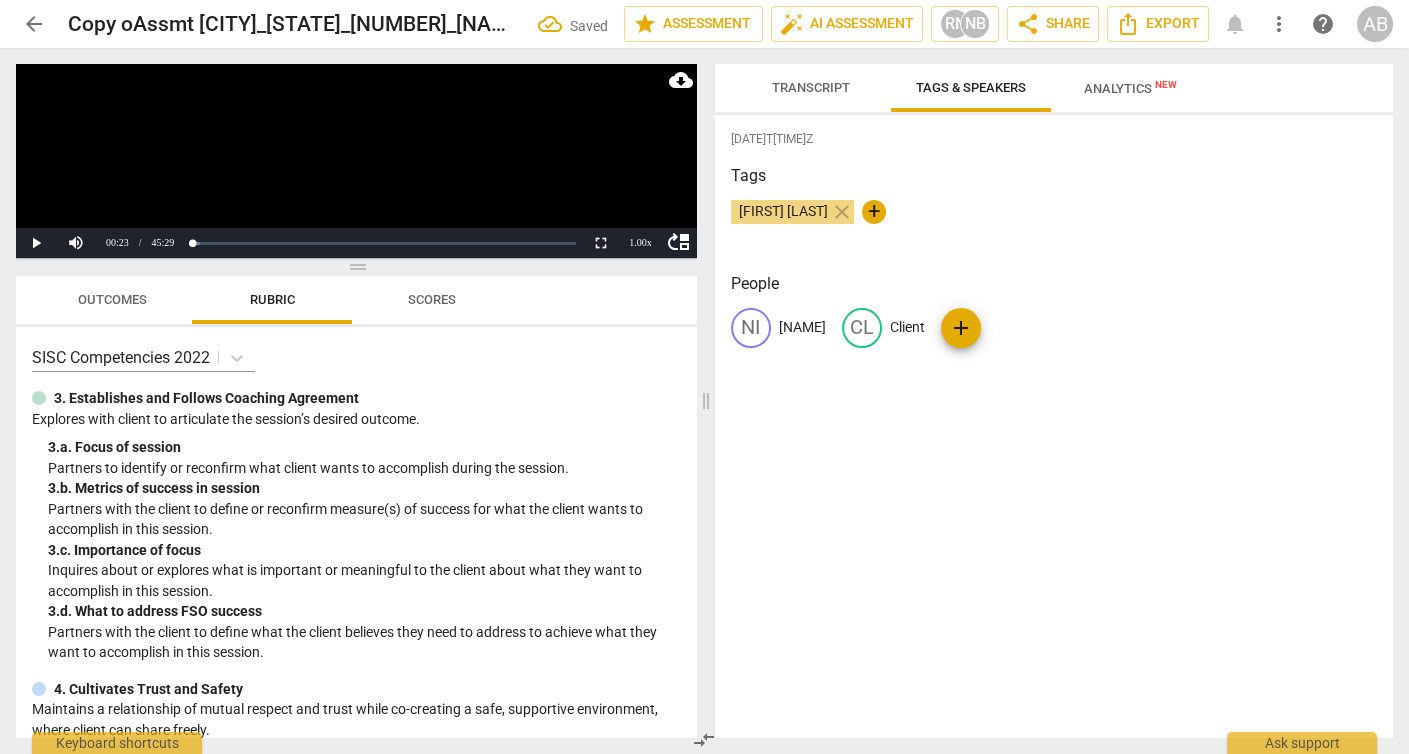 click on "Transcript" at bounding box center [811, 87] 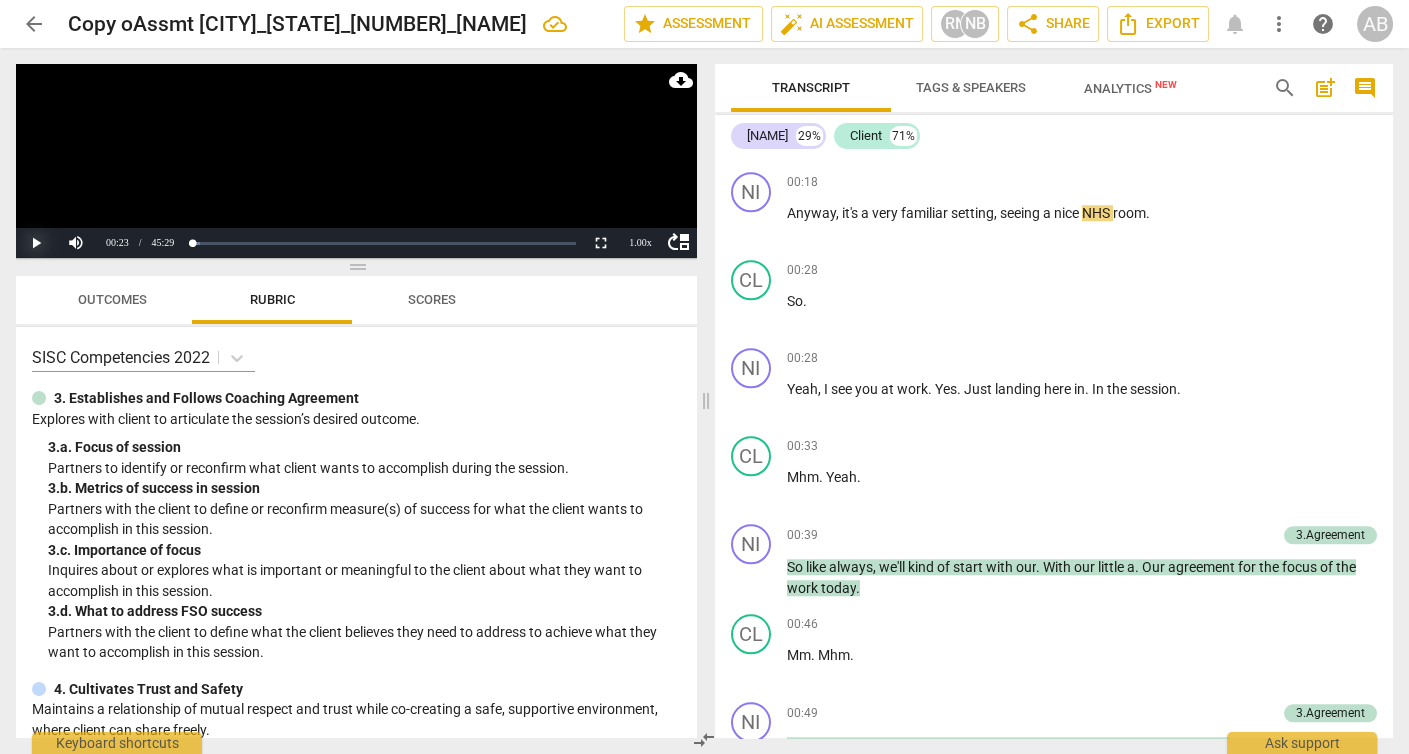 click on "Play" at bounding box center [36, 243] 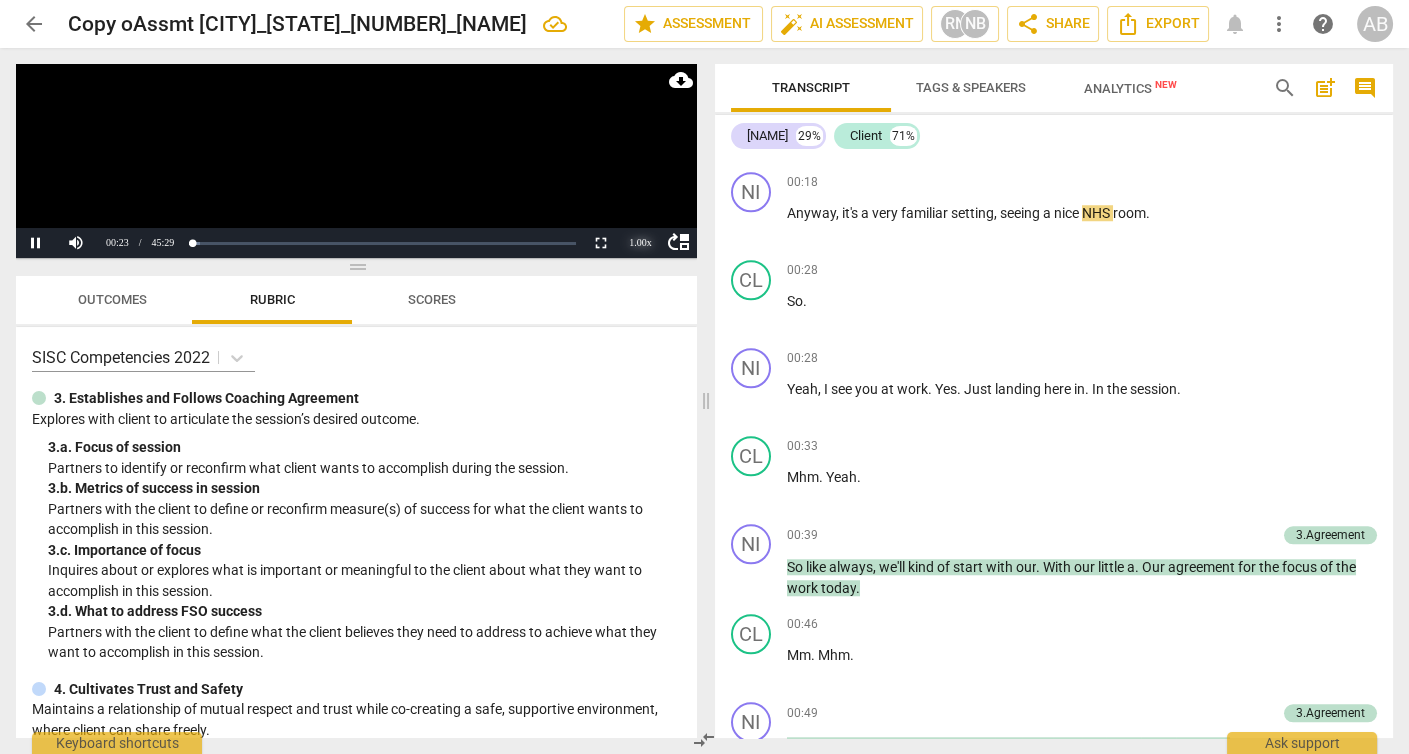 click on "1.00 x" at bounding box center [641, 243] 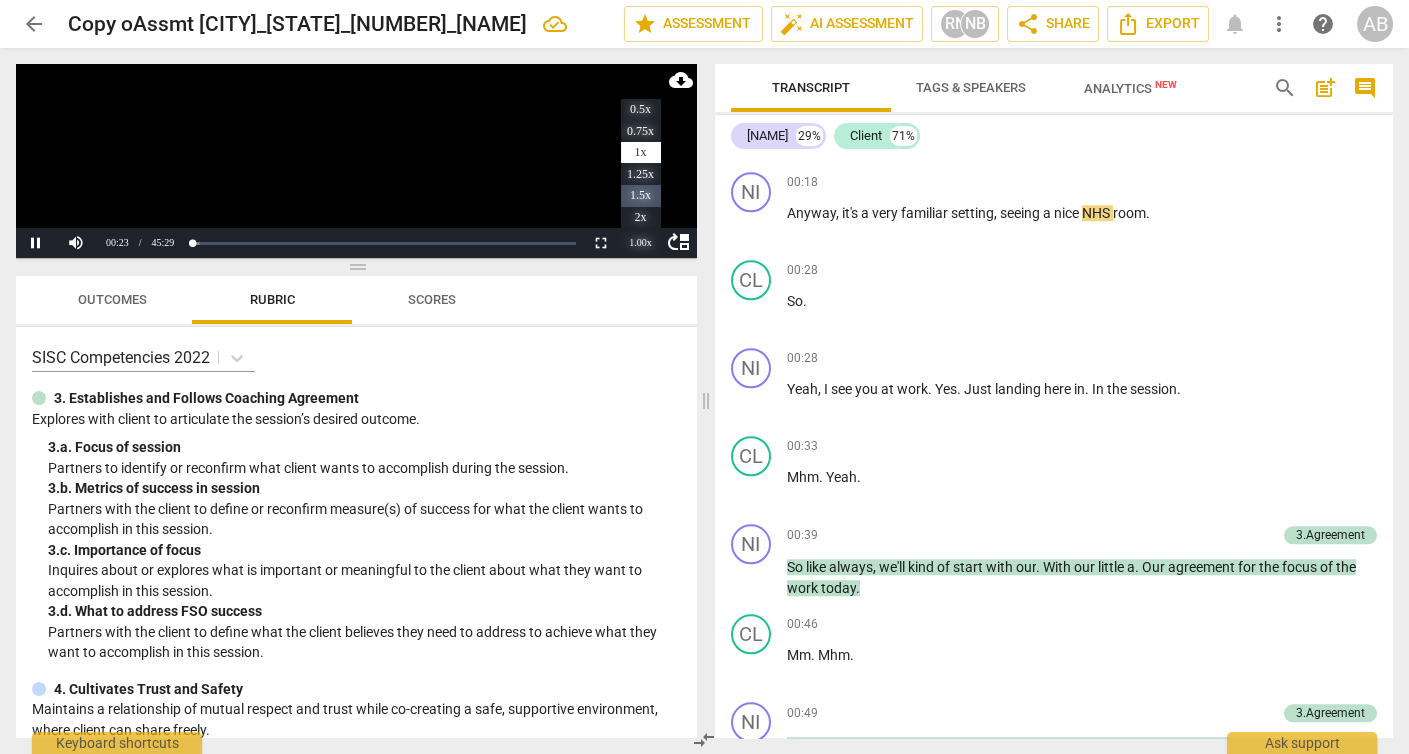 click on "1.5x" at bounding box center (641, 196) 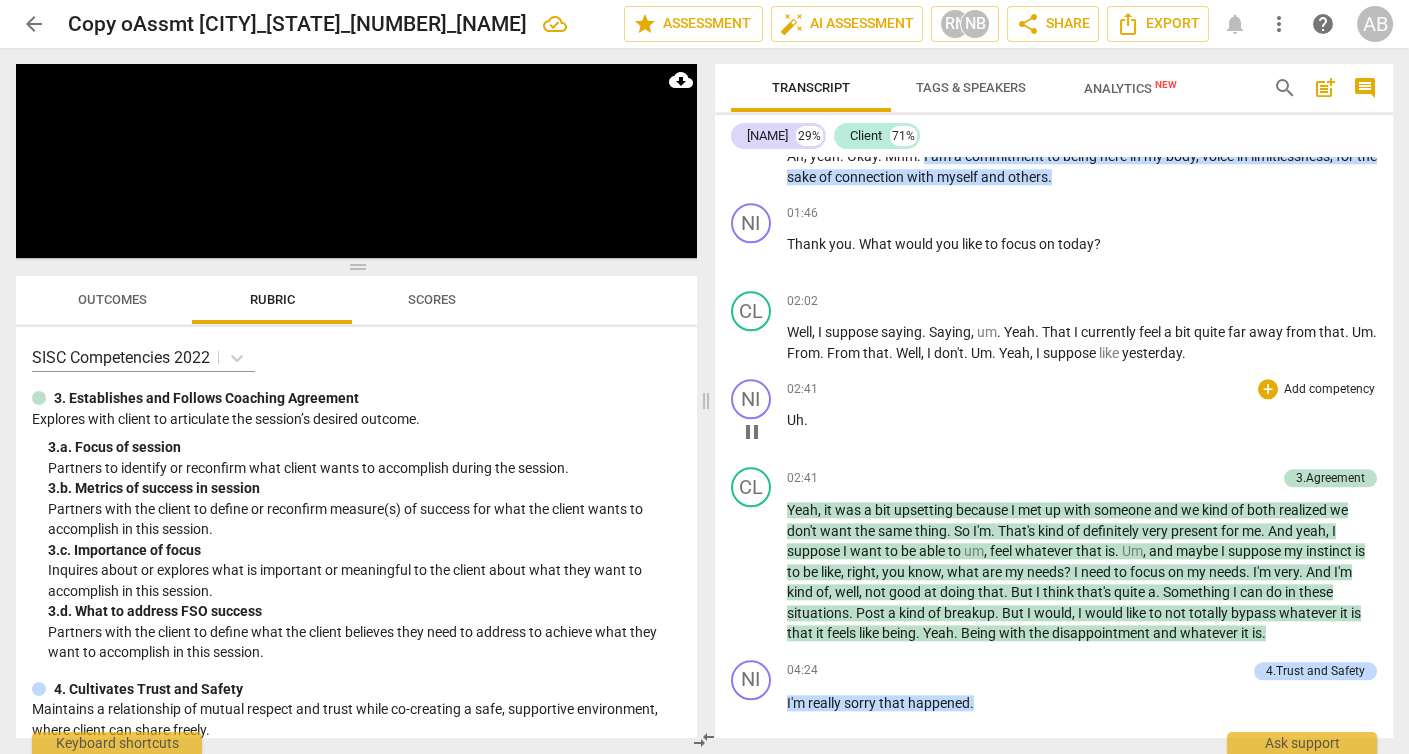 scroll, scrollTop: 3946, scrollLeft: 0, axis: vertical 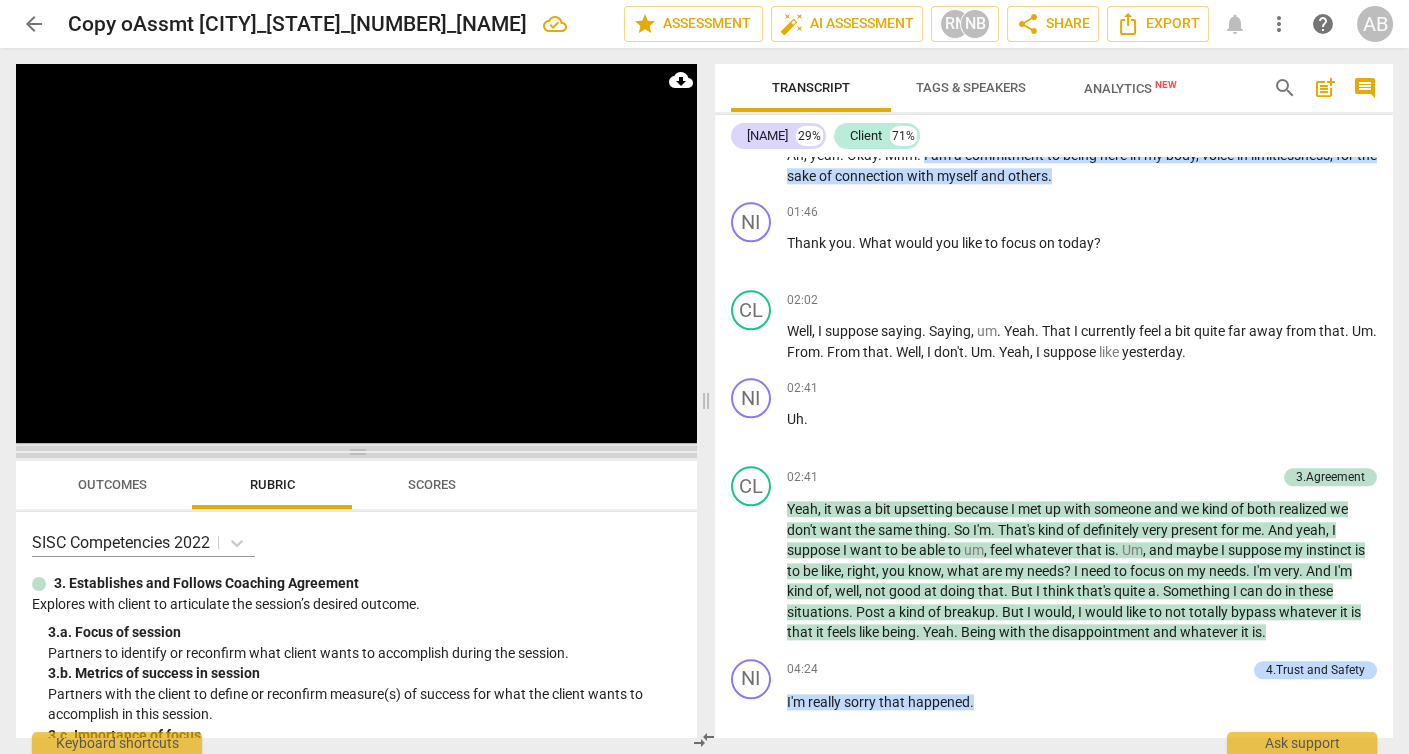 drag, startPoint x: 359, startPoint y: 265, endPoint x: 399, endPoint y: 450, distance: 189.27493 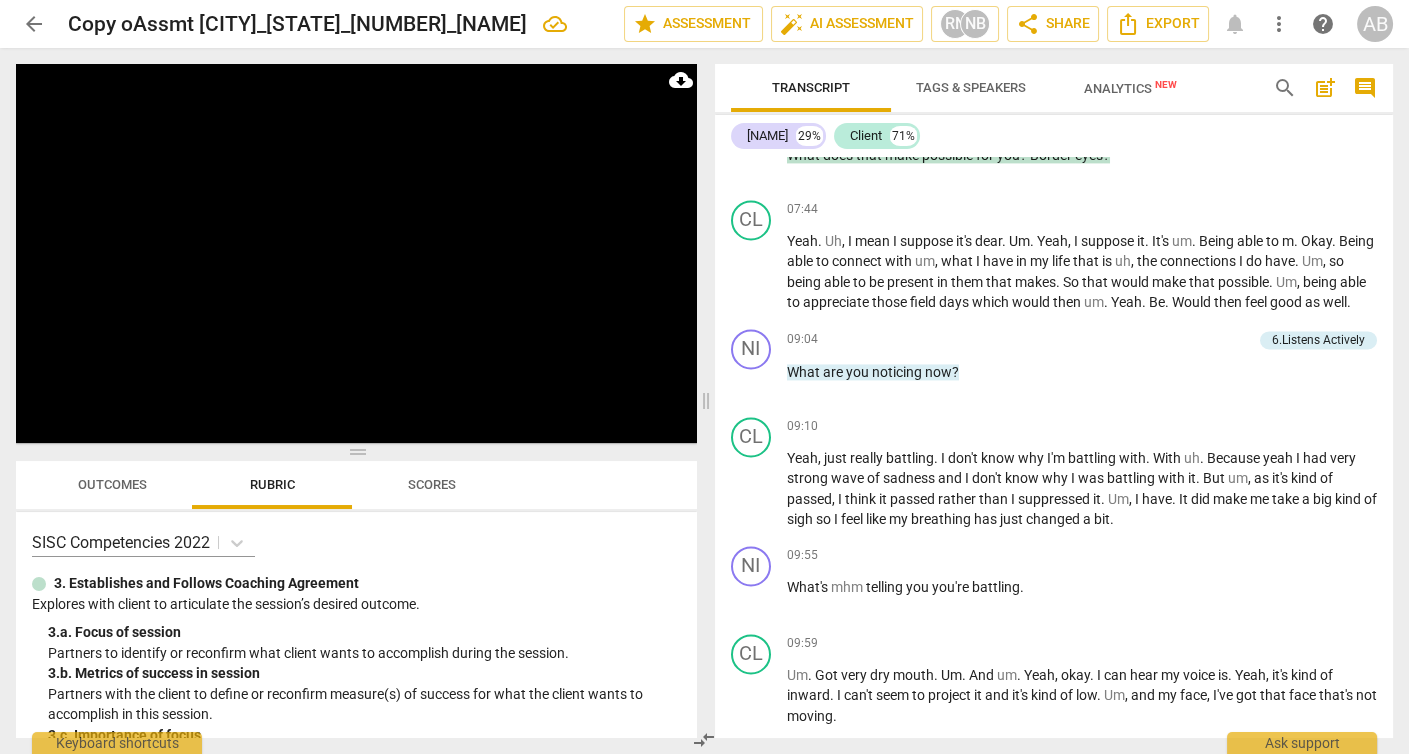 scroll, scrollTop: 5254, scrollLeft: 0, axis: vertical 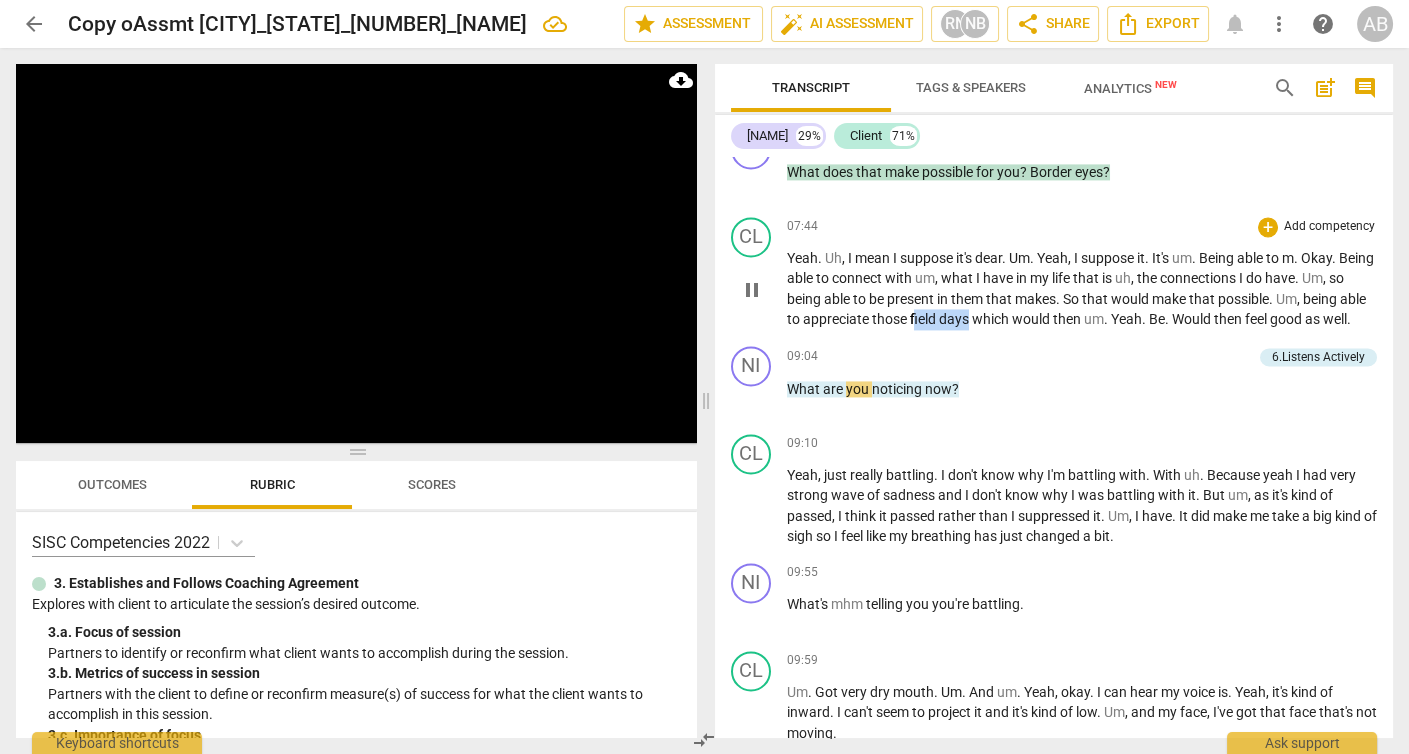 drag, startPoint x: 995, startPoint y: 347, endPoint x: 944, endPoint y: 343, distance: 51.156624 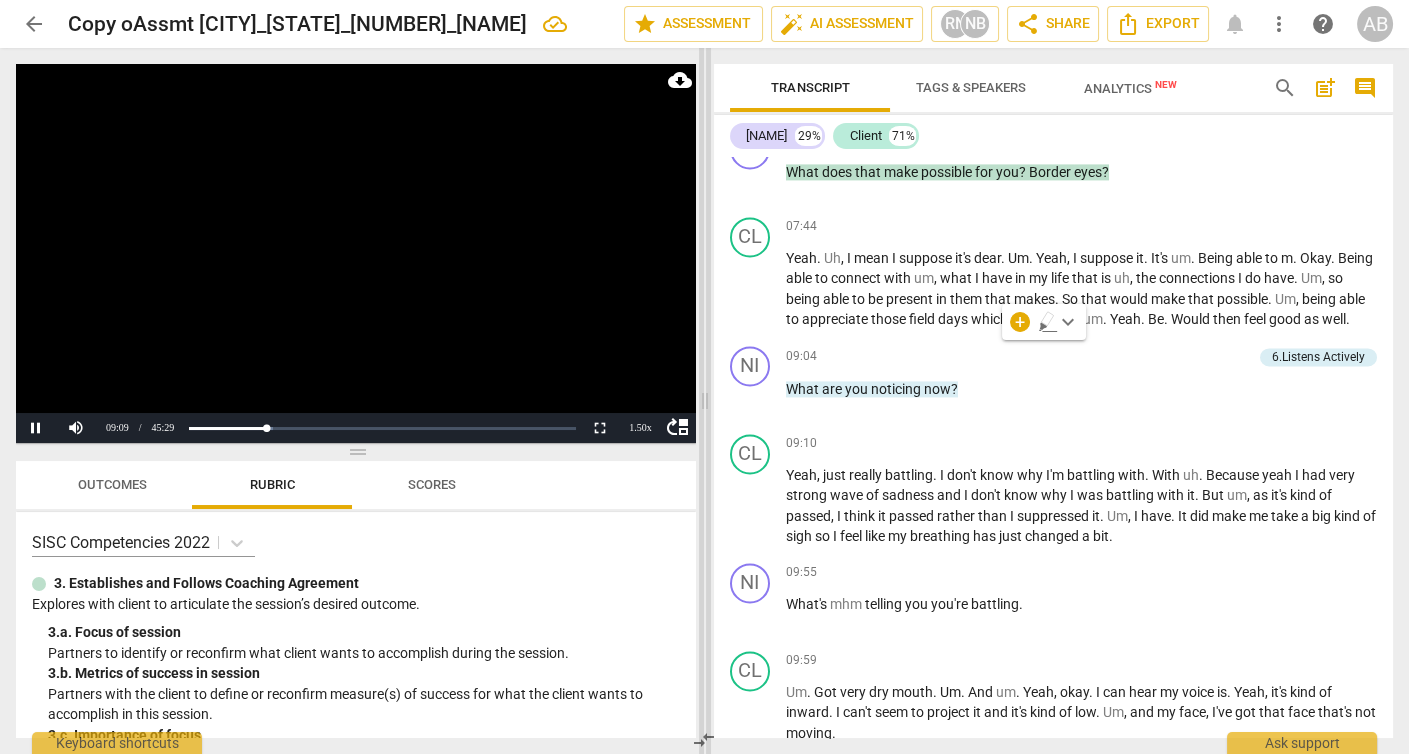 click at bounding box center (705, 401) 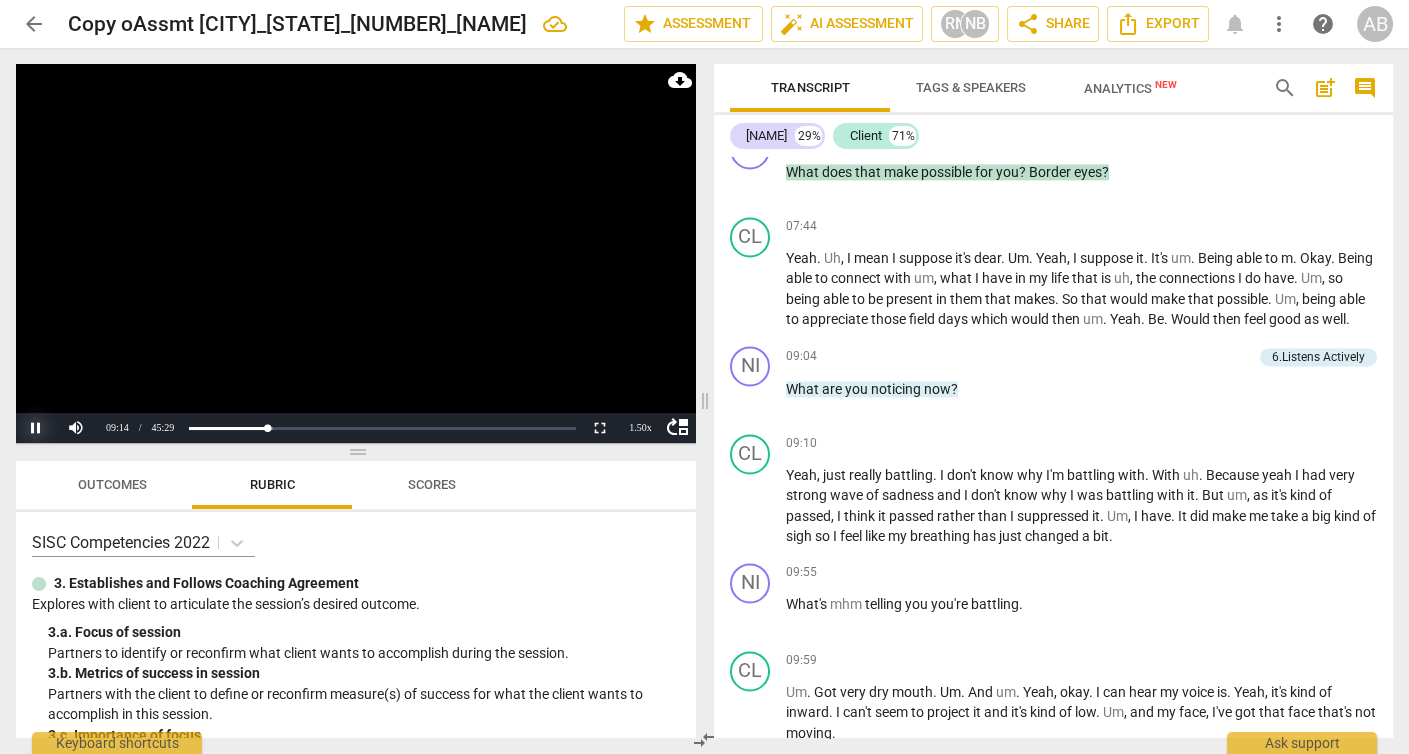 click on "Pause" at bounding box center (36, 428) 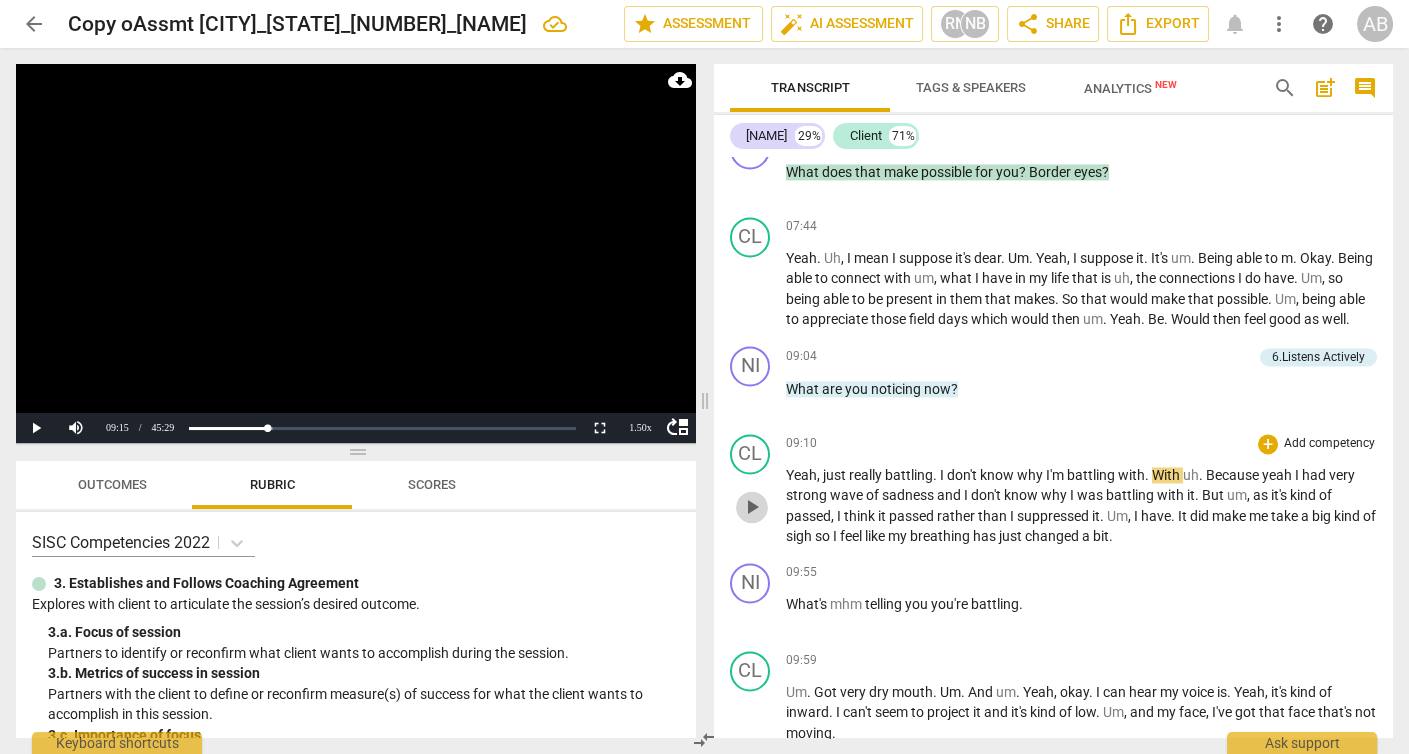 click on "play_arrow" at bounding box center (752, 507) 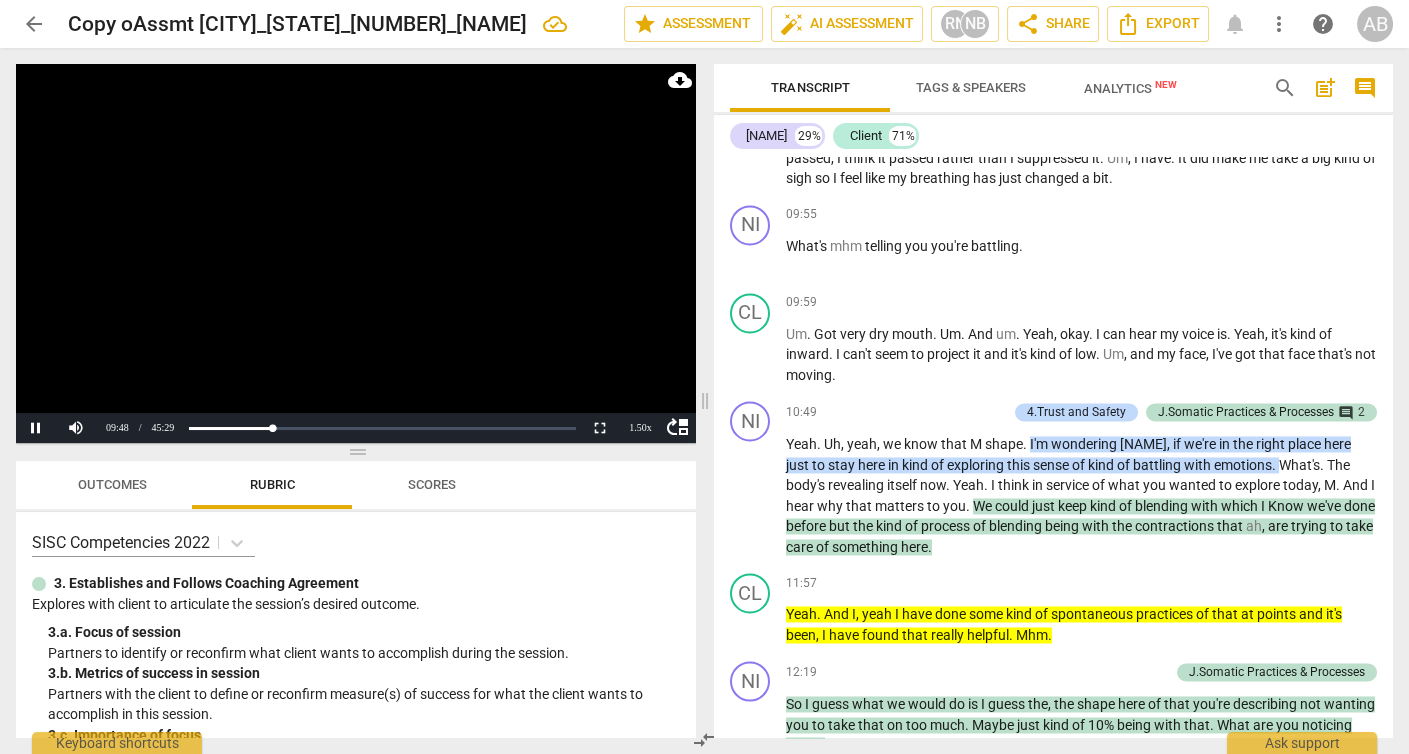 scroll, scrollTop: 5615, scrollLeft: 0, axis: vertical 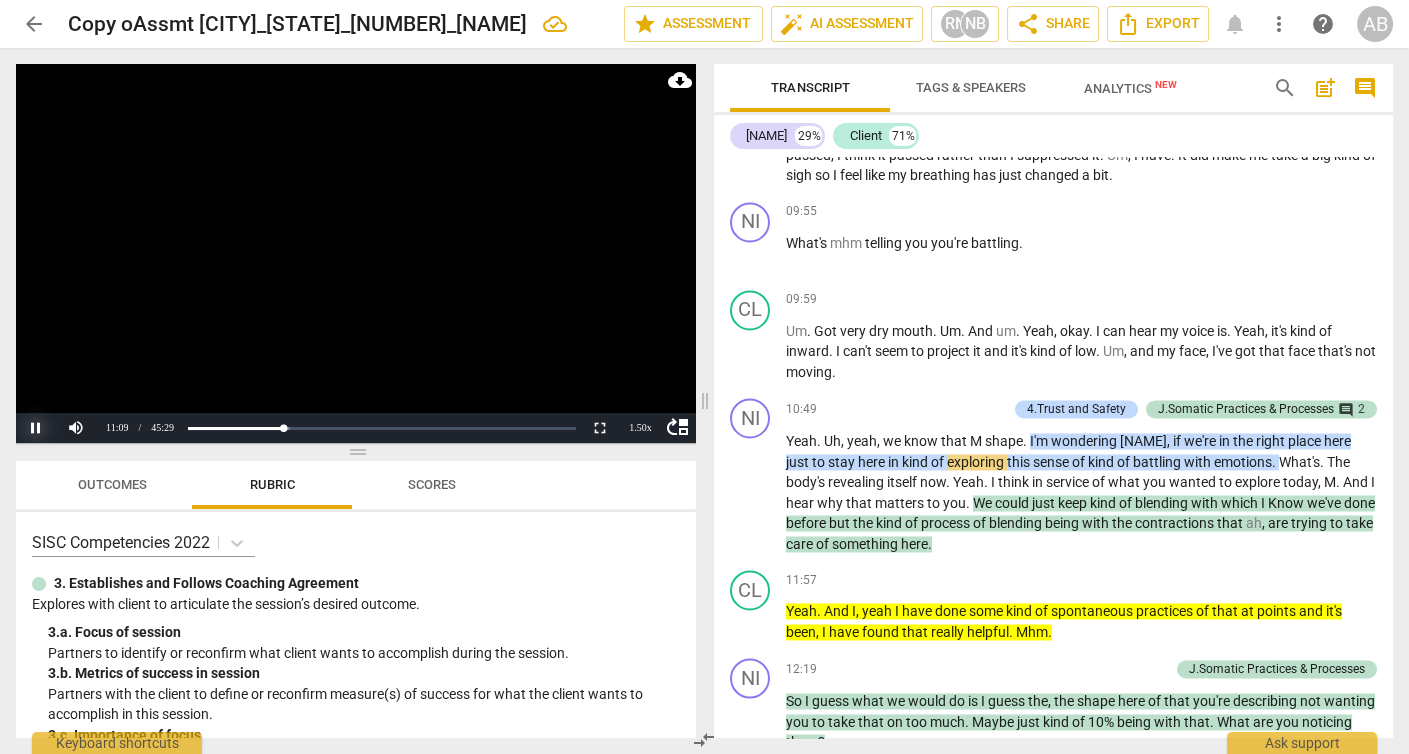 click on "Pause" at bounding box center (36, 428) 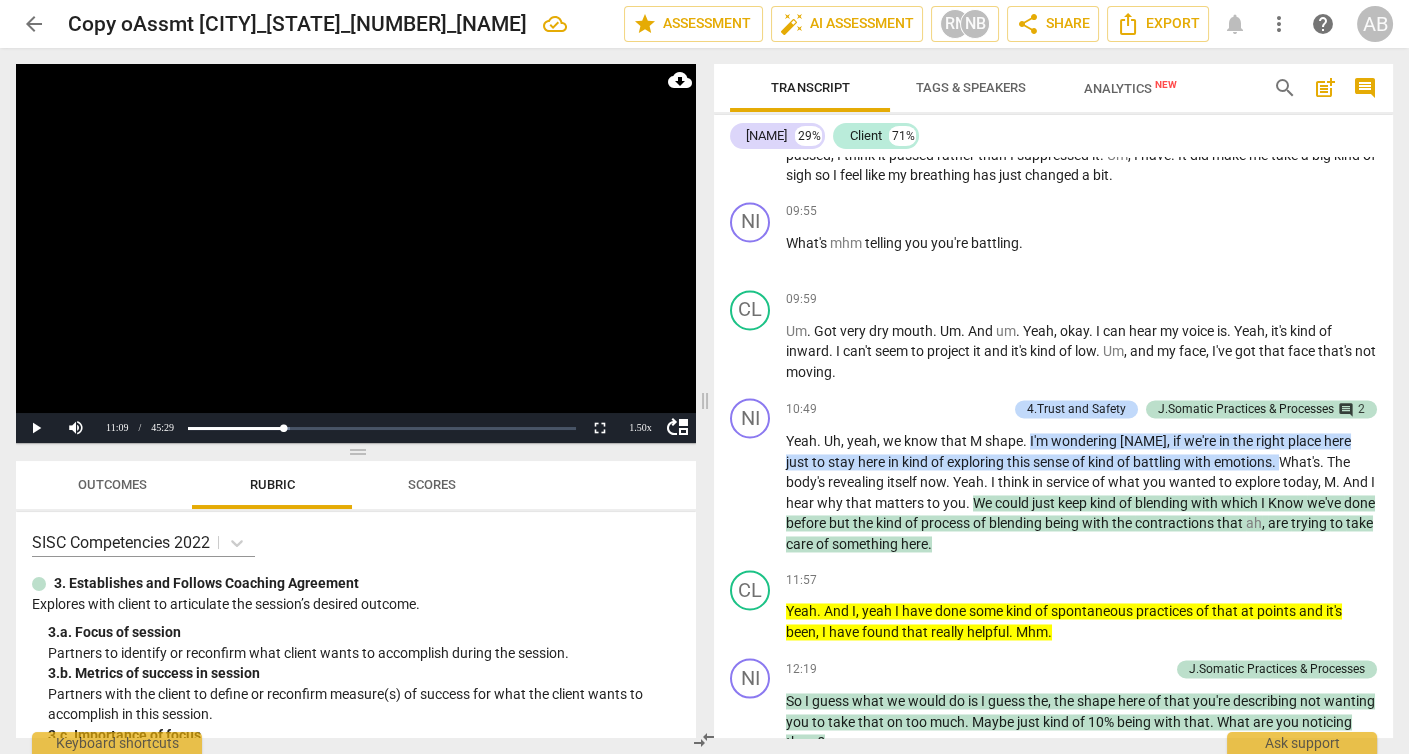 click on "Tags & Speakers" at bounding box center [970, 87] 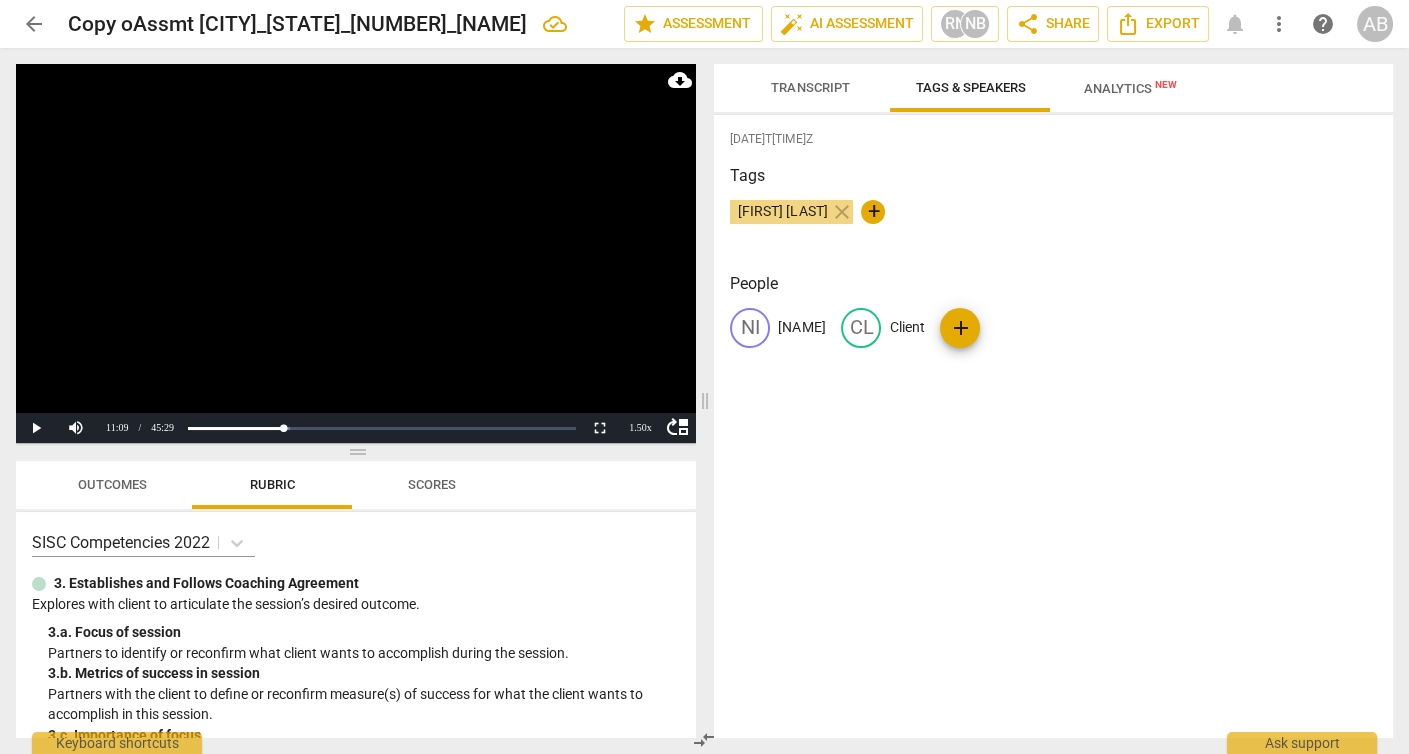 click on "Client" at bounding box center (906, 327) 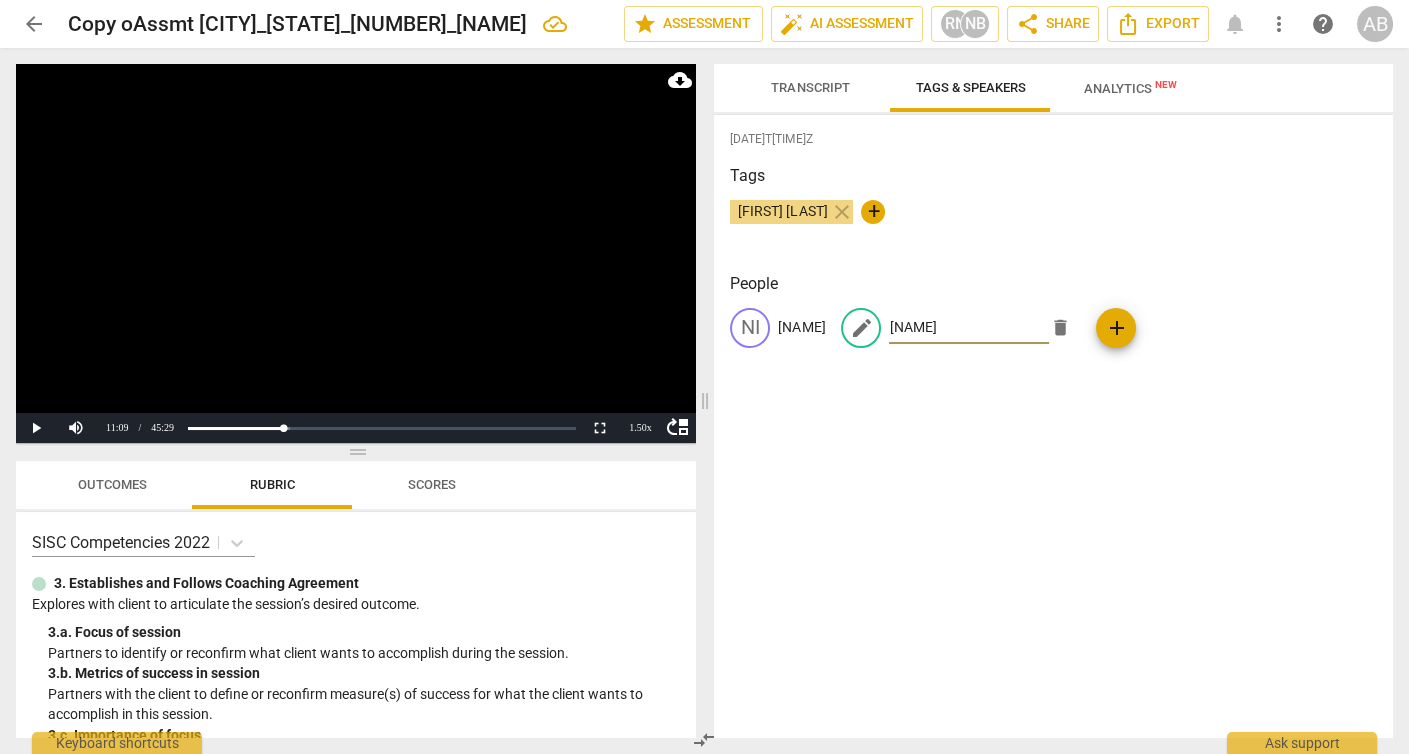 type on "[NAME]" 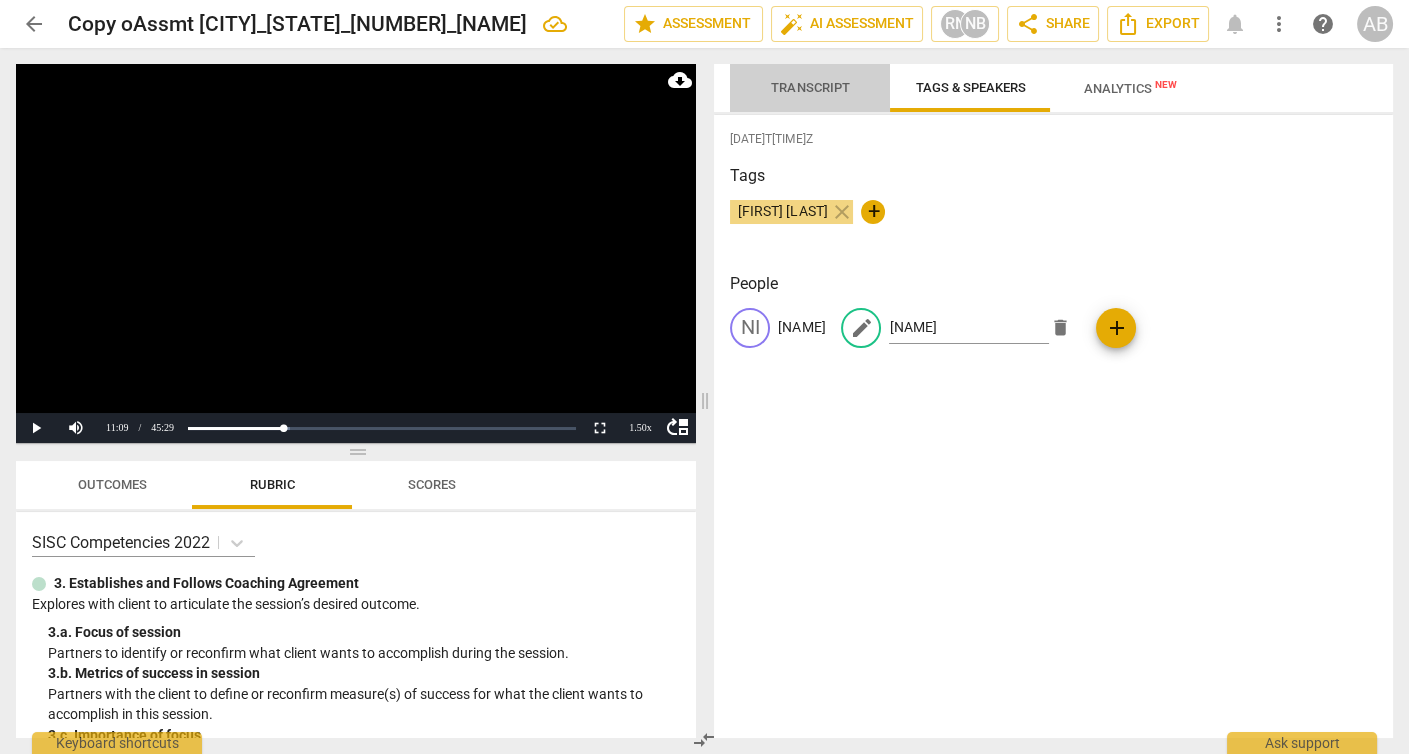 click on "Transcript" at bounding box center (810, 88) 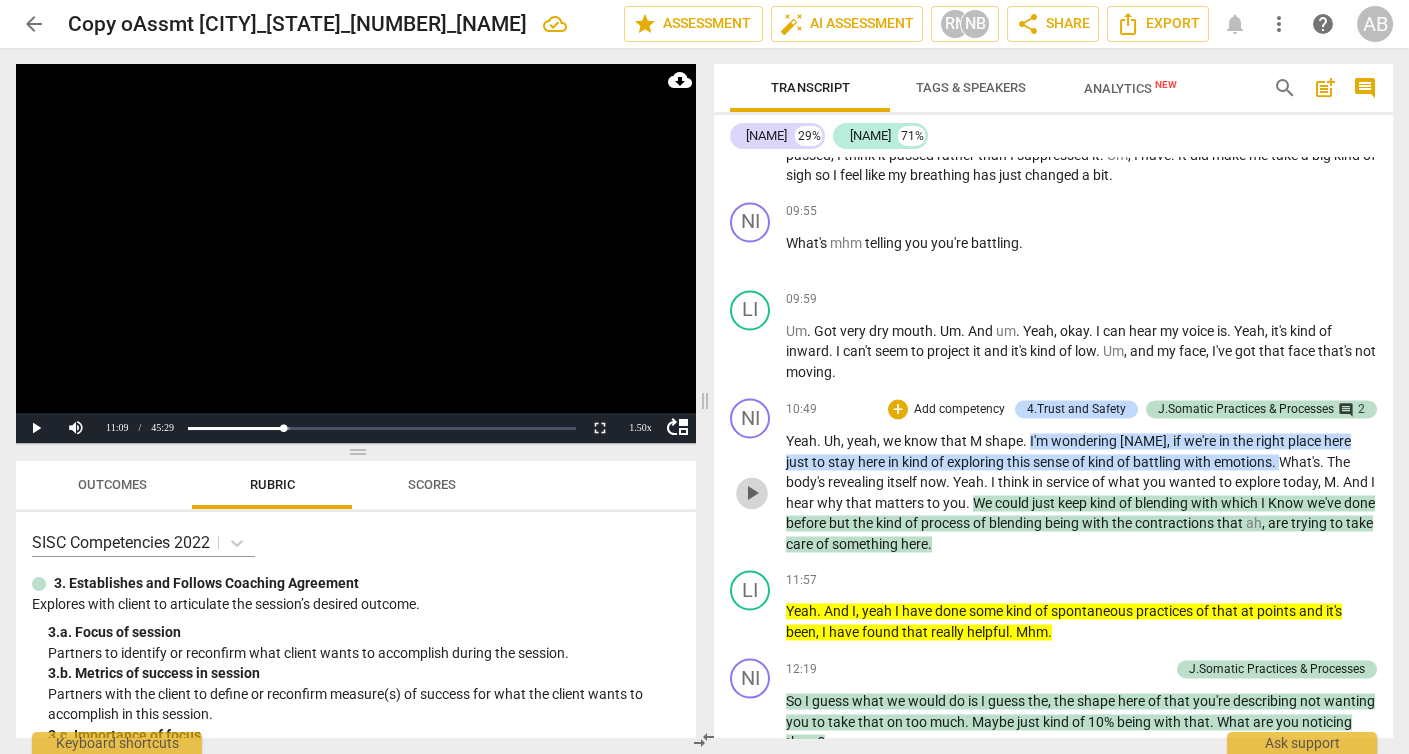 click on "play_arrow" at bounding box center (752, 493) 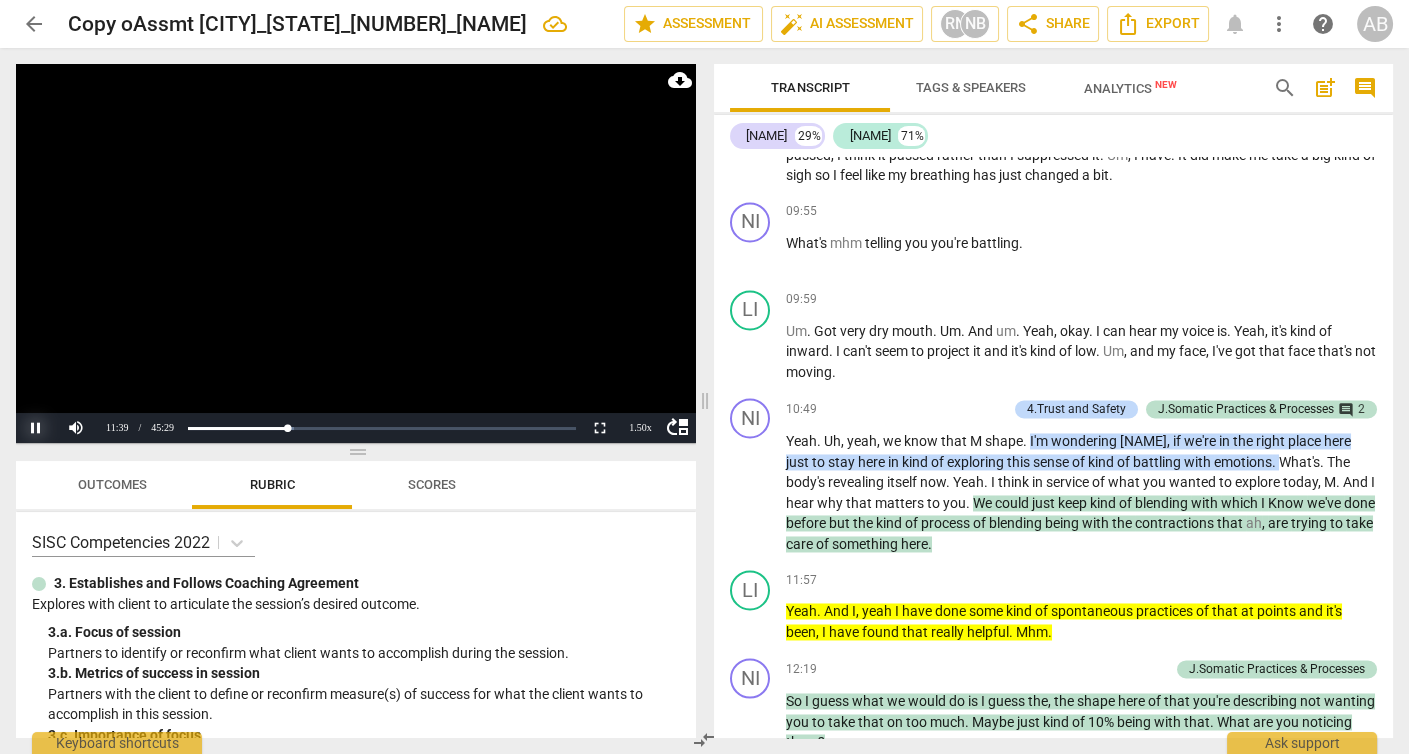 click on "Pause" at bounding box center (36, 428) 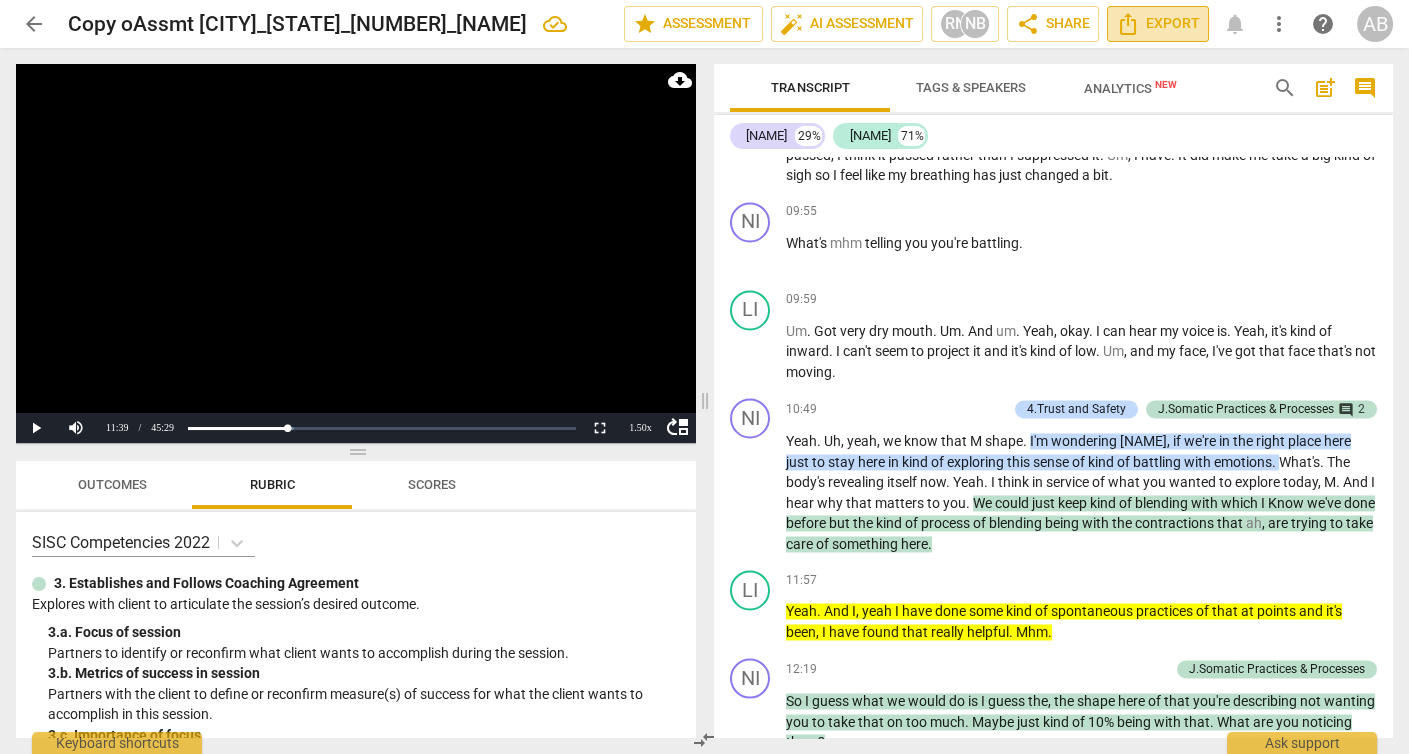 click on "Export" at bounding box center (1158, 24) 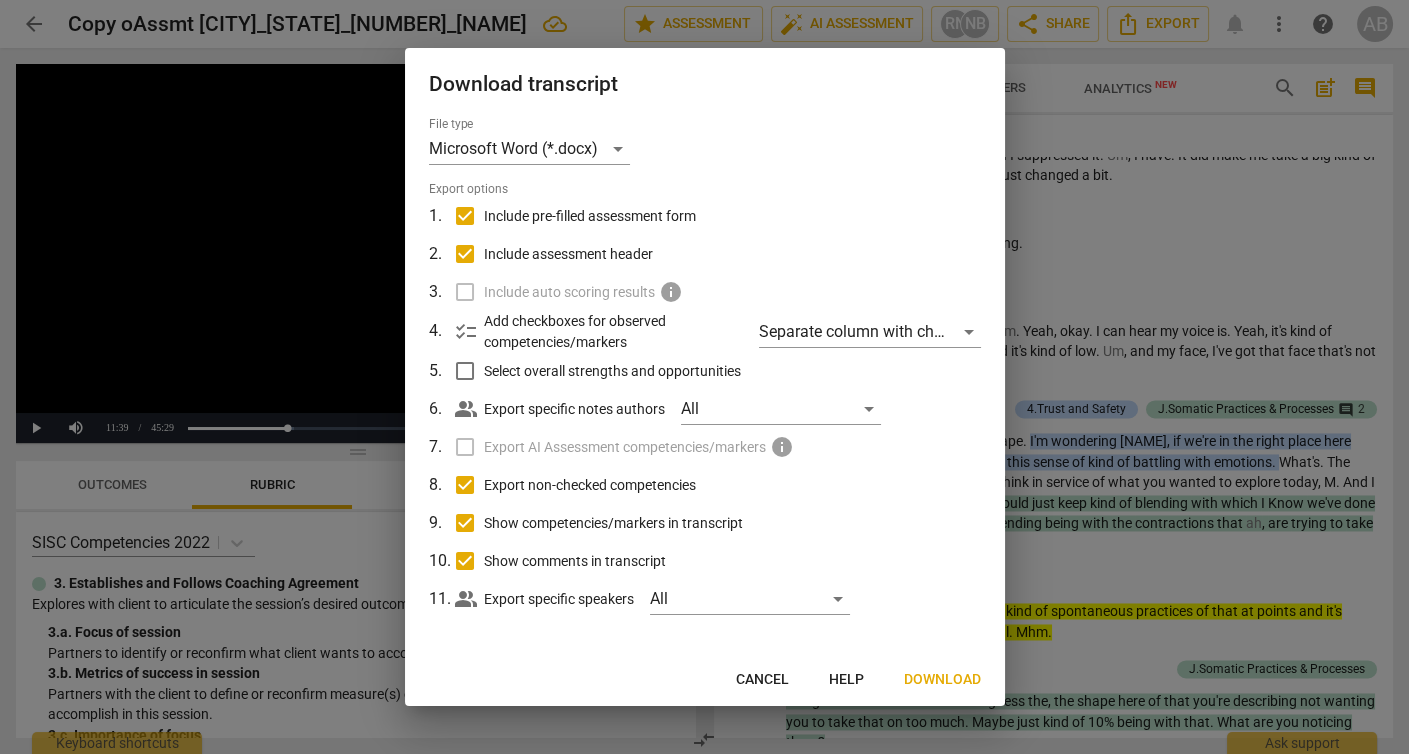 click on "Download" at bounding box center (942, 680) 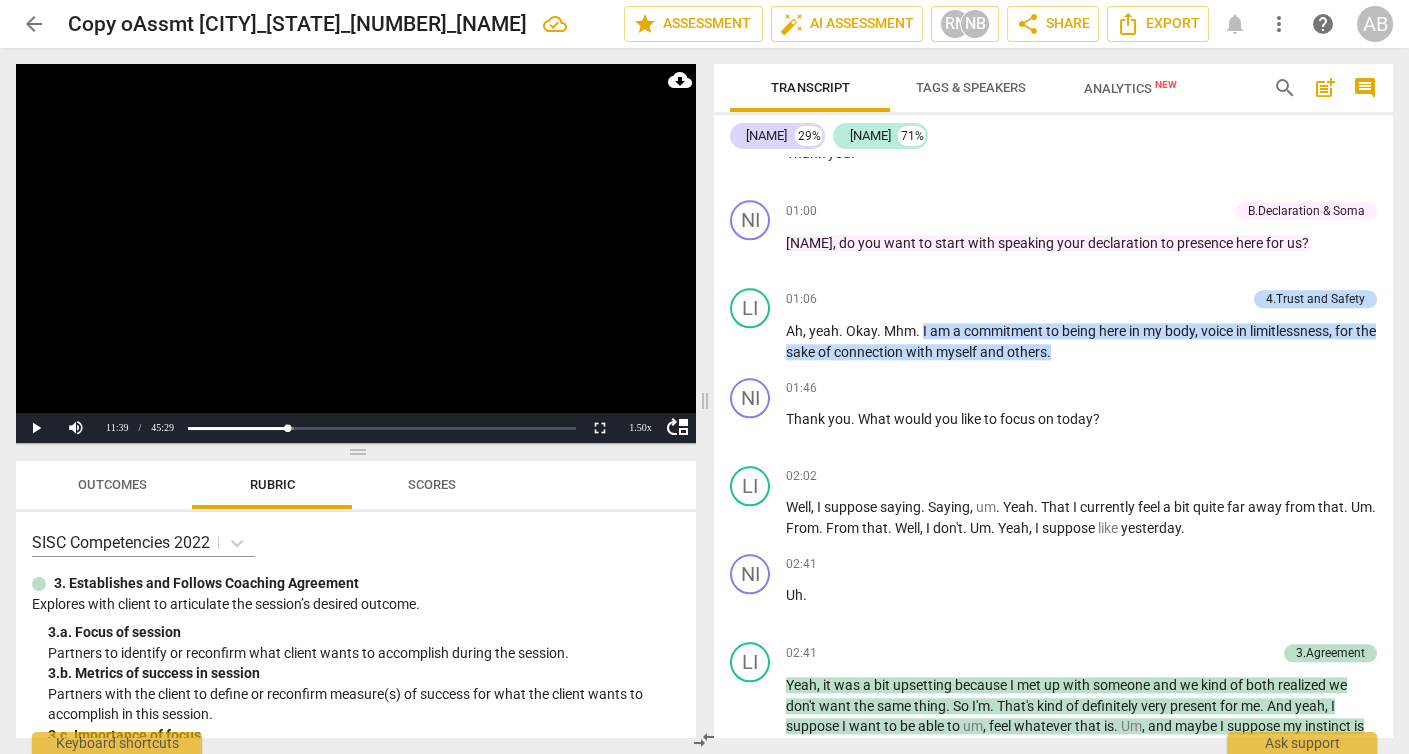 scroll, scrollTop: 3797, scrollLeft: 0, axis: vertical 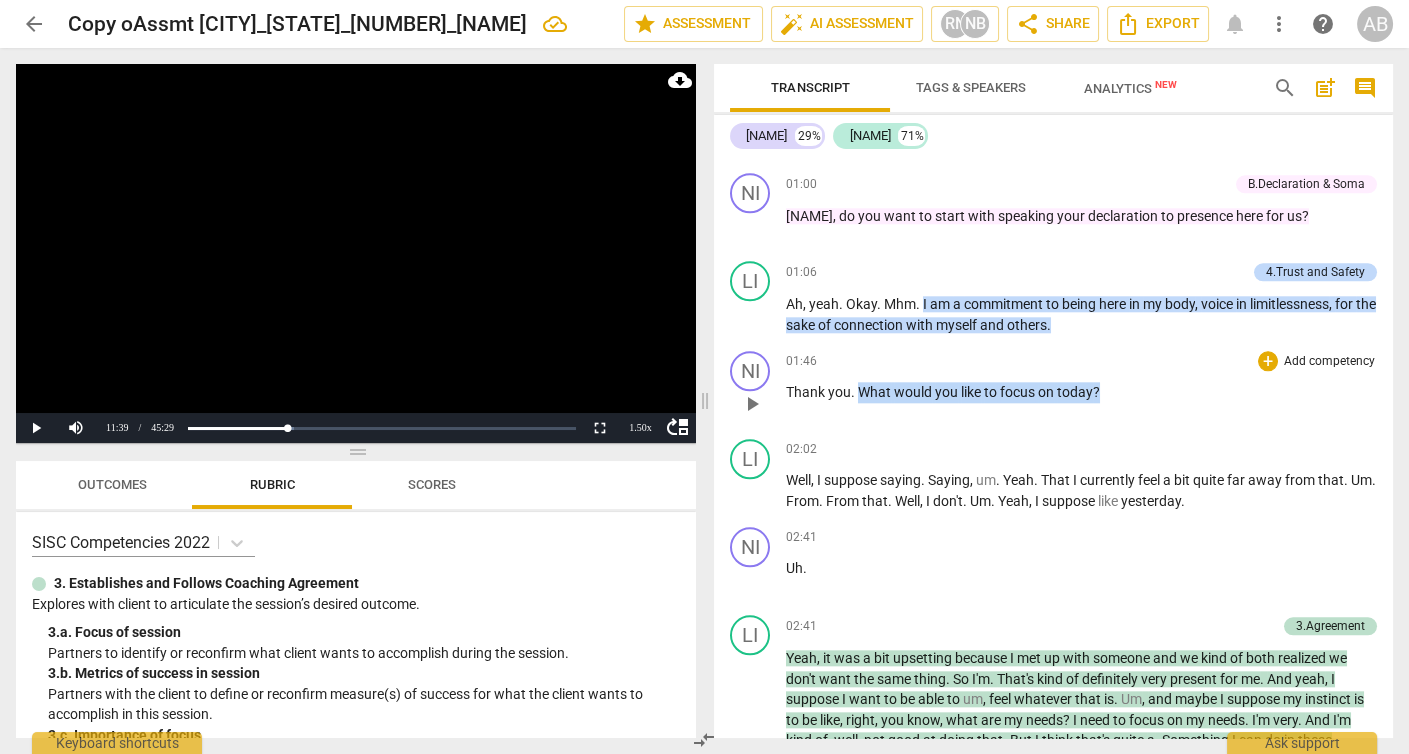 drag, startPoint x: 859, startPoint y: 430, endPoint x: 1112, endPoint y: 424, distance: 253.07114 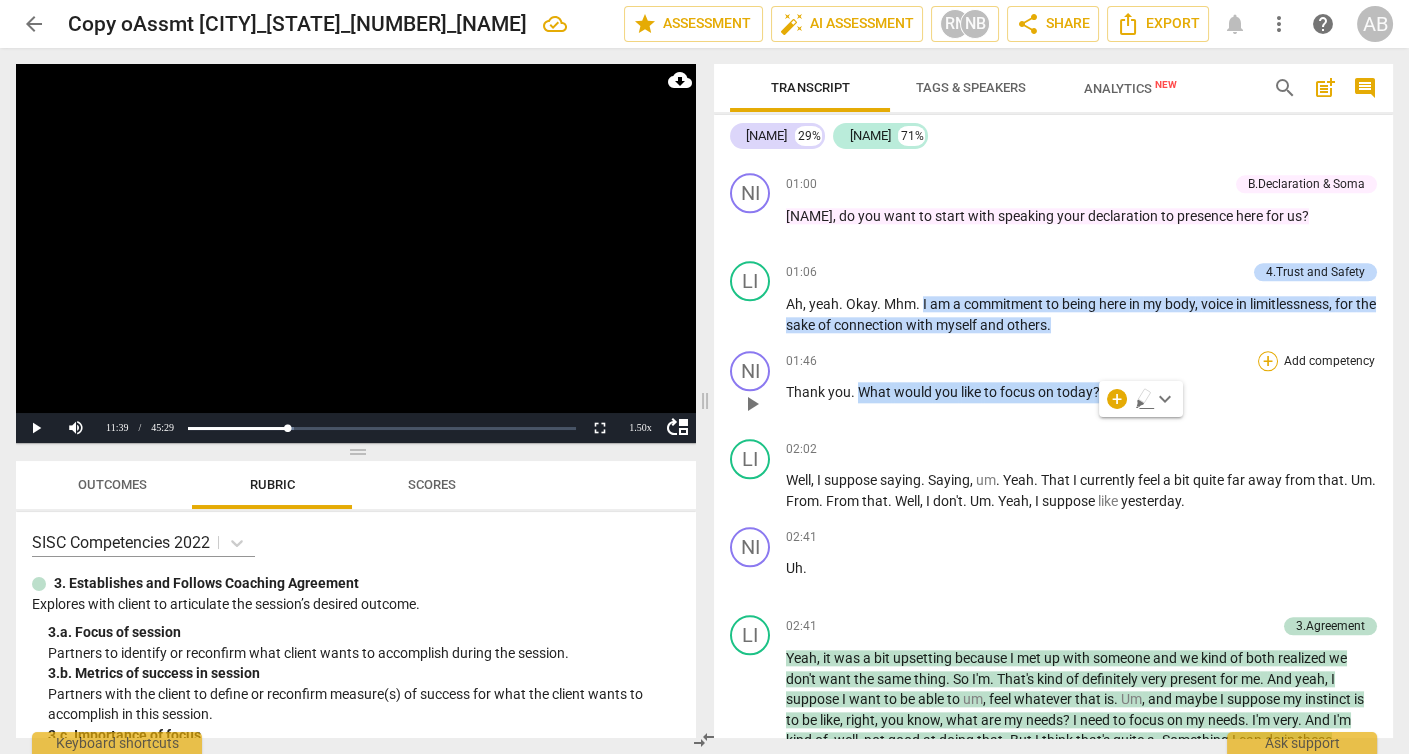 click on "+" at bounding box center (1268, 361) 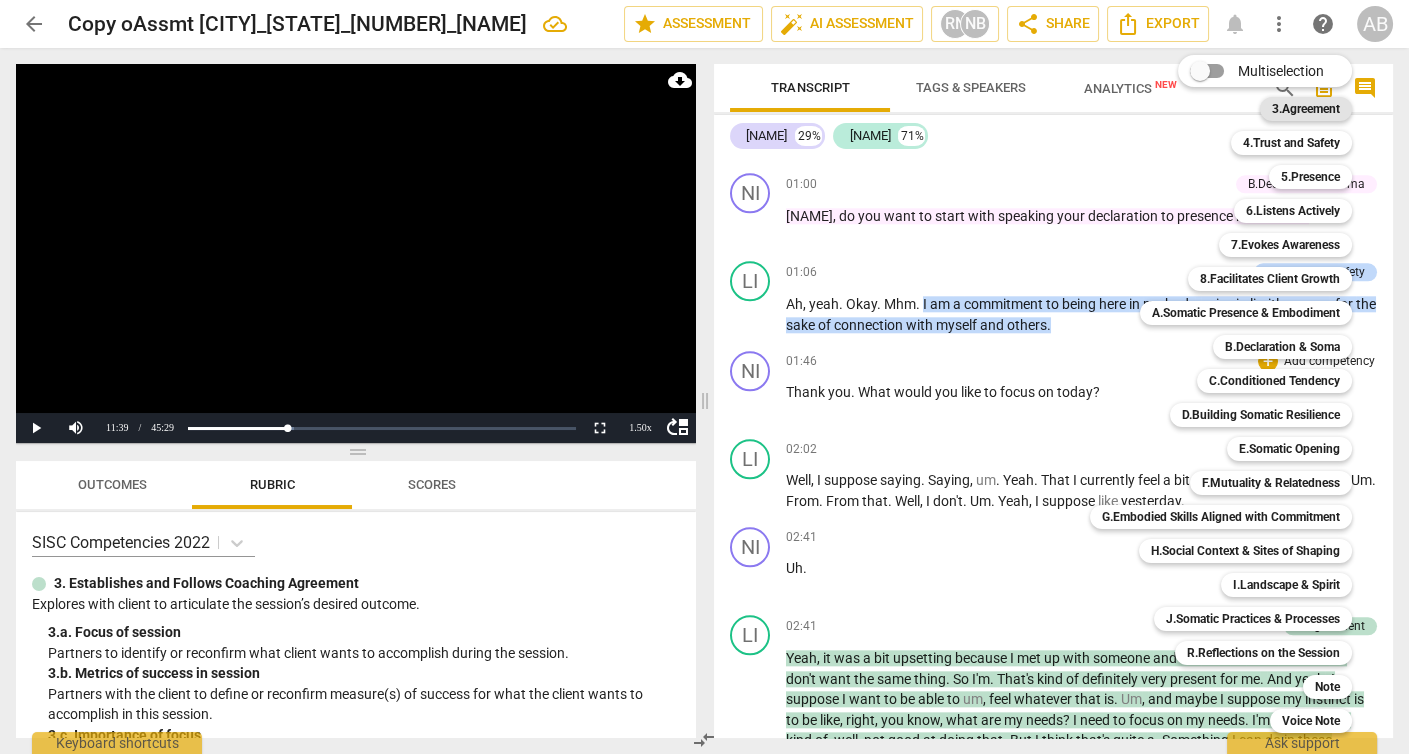 click on "3.Agreement" at bounding box center (1306, 109) 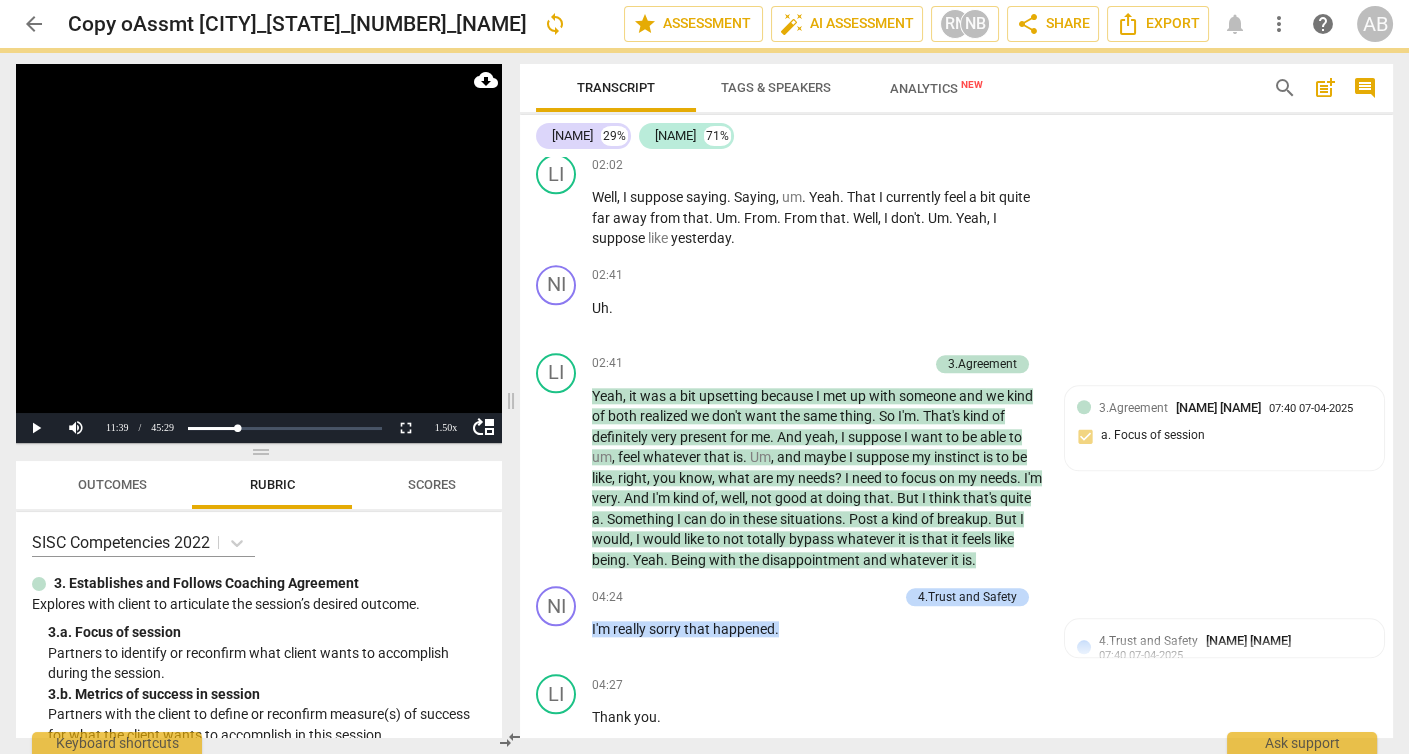 scroll, scrollTop: 3492, scrollLeft: 0, axis: vertical 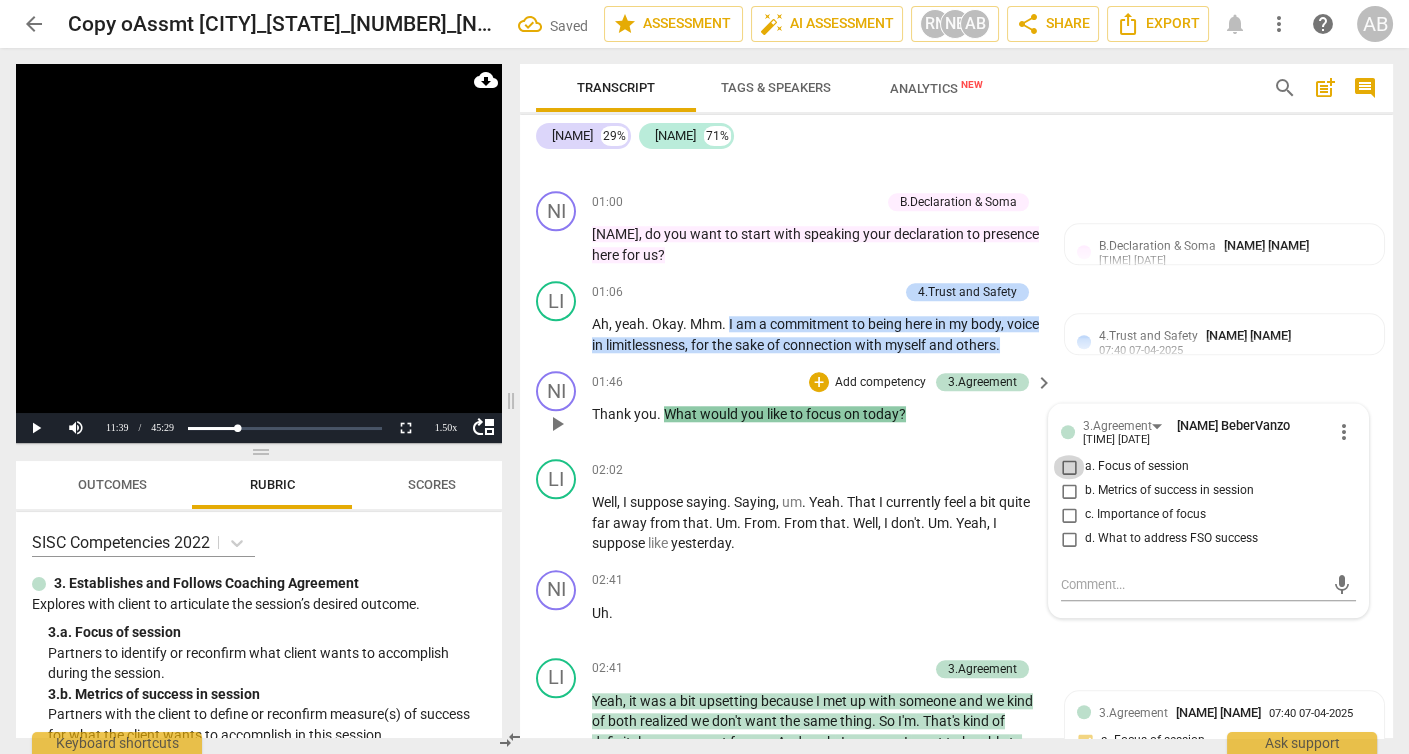 click on "a. Focus of session" at bounding box center (1069, 467) 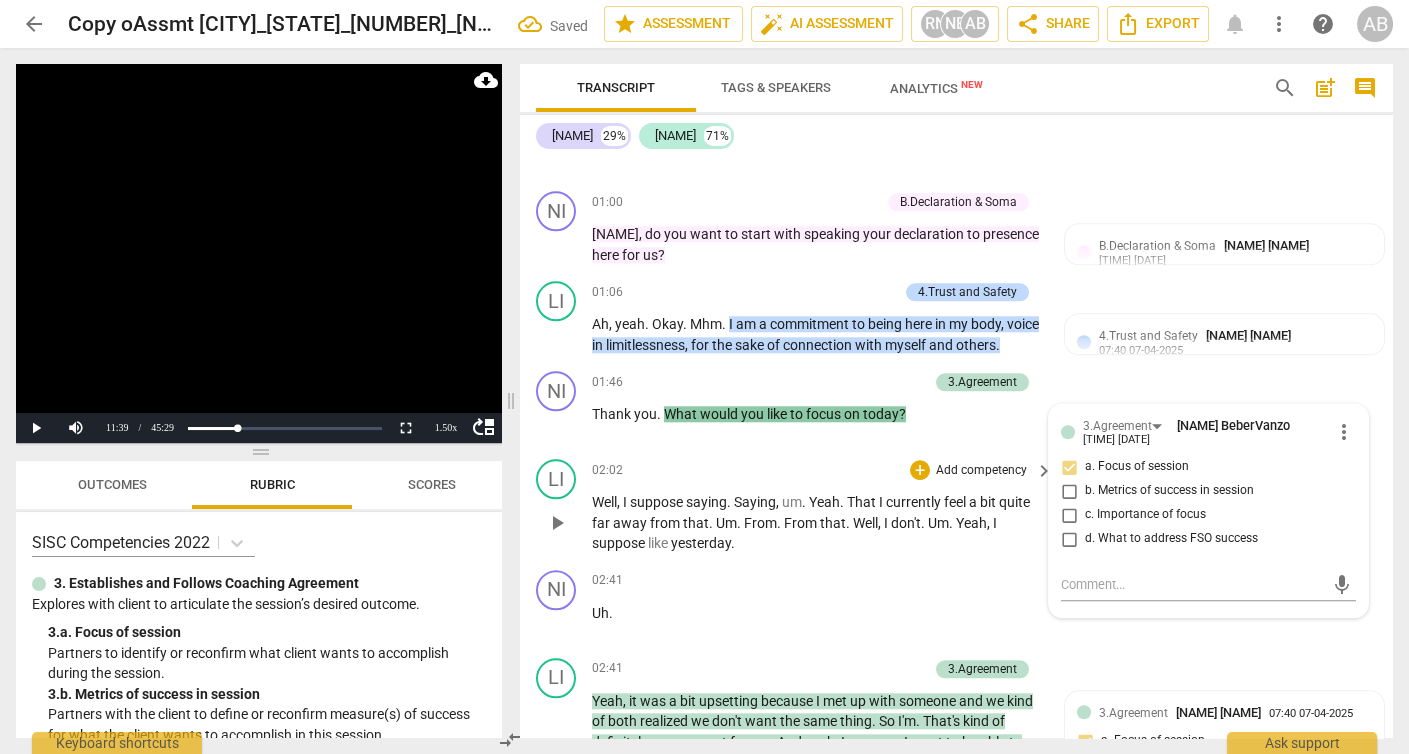 click on "+ Add competency keyboard_arrow_right" at bounding box center [980, 470] 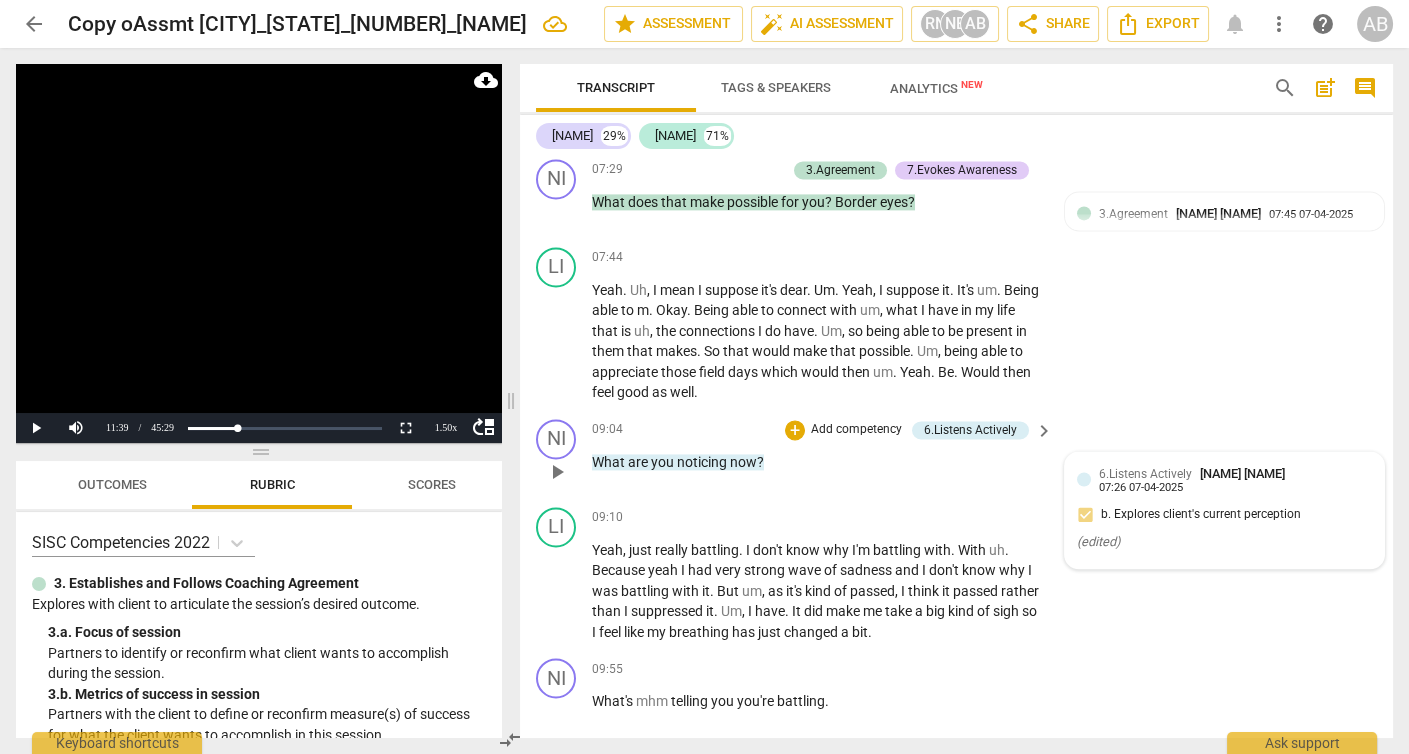 scroll, scrollTop: 5097, scrollLeft: 0, axis: vertical 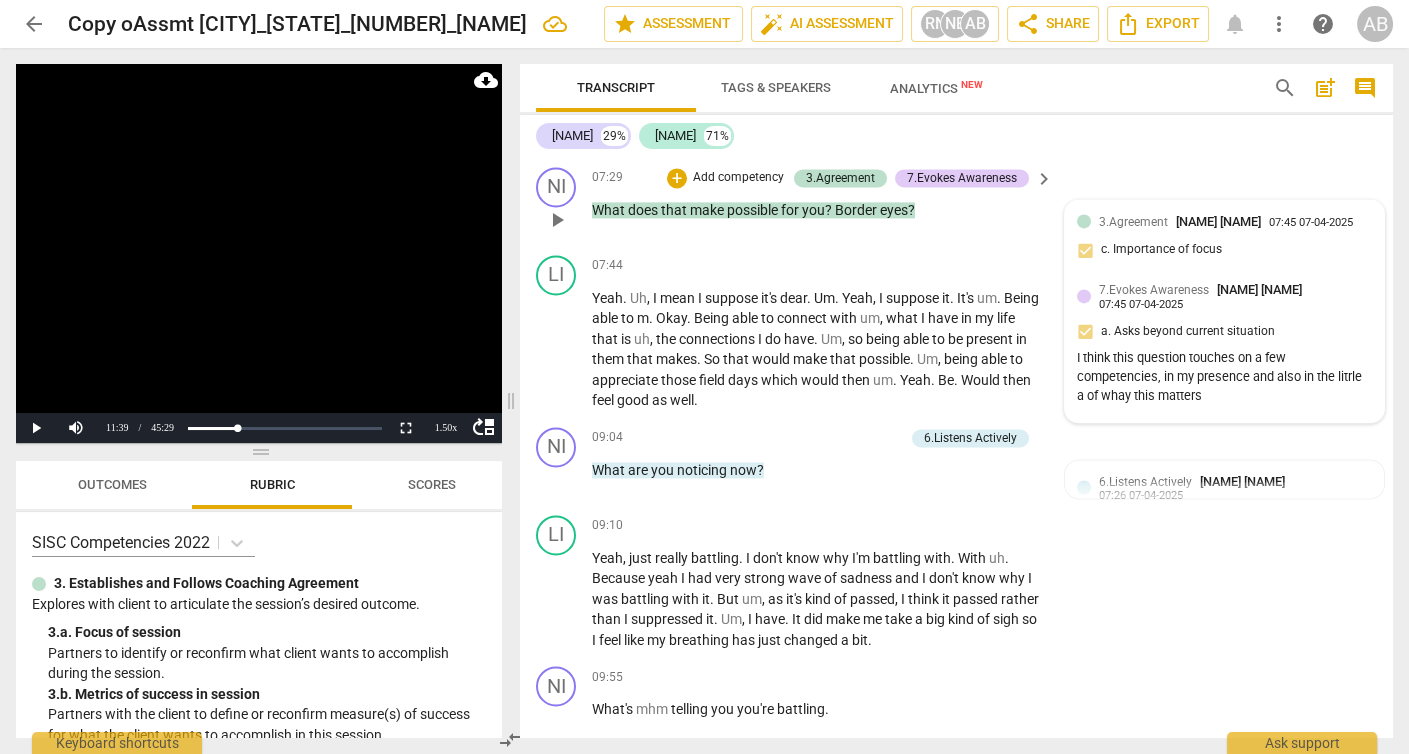 click on "I think this question touches on a few competencies, in my presence and also in the litrle a of whay this matters" at bounding box center [1224, 377] 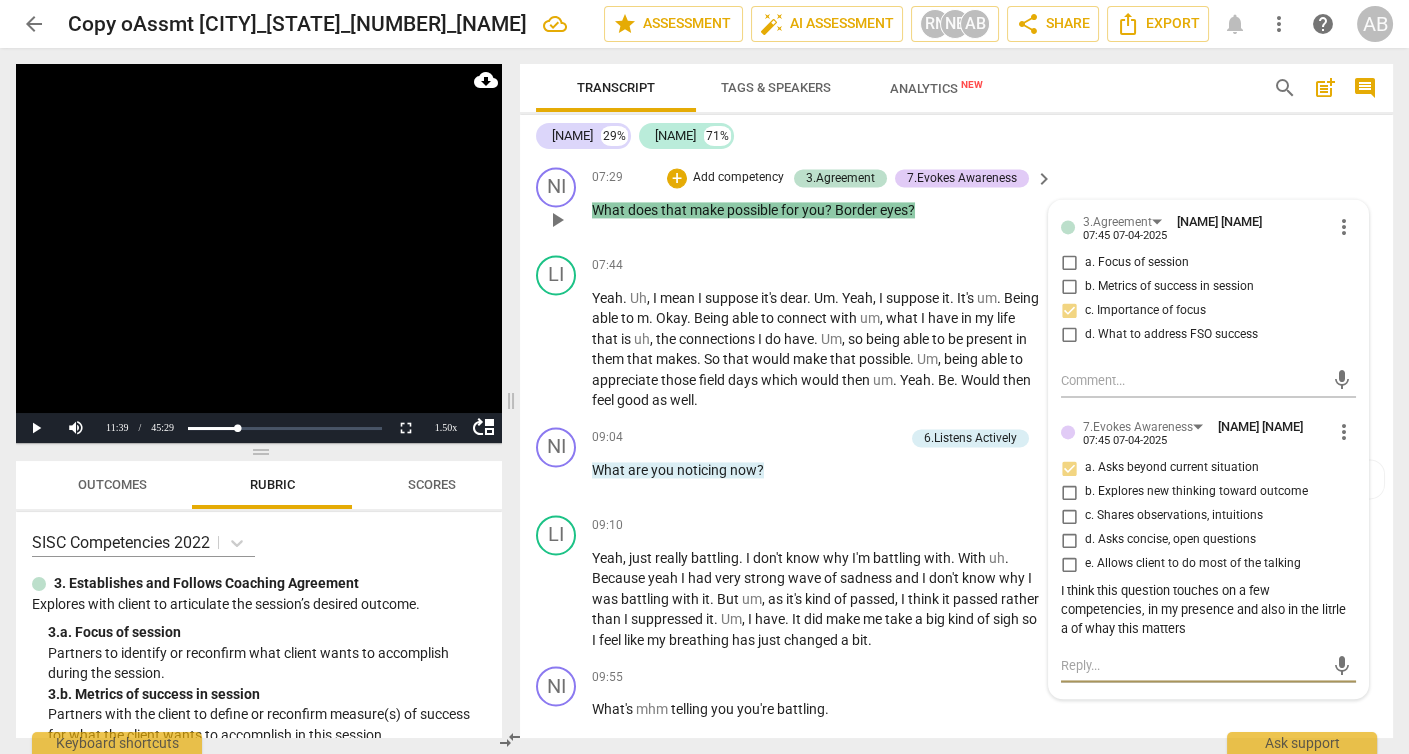 click at bounding box center (1192, 665) 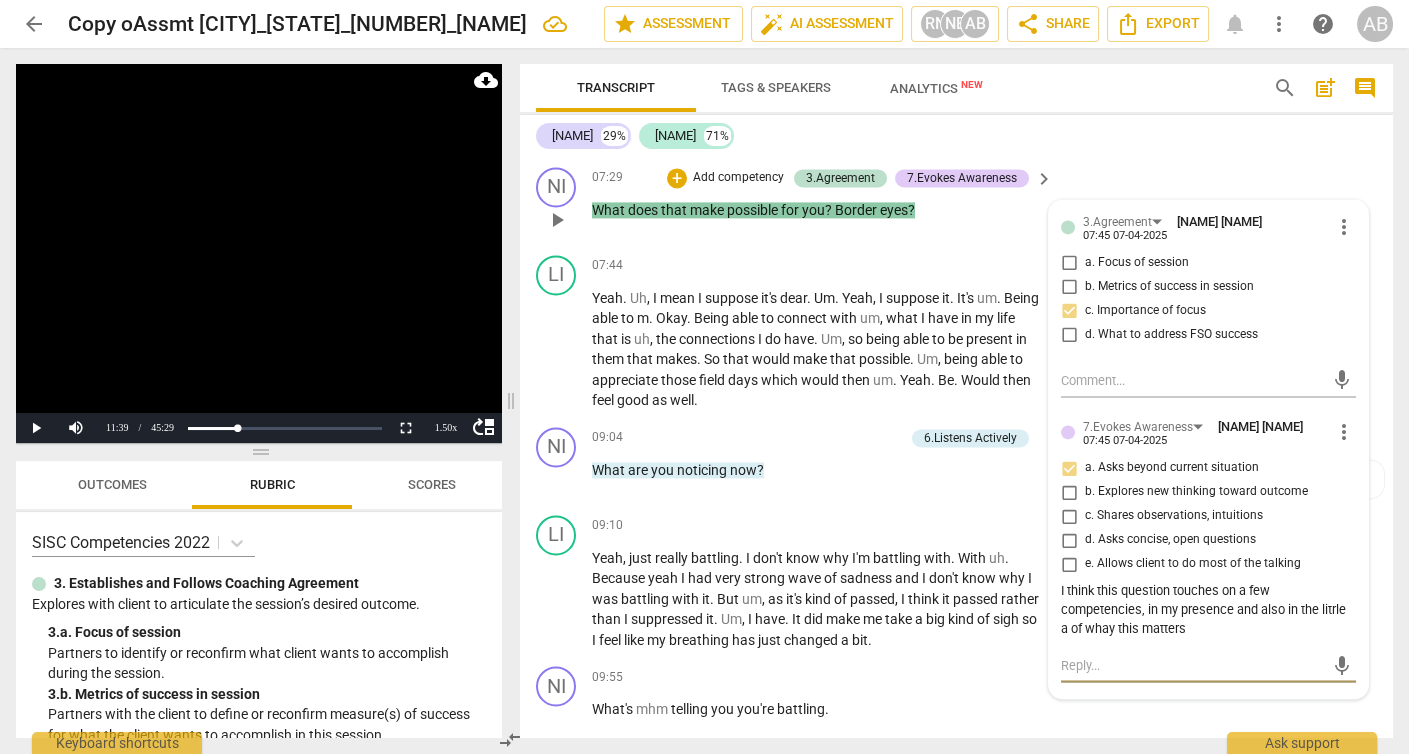 type on "N" 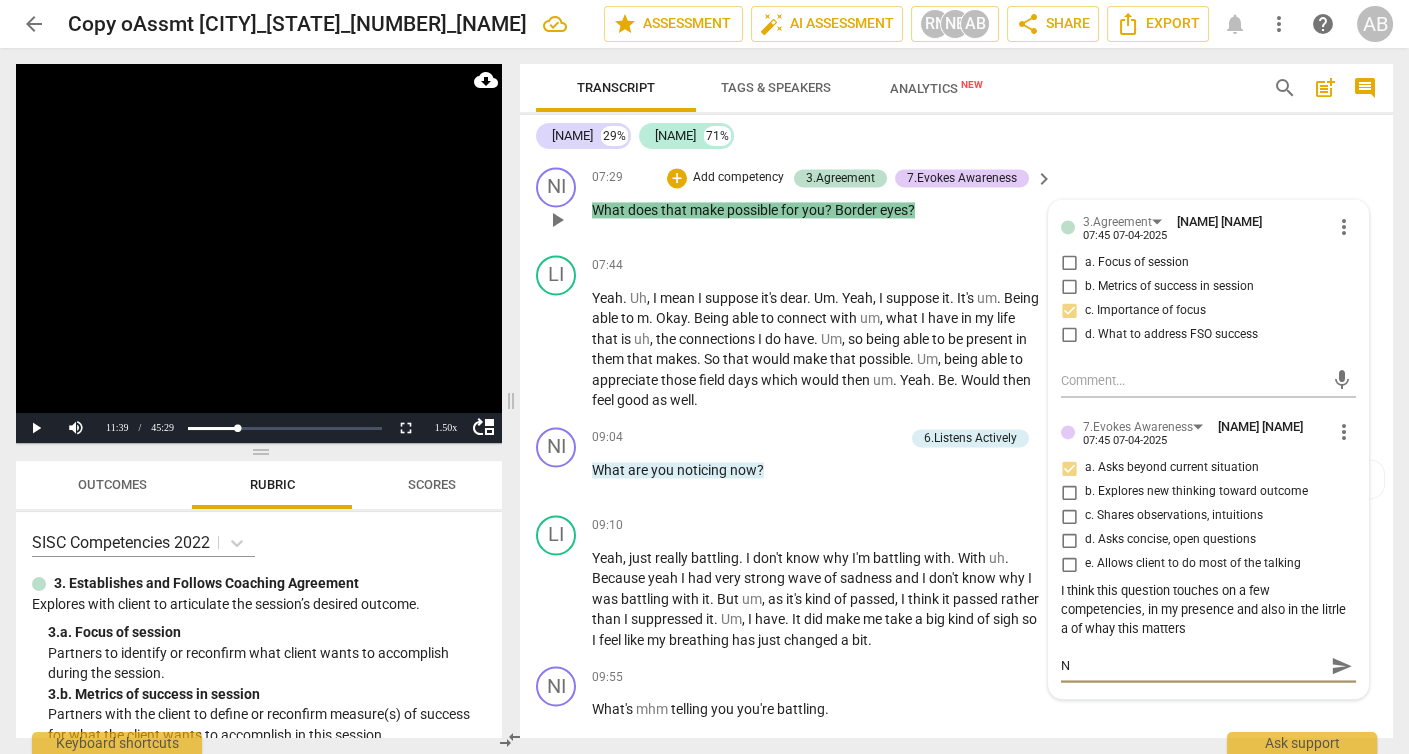 type on "No" 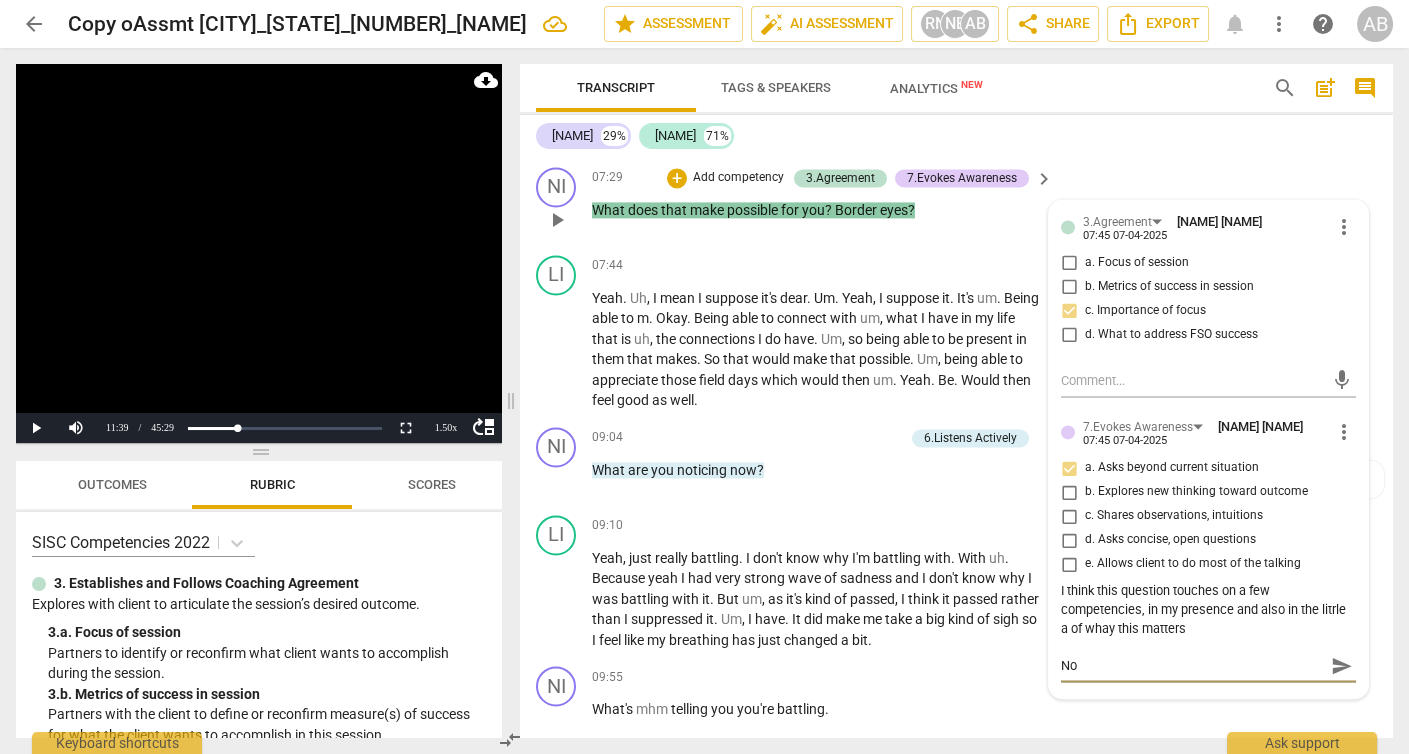 type on "Not" 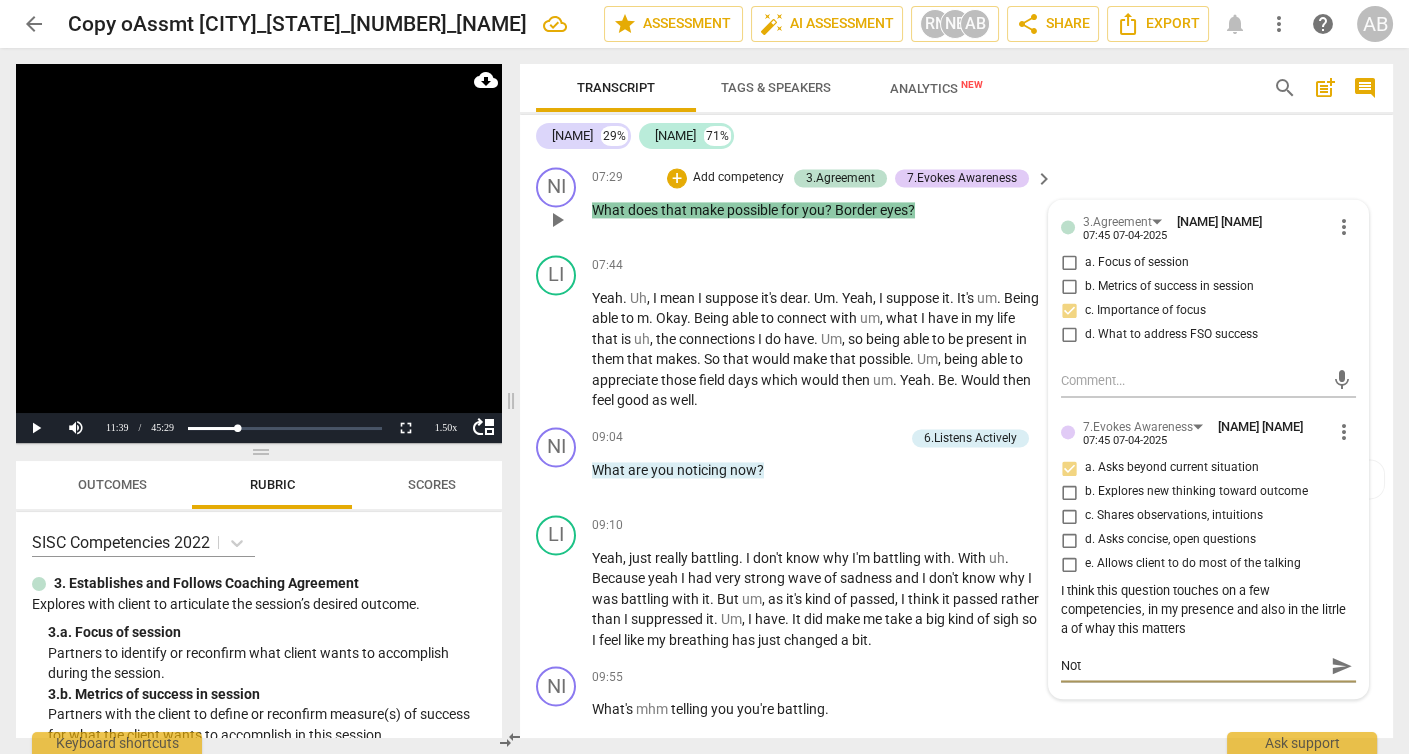type on "Not" 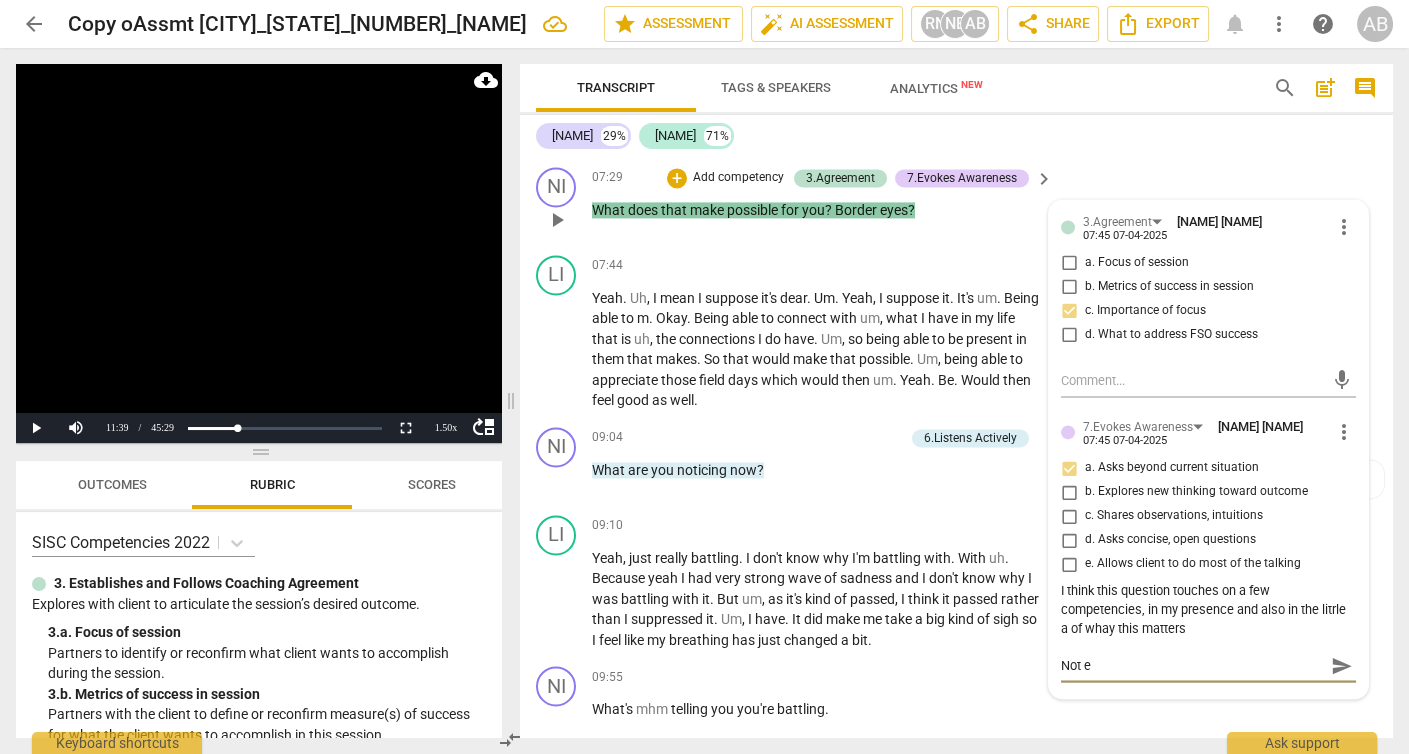 type on "Not ex" 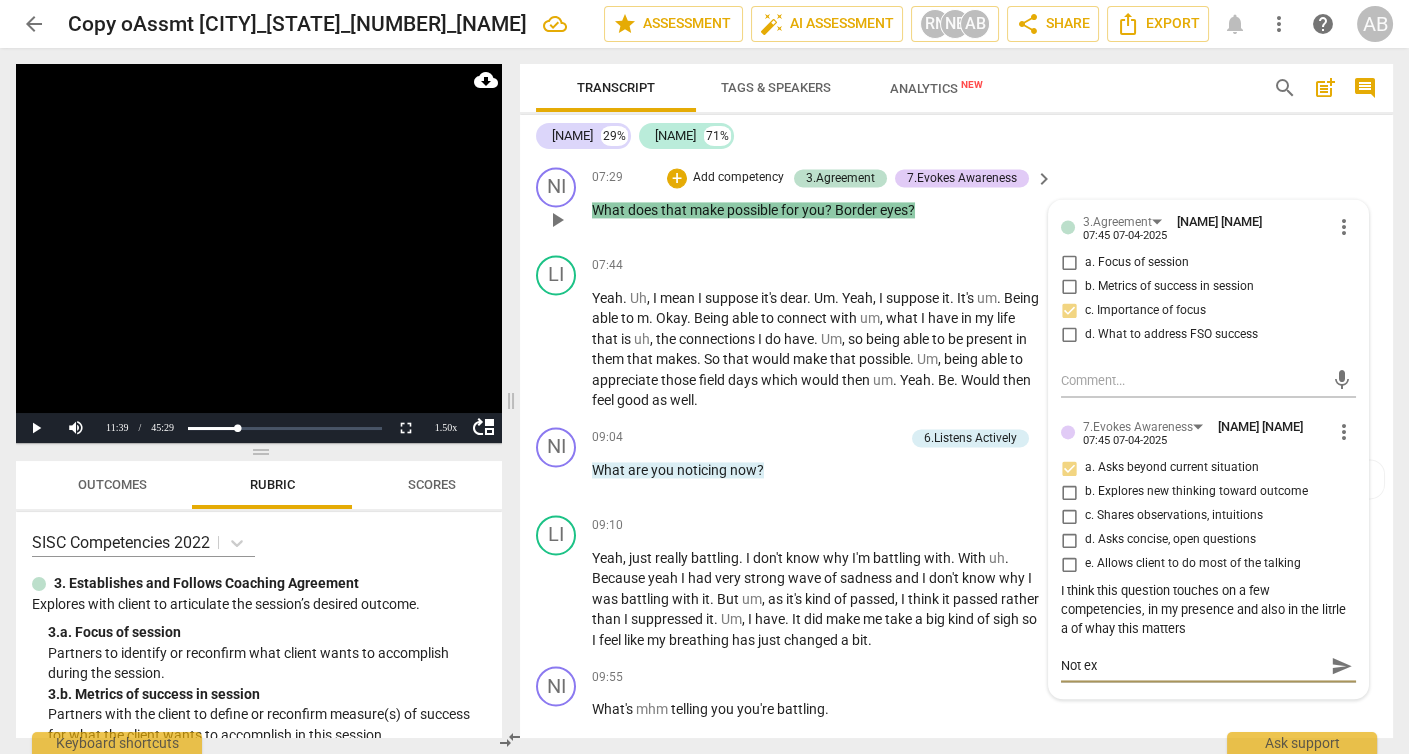 type on "Not exa" 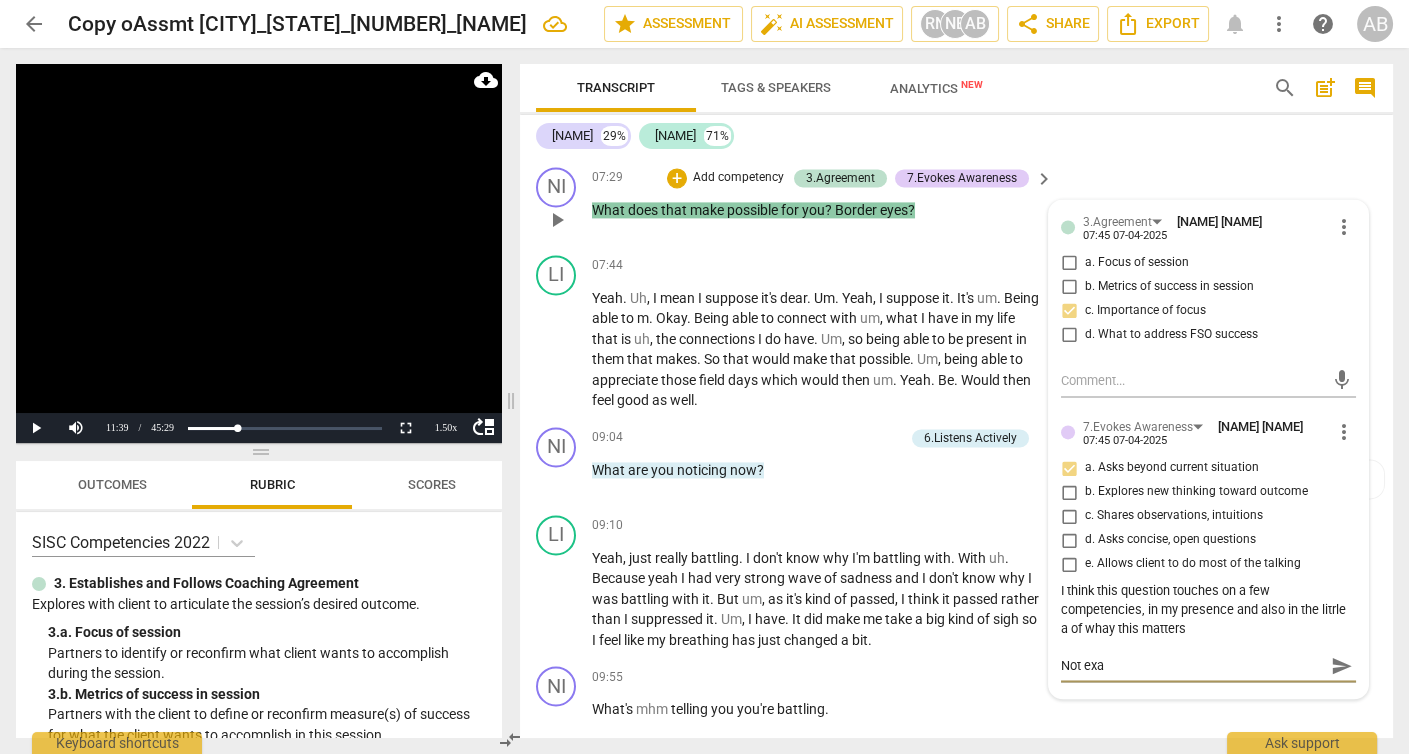 type on "Not exac" 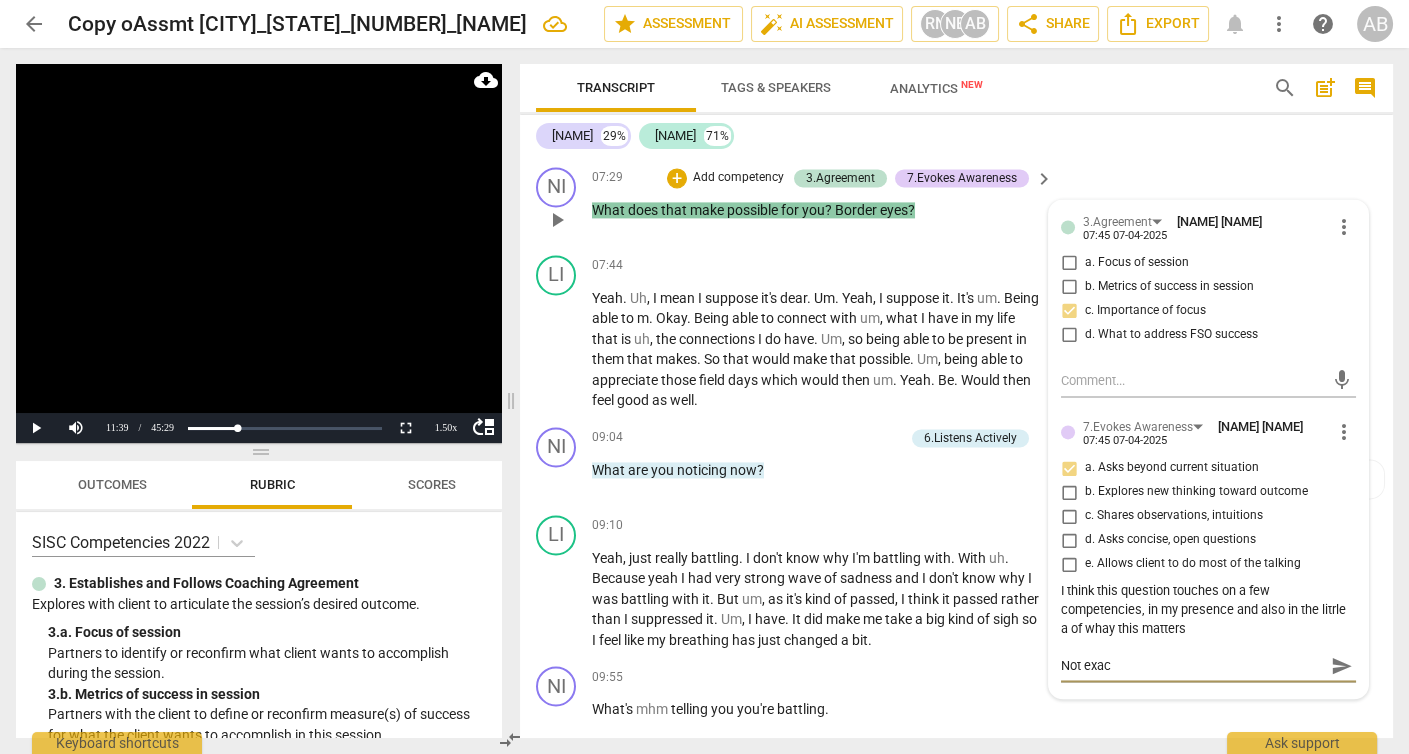 type on "Not exact" 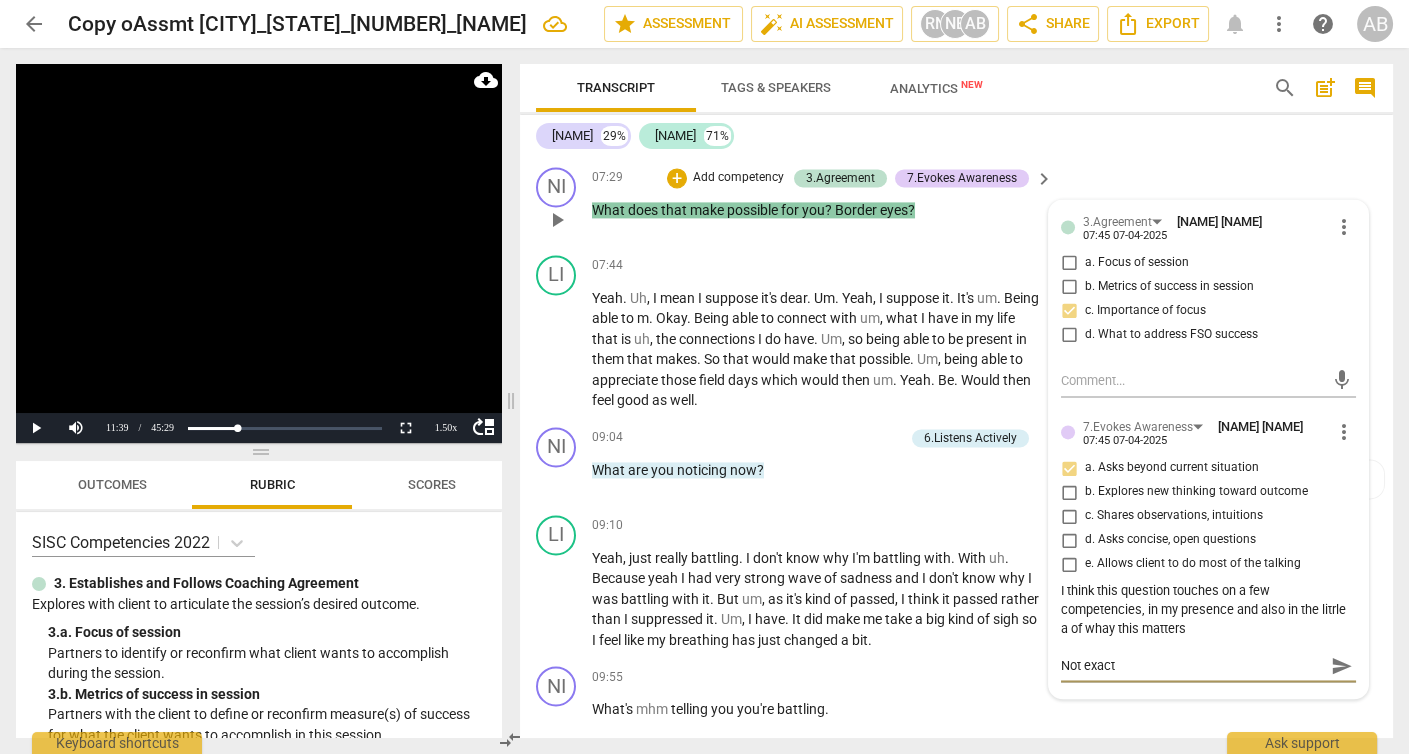type on "Not exactl" 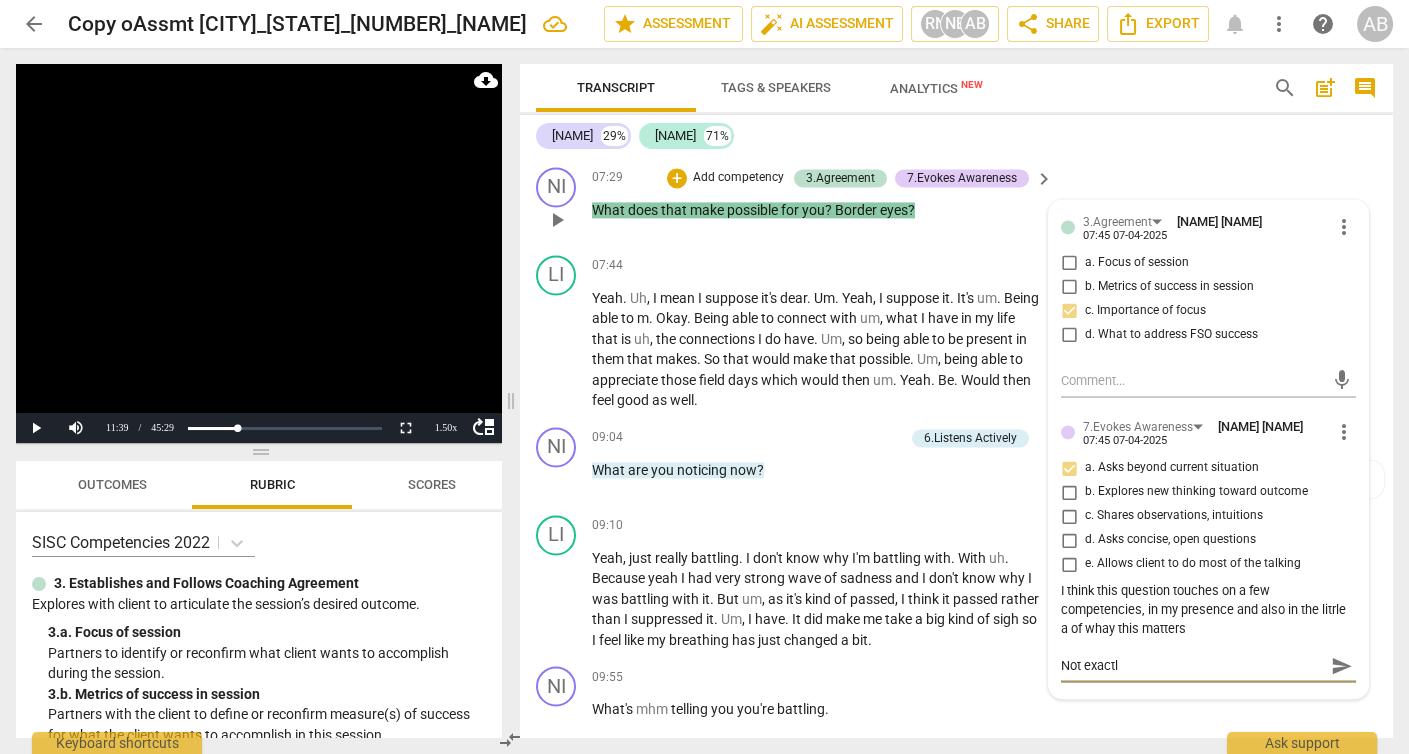 type on "Not exactly" 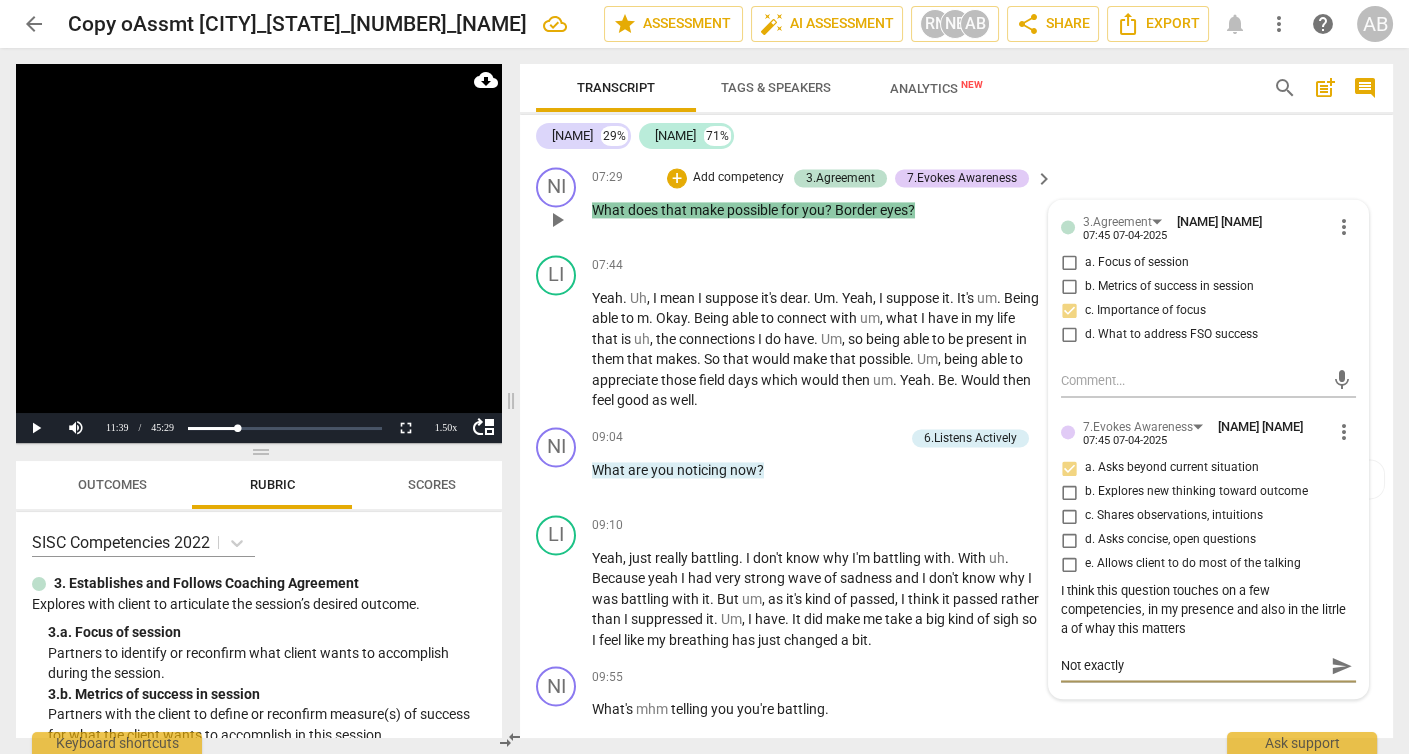type on "Not exactly" 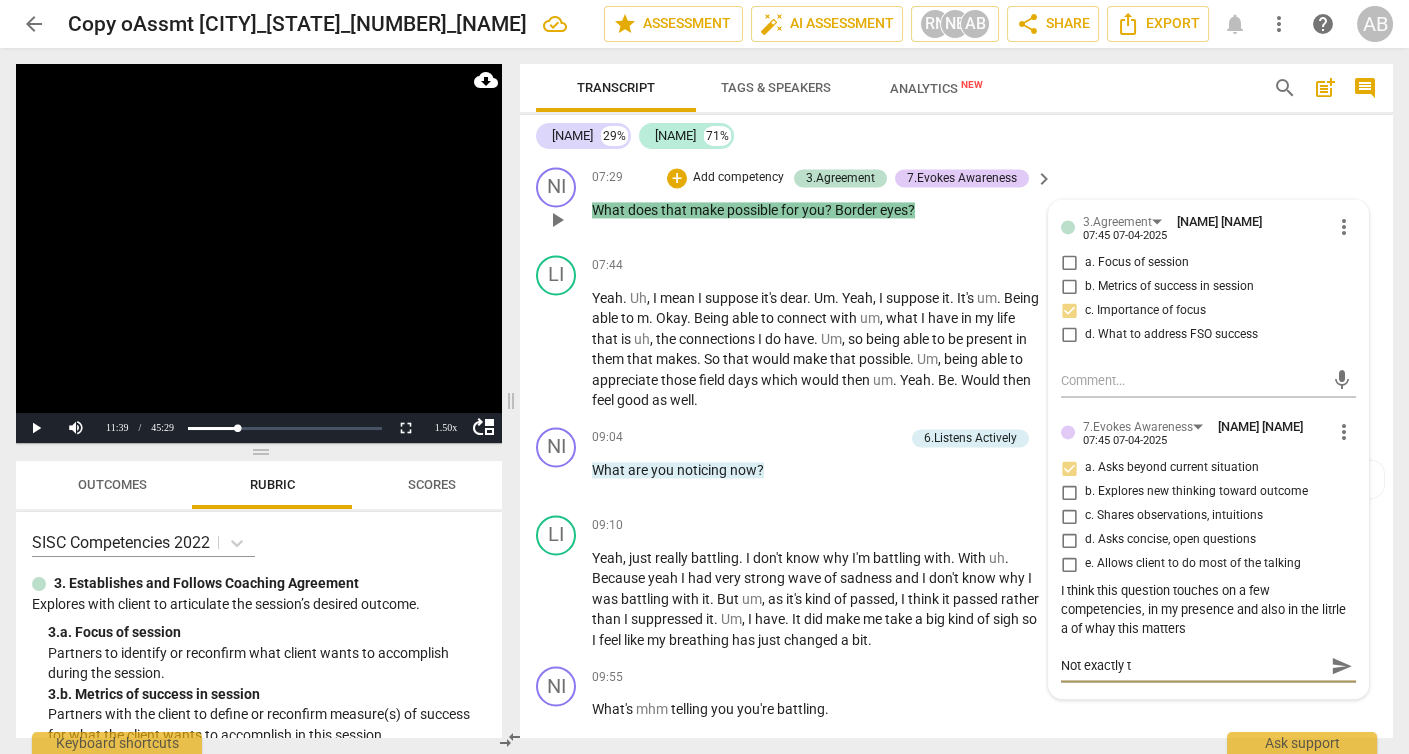 type on "Not exactly th" 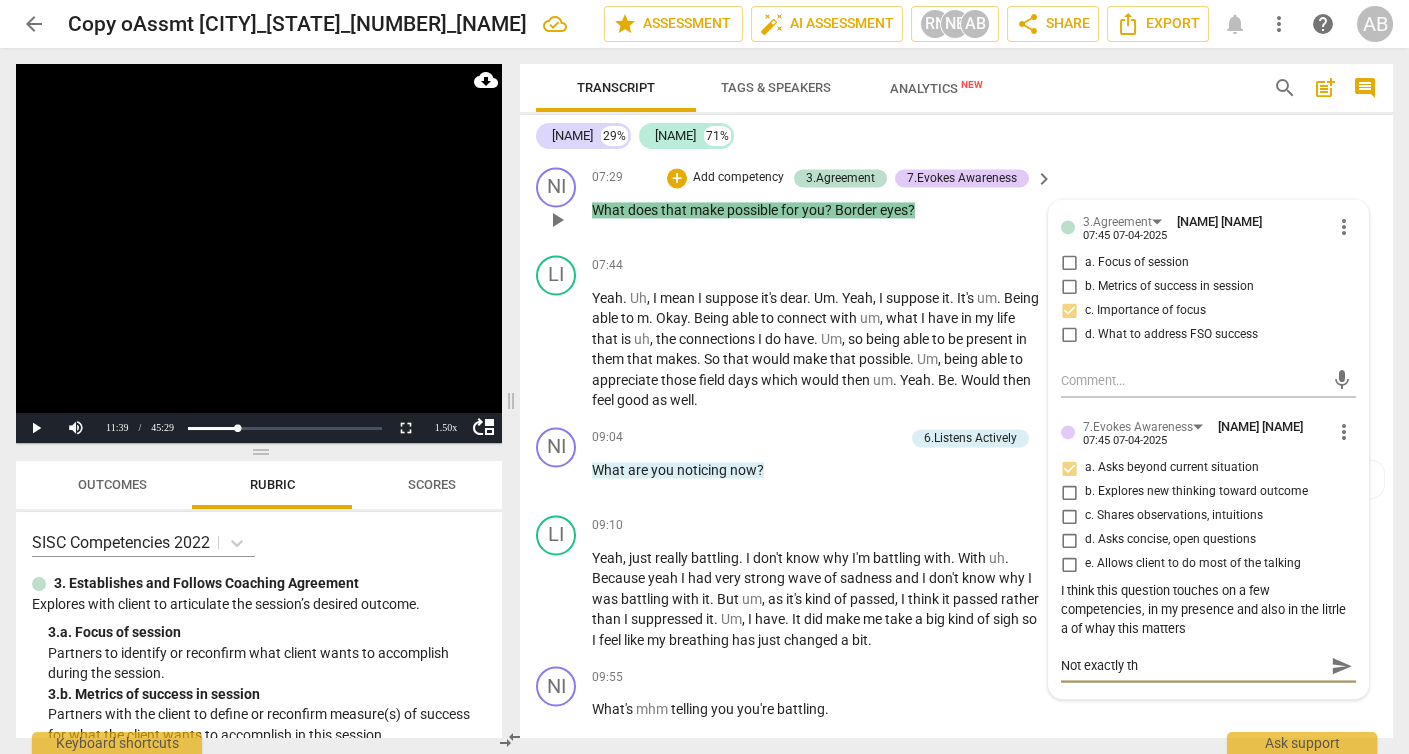 type on "Not exactly the" 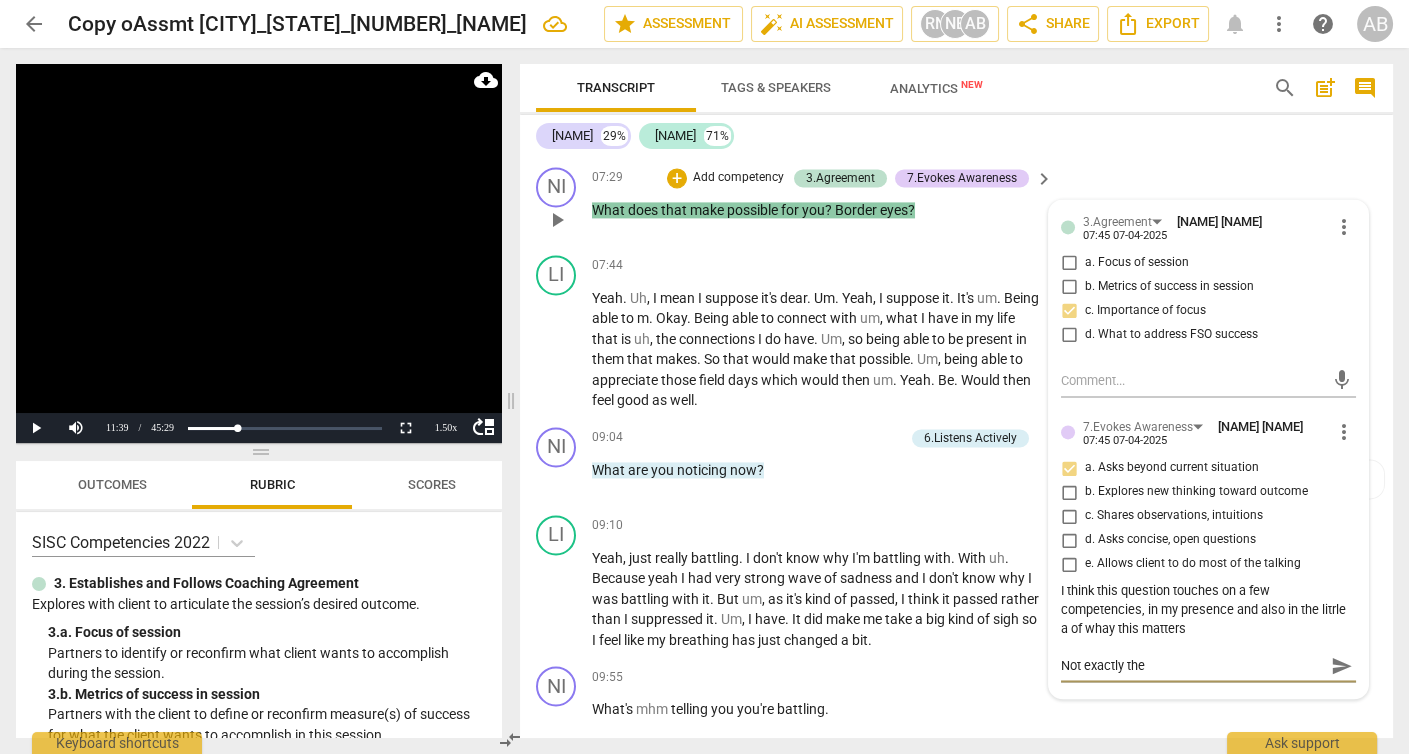 type on "Not exactly the" 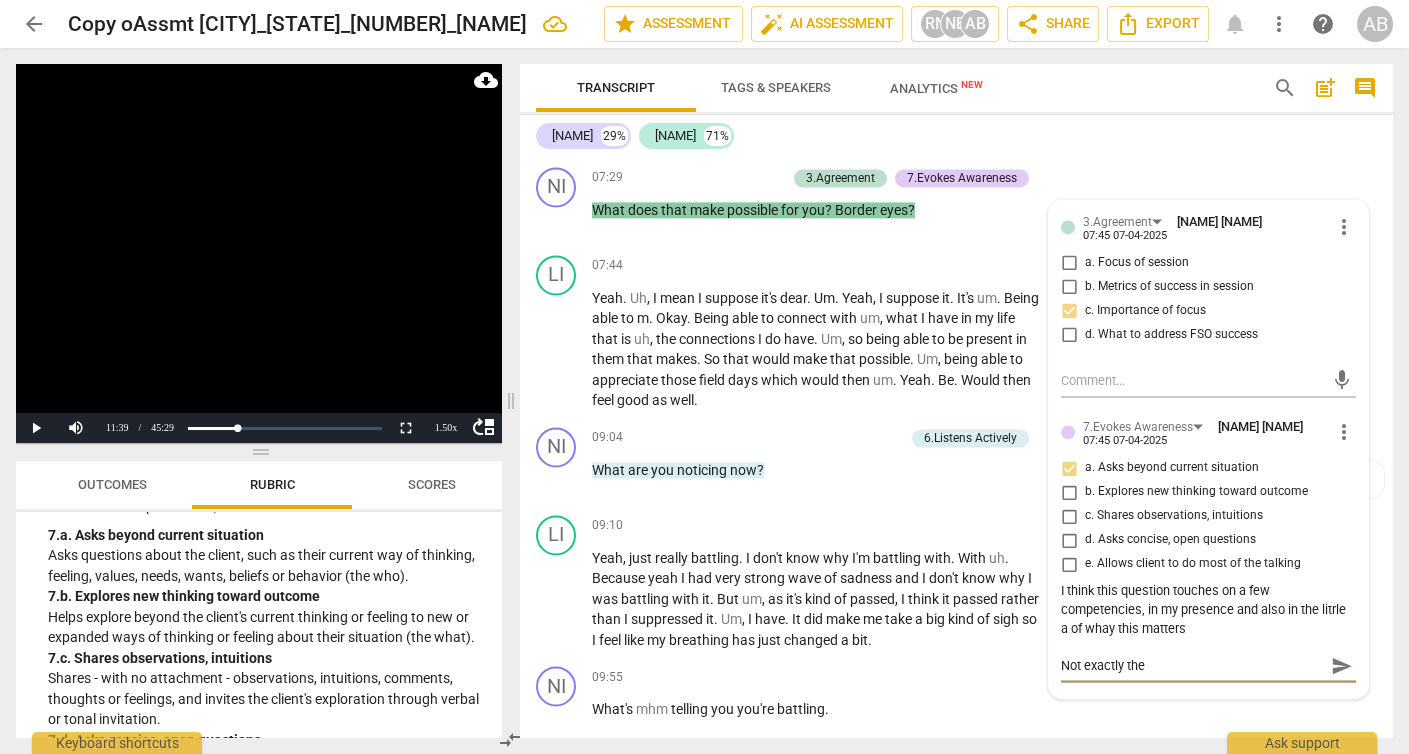 scroll, scrollTop: 1407, scrollLeft: 0, axis: vertical 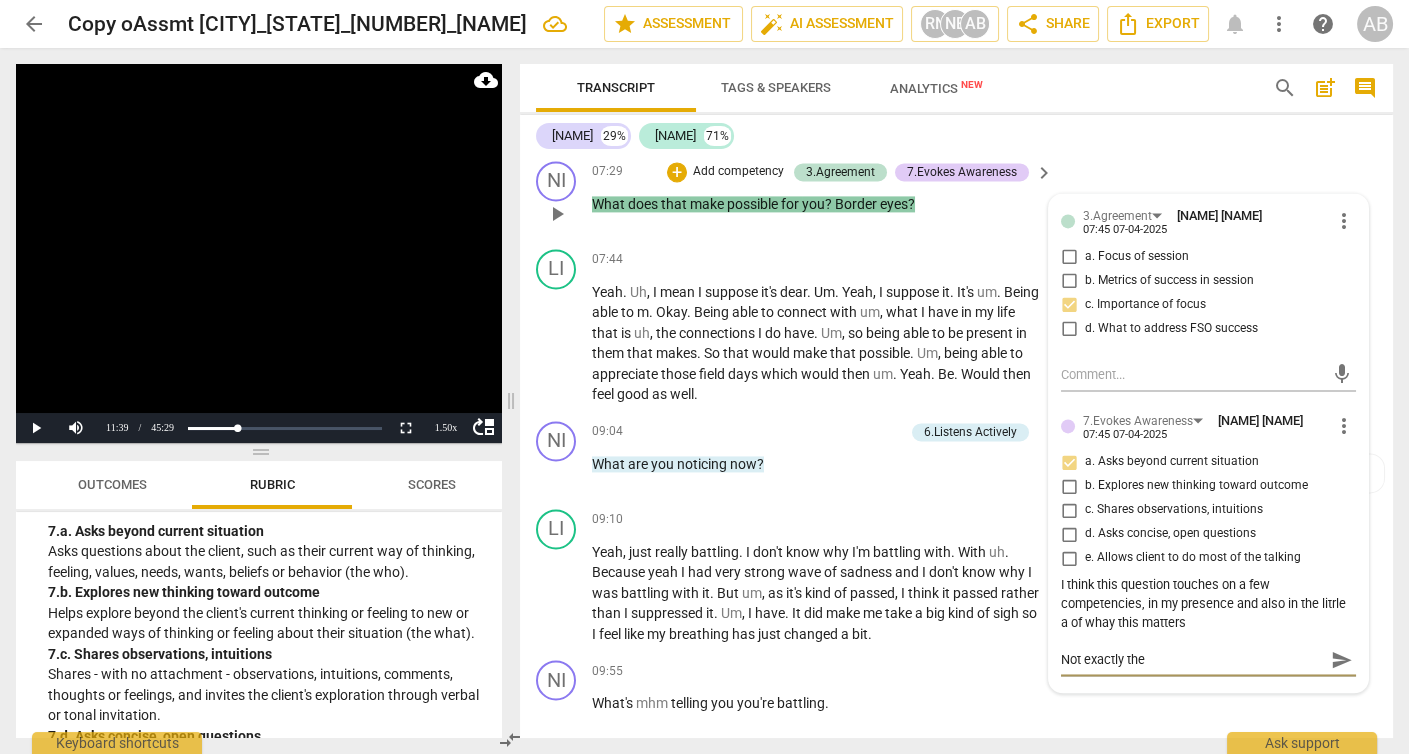 drag, startPoint x: 1211, startPoint y: 724, endPoint x: 1048, endPoint y: 708, distance: 163.78339 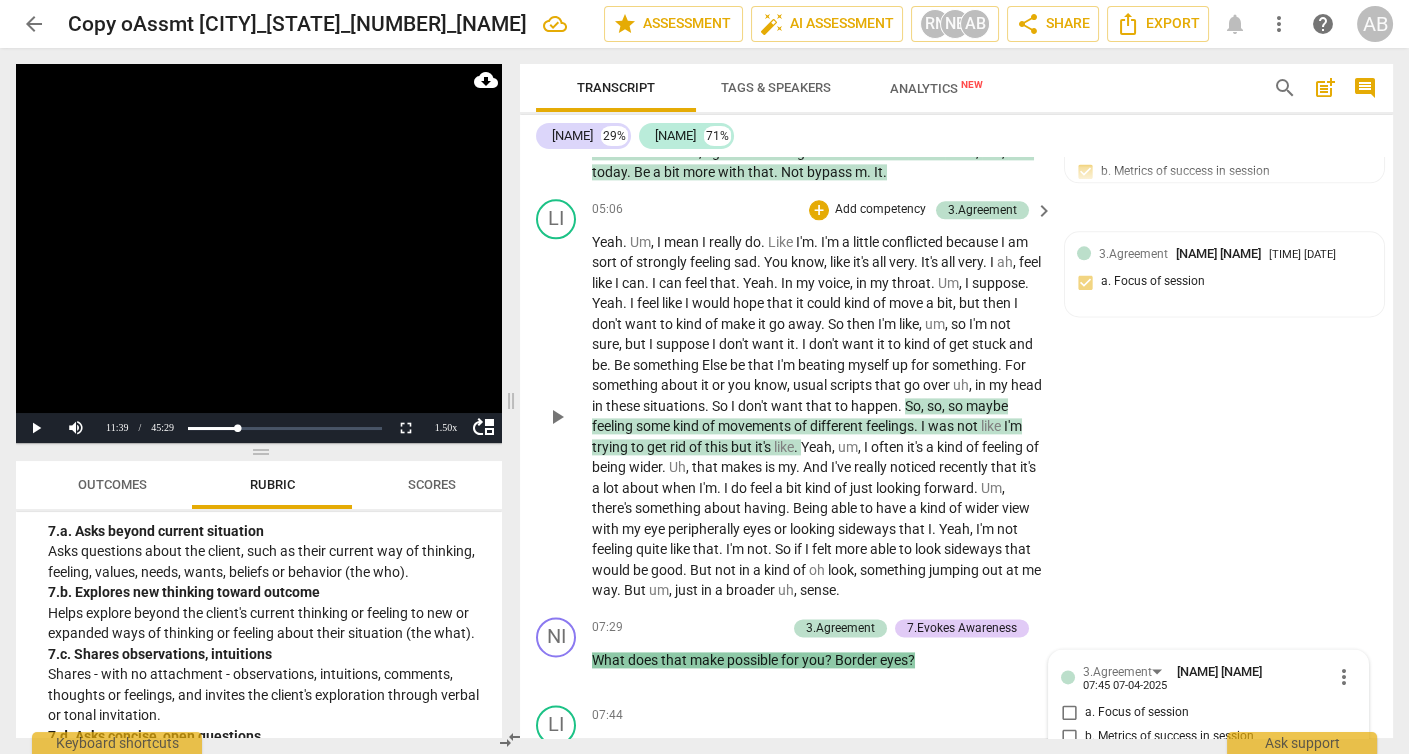 scroll, scrollTop: 4650, scrollLeft: 0, axis: vertical 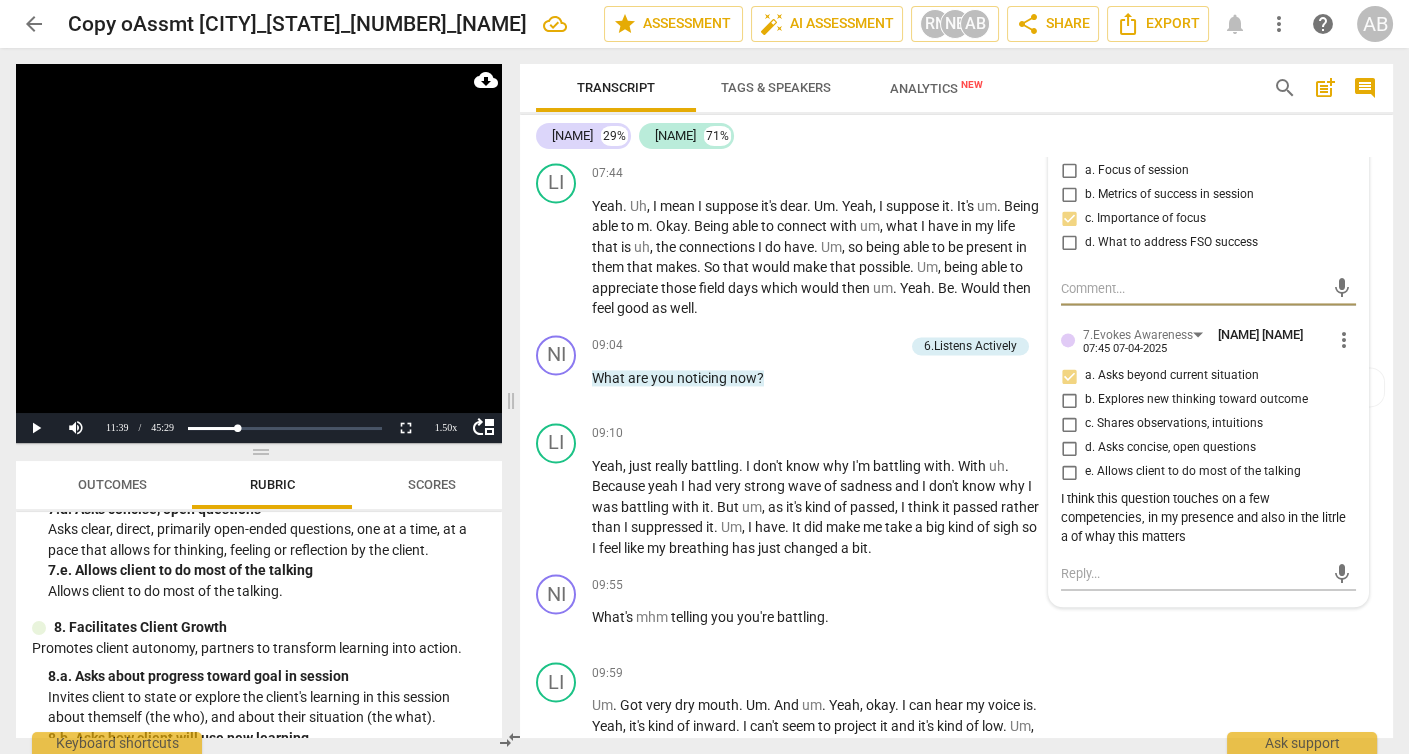 click at bounding box center [1192, 288] 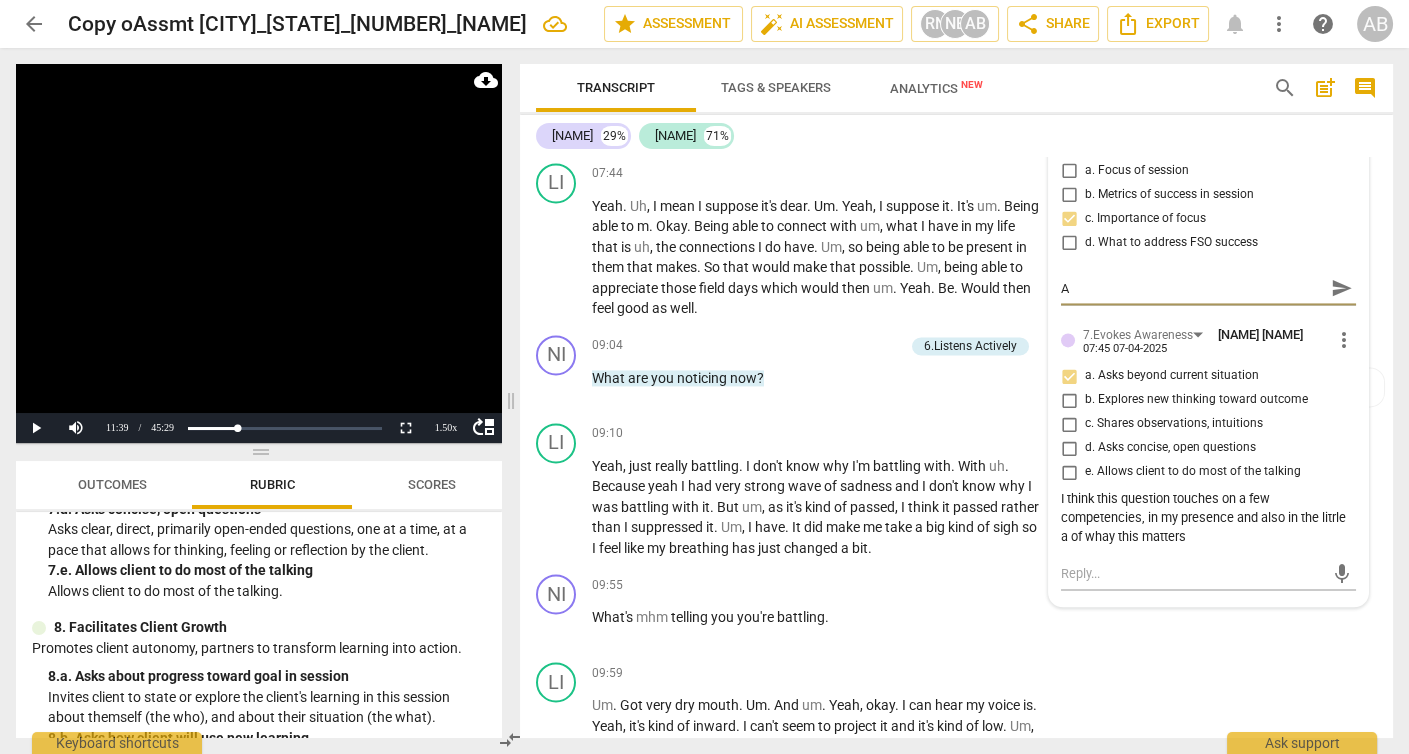 type on "A" 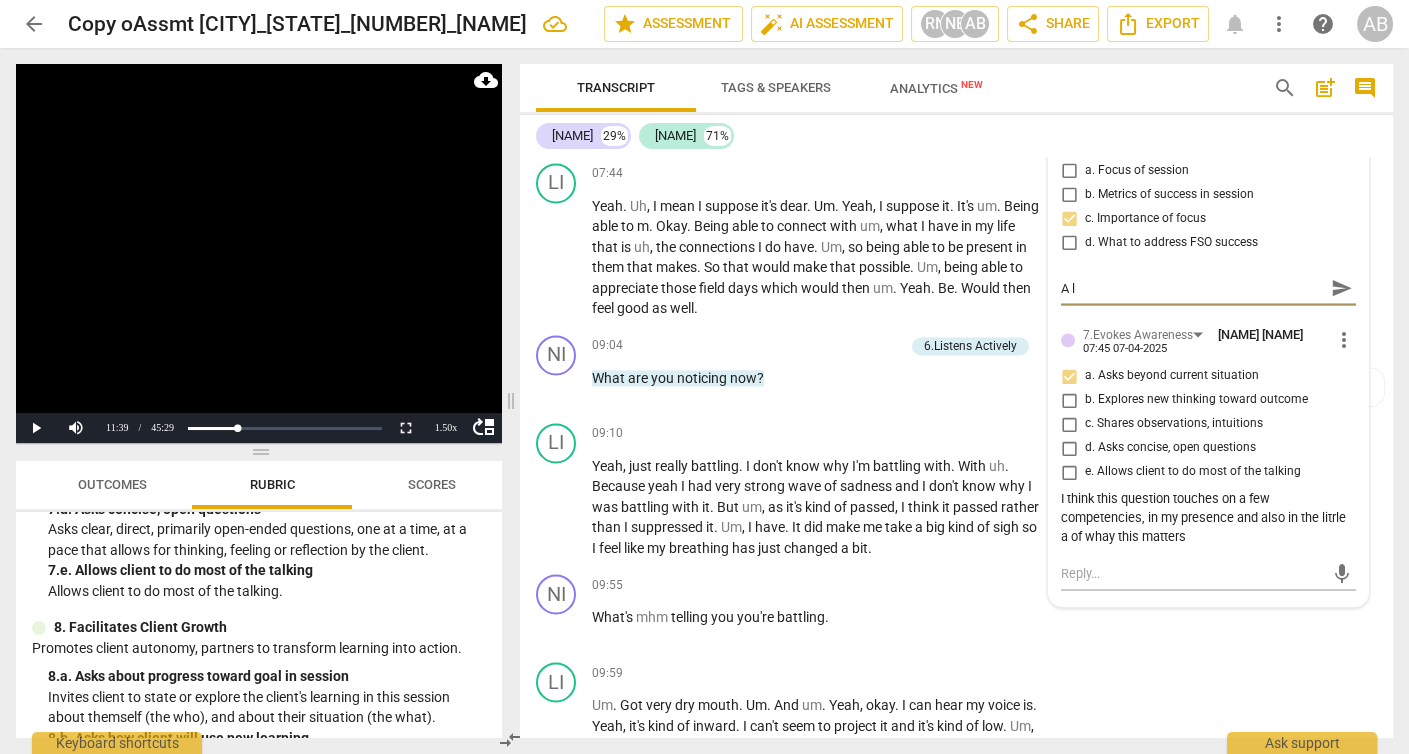 type on "A li" 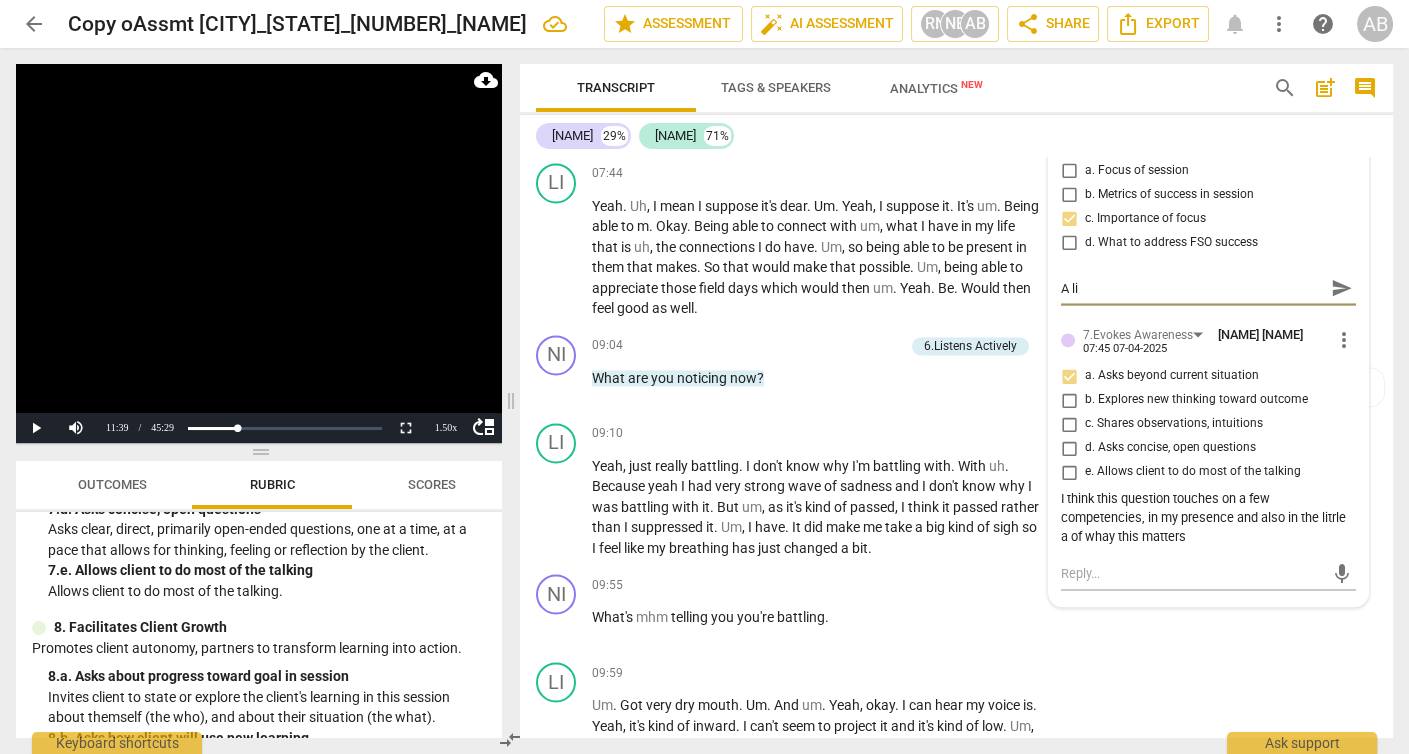 type on "A lit" 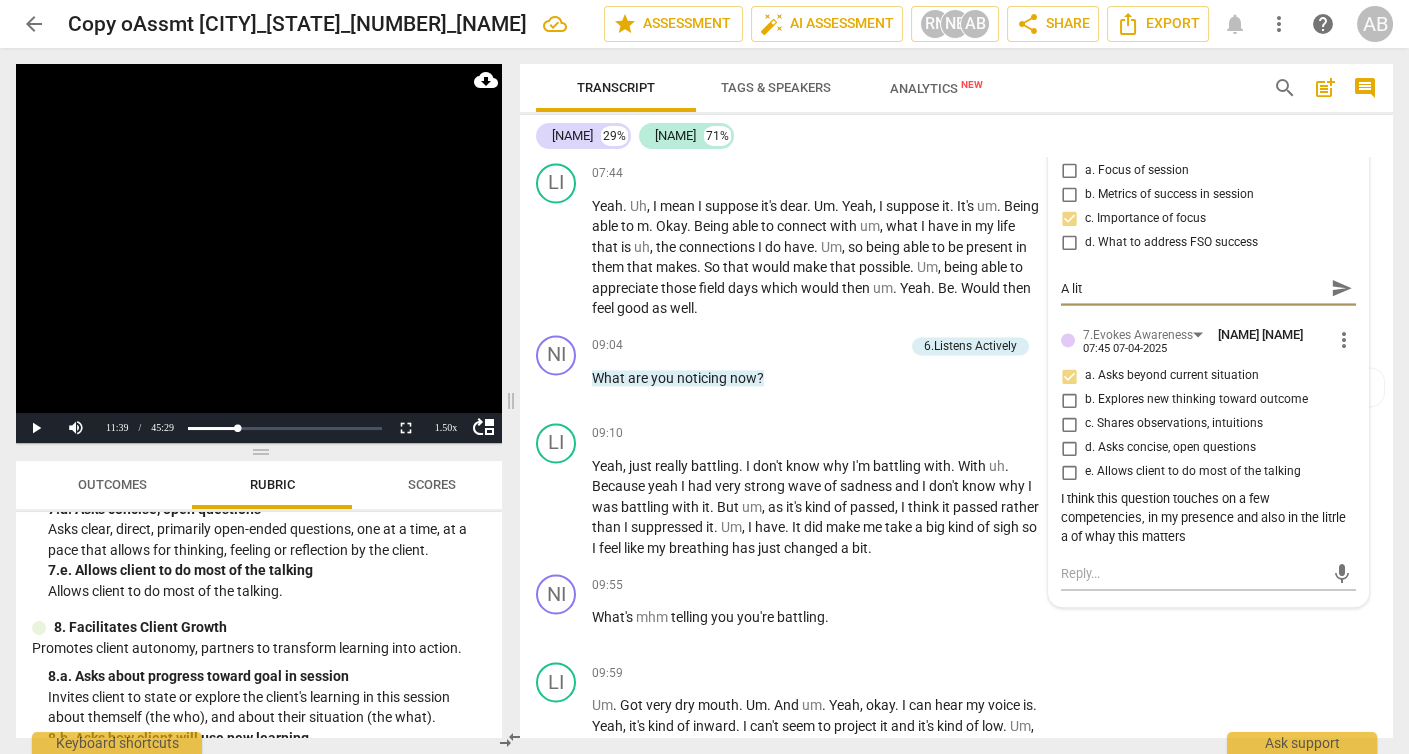 type on "A litt" 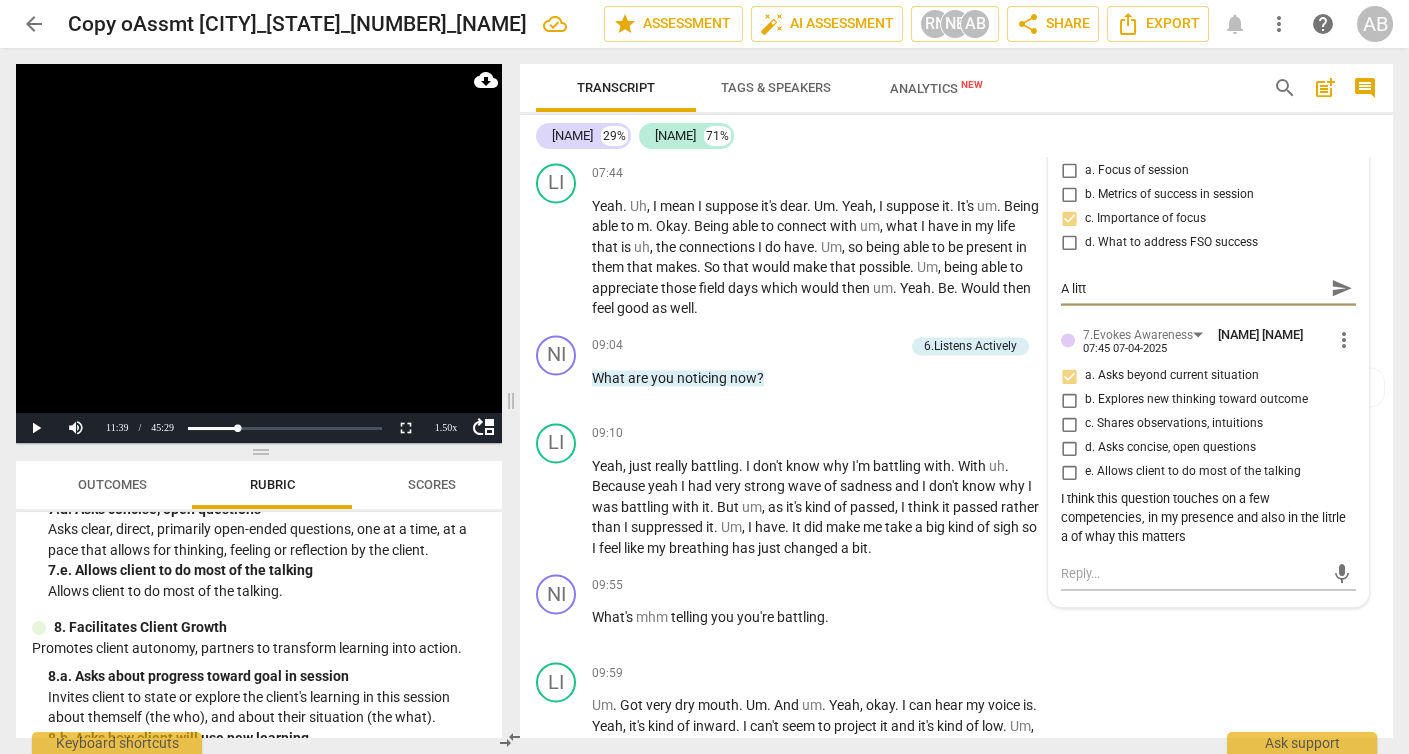 type on "A littl" 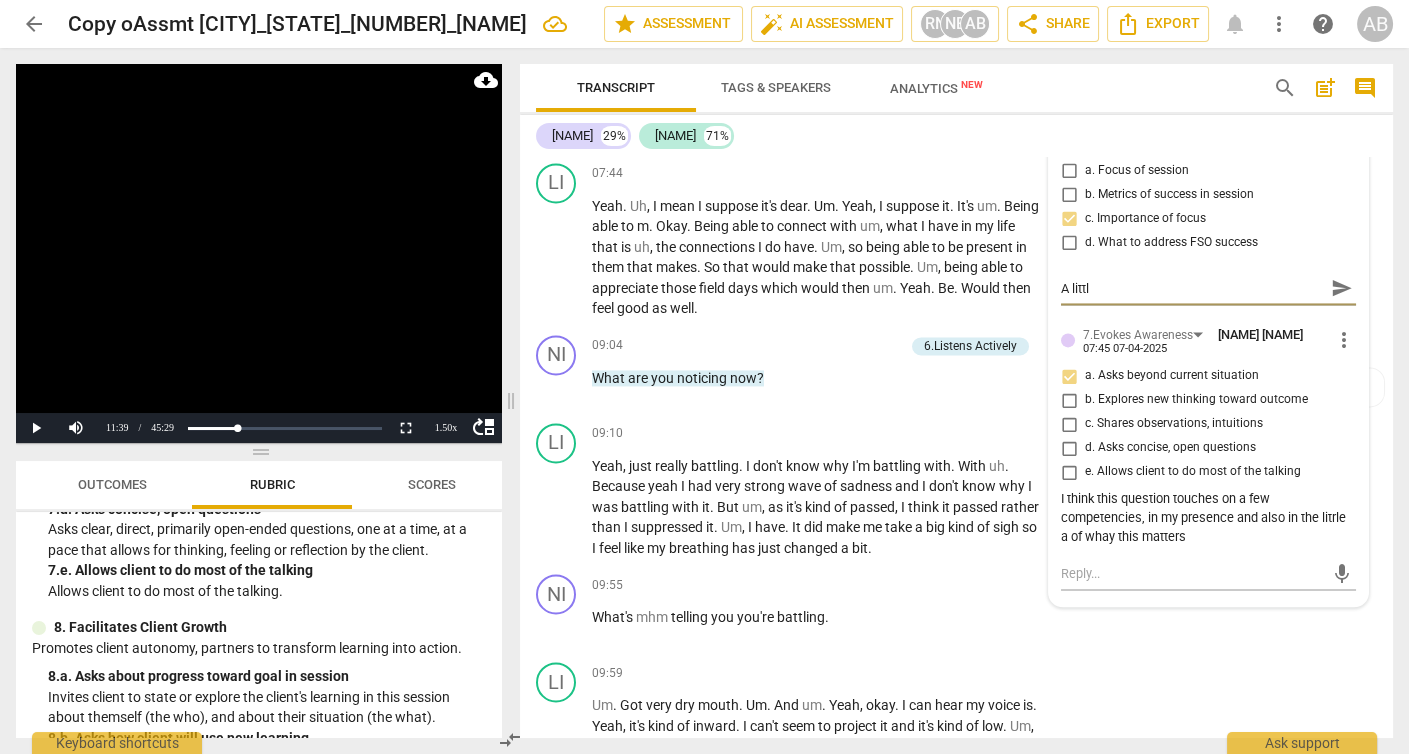 type on "A little" 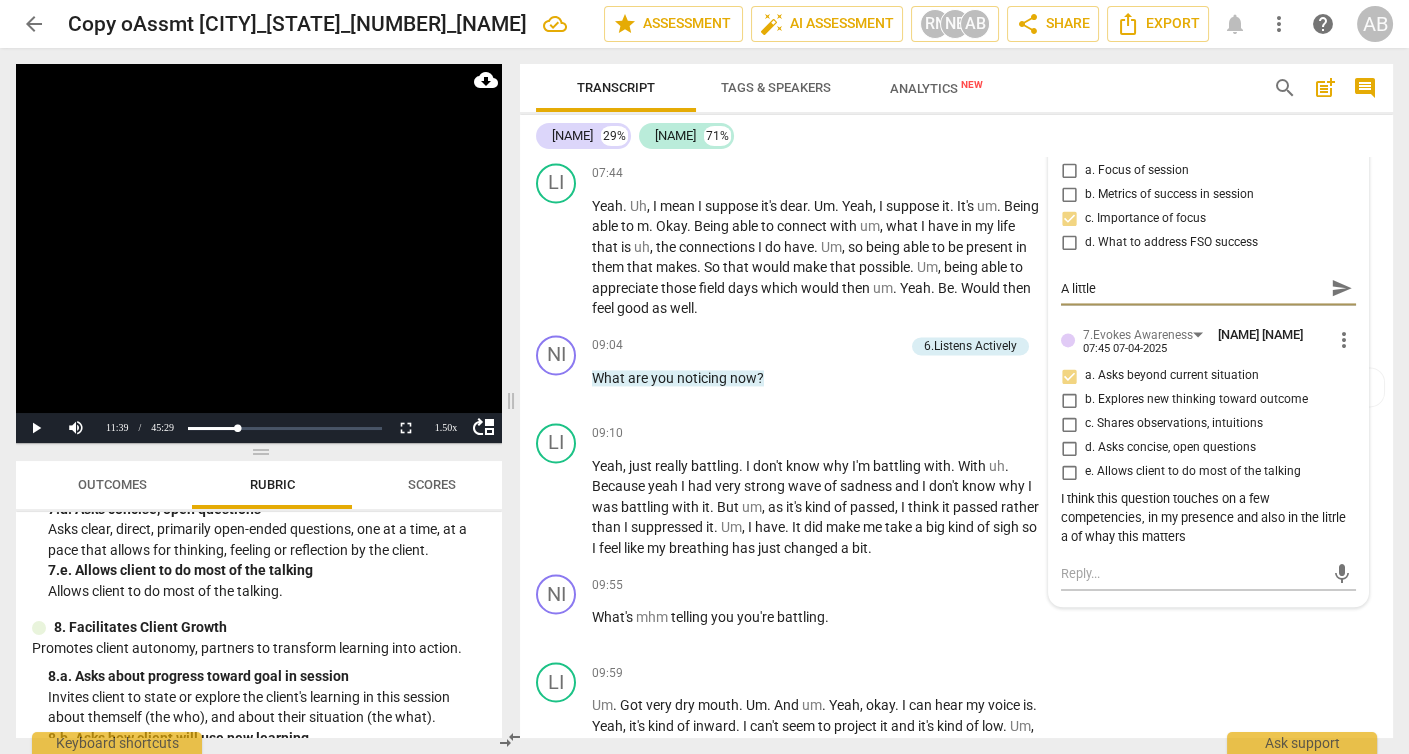 type on "A little" 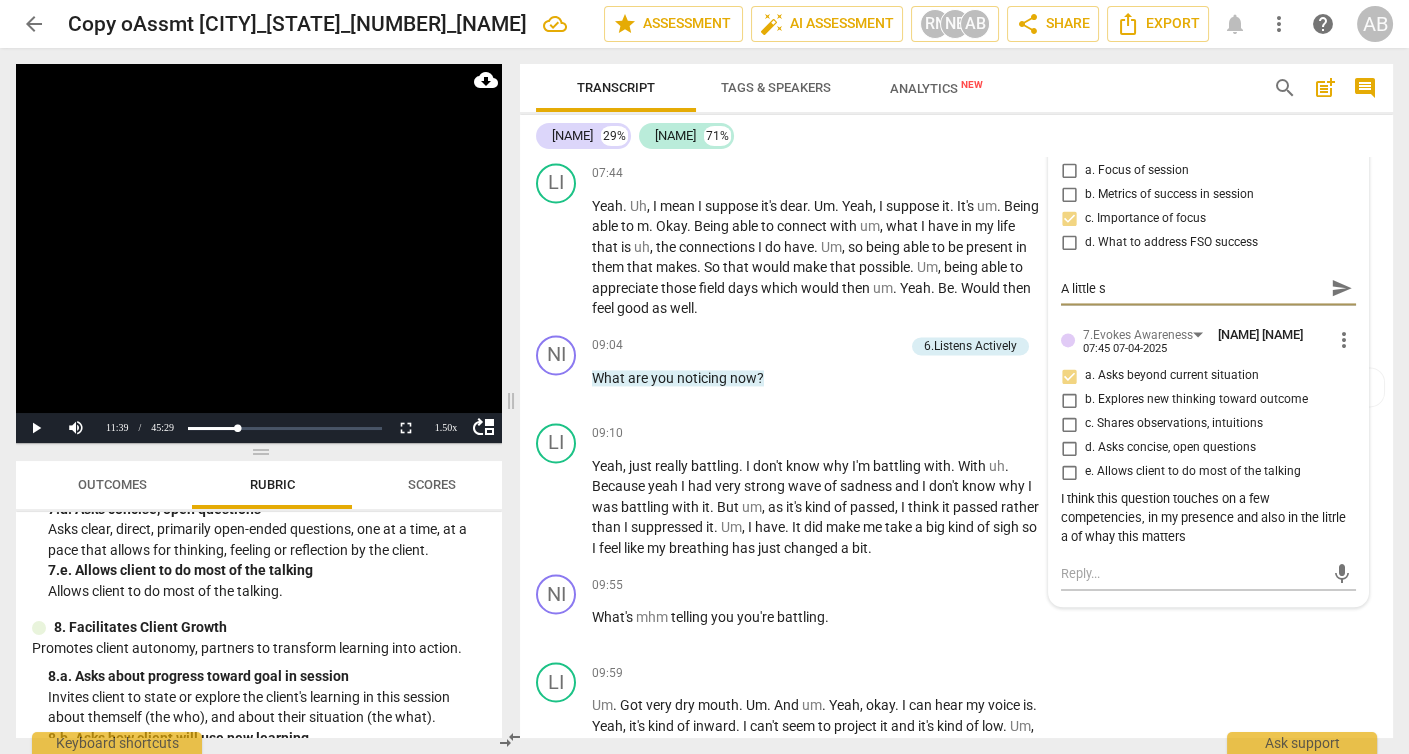 type on "A little sh" 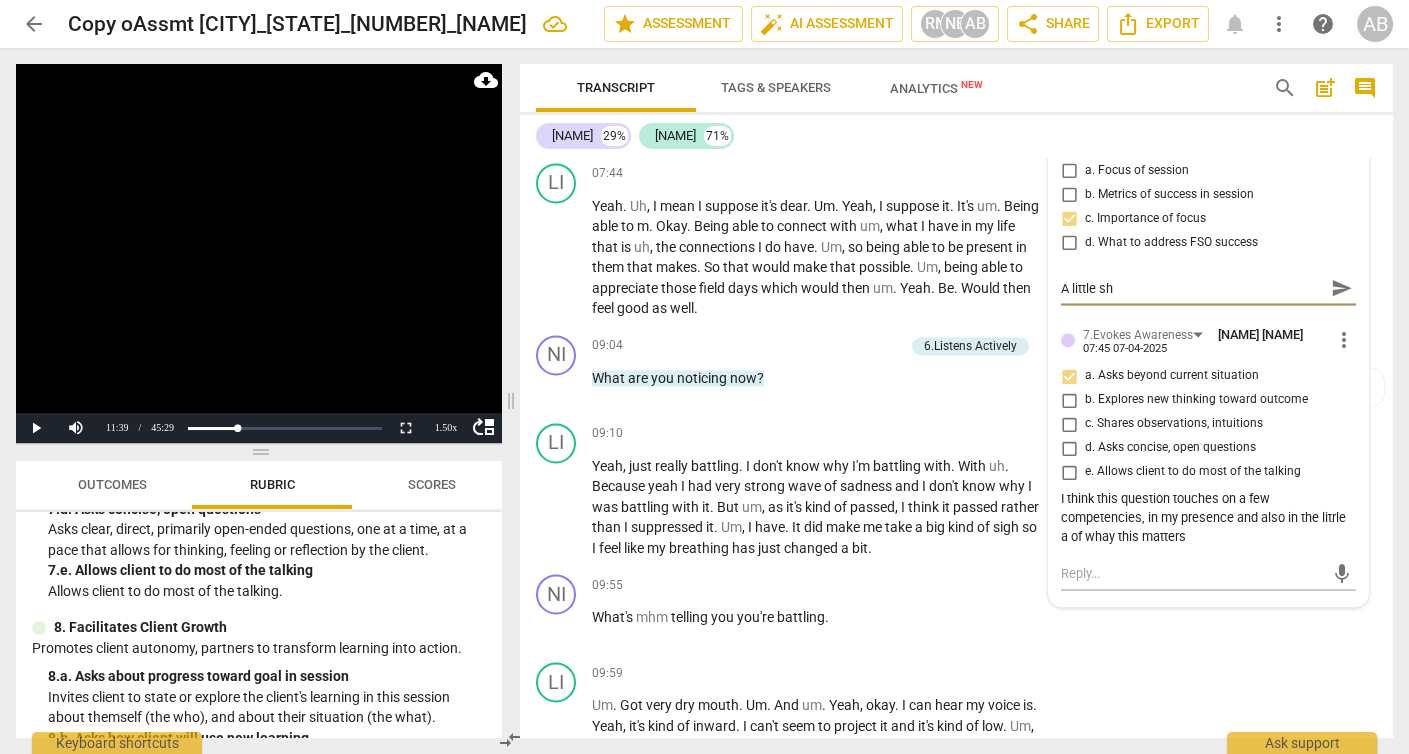 type on "A little s" 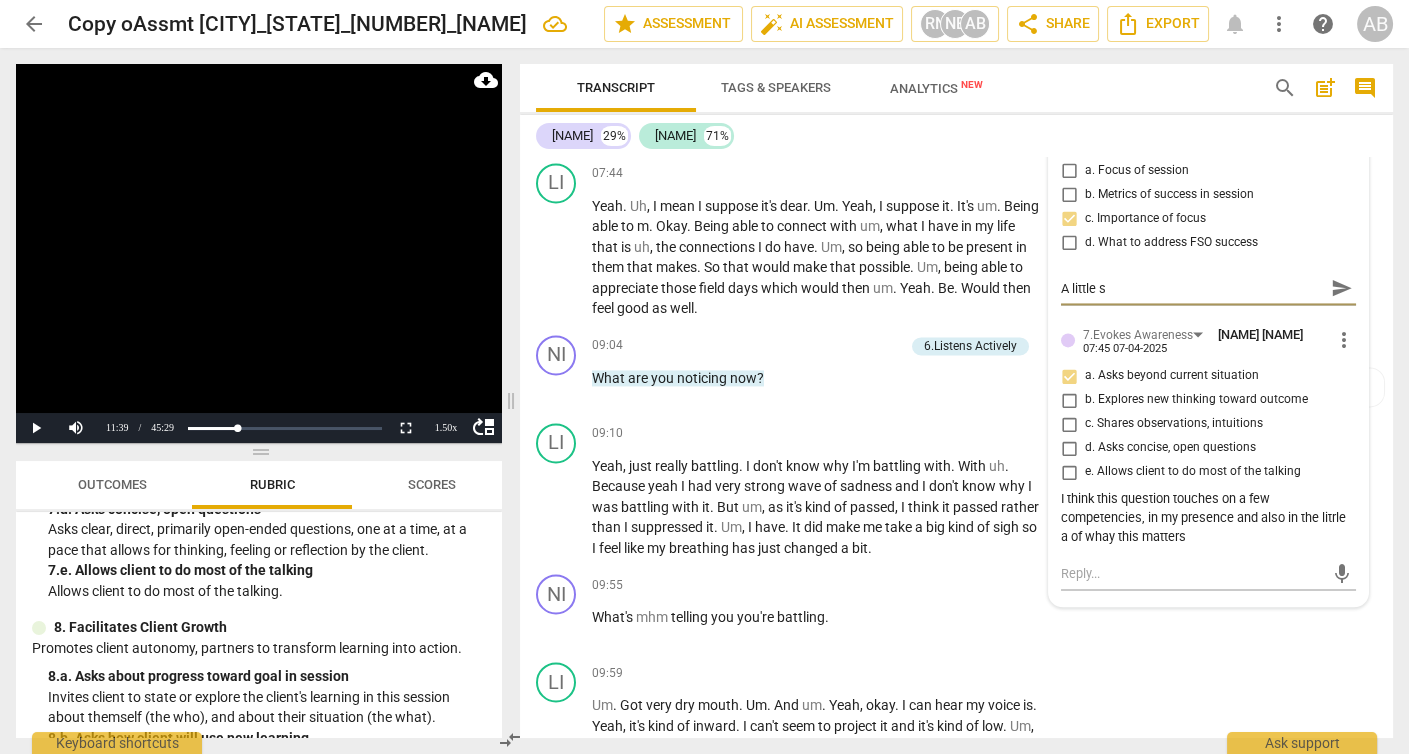 type on "A little" 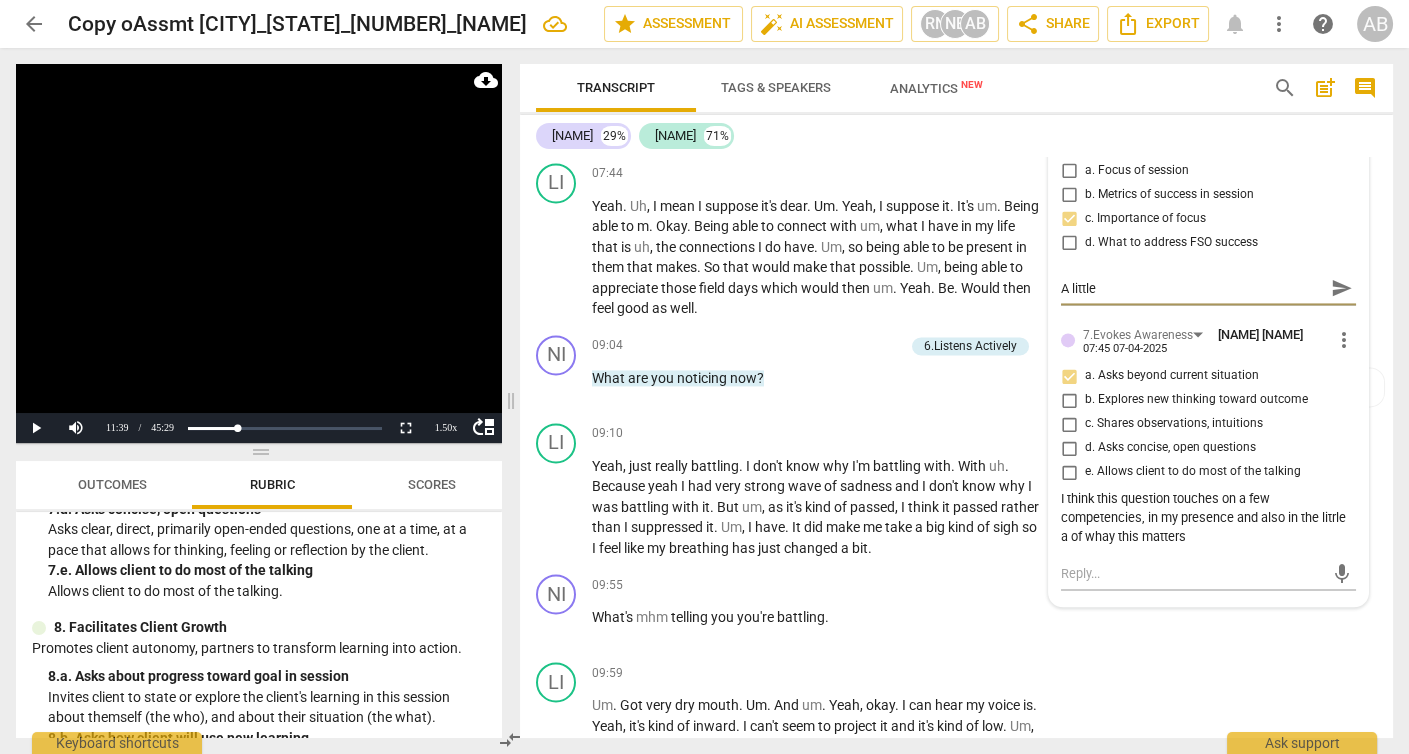 type on "A little" 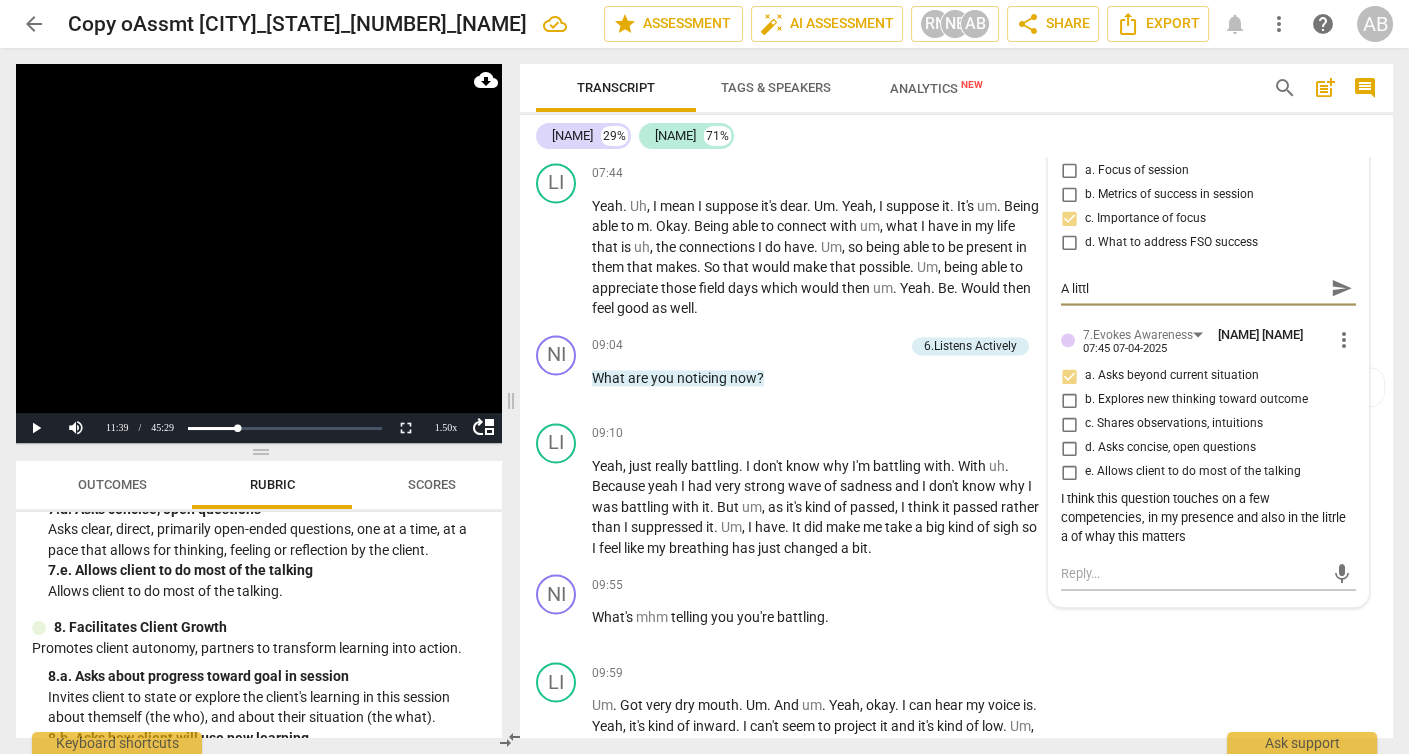 type on "A litt" 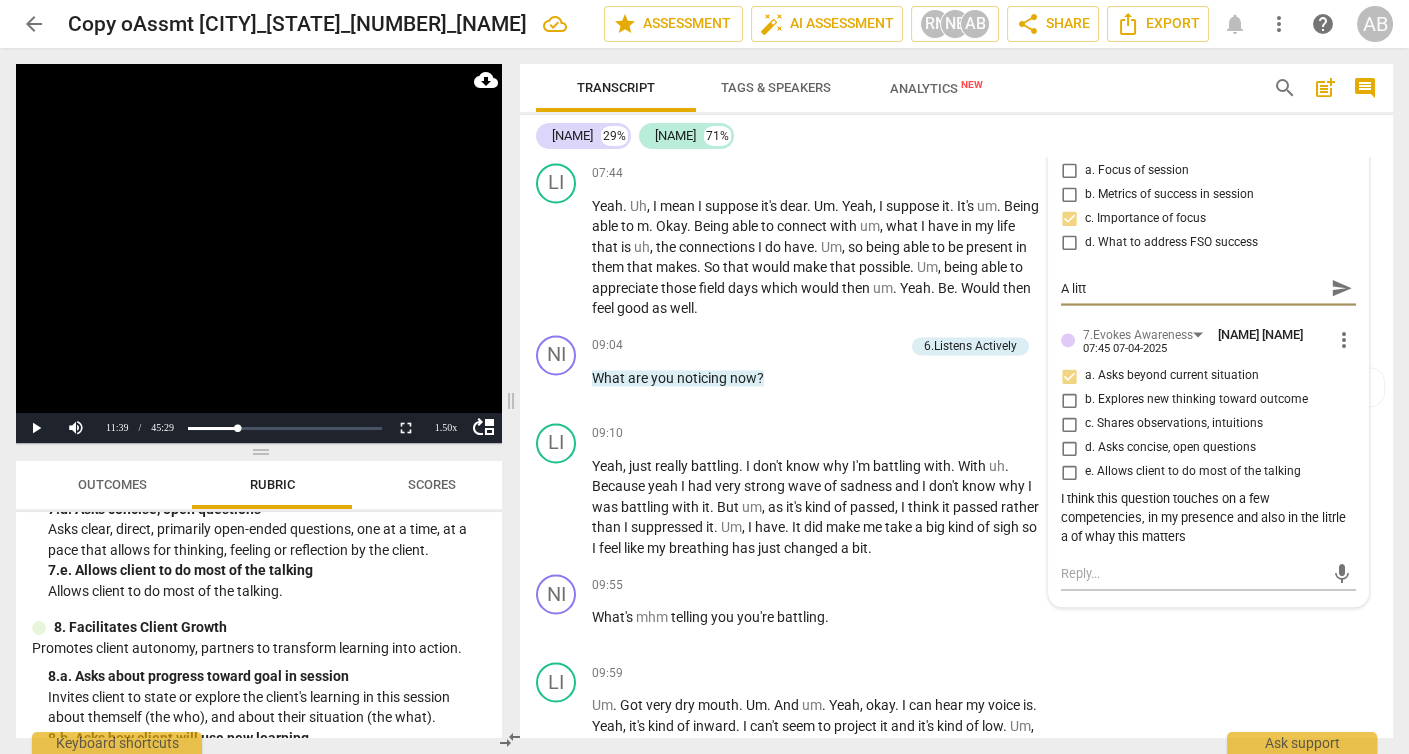 type on "A lit" 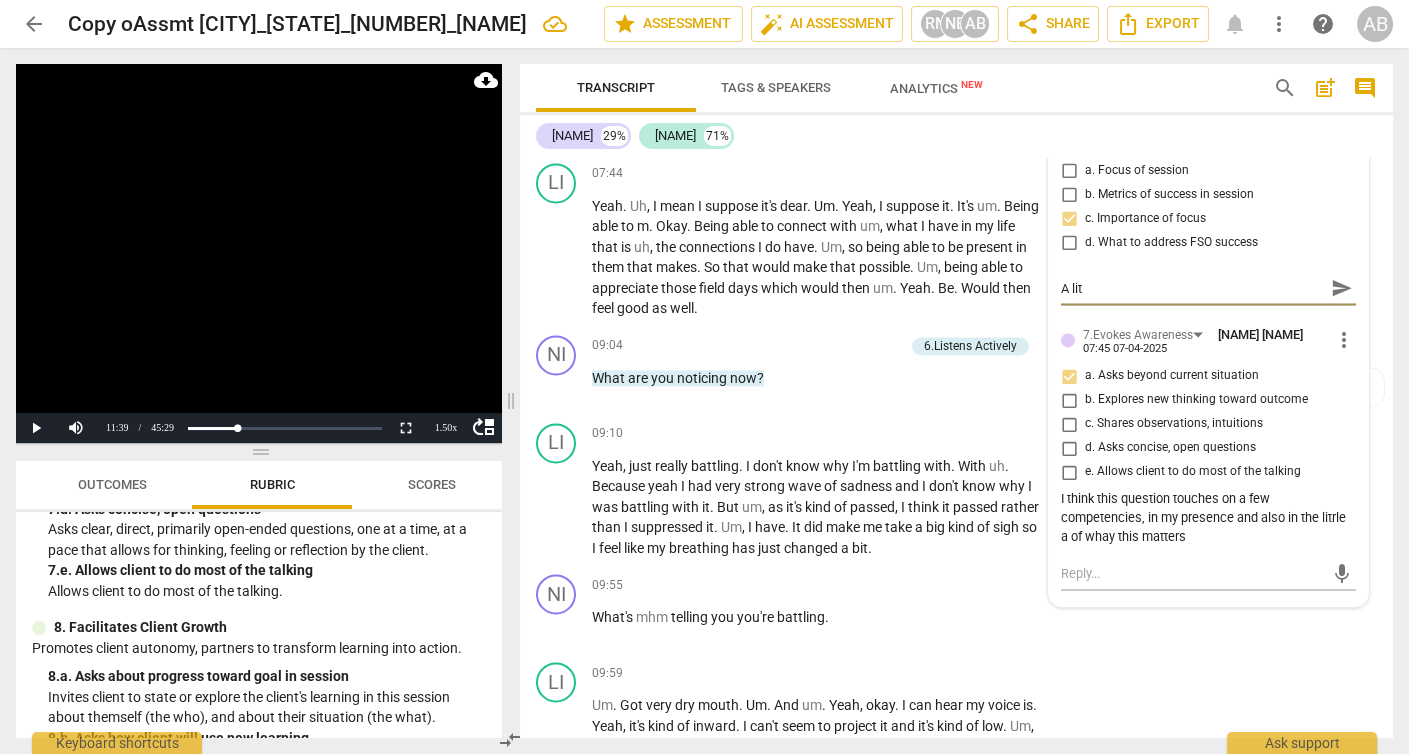 type on "A li" 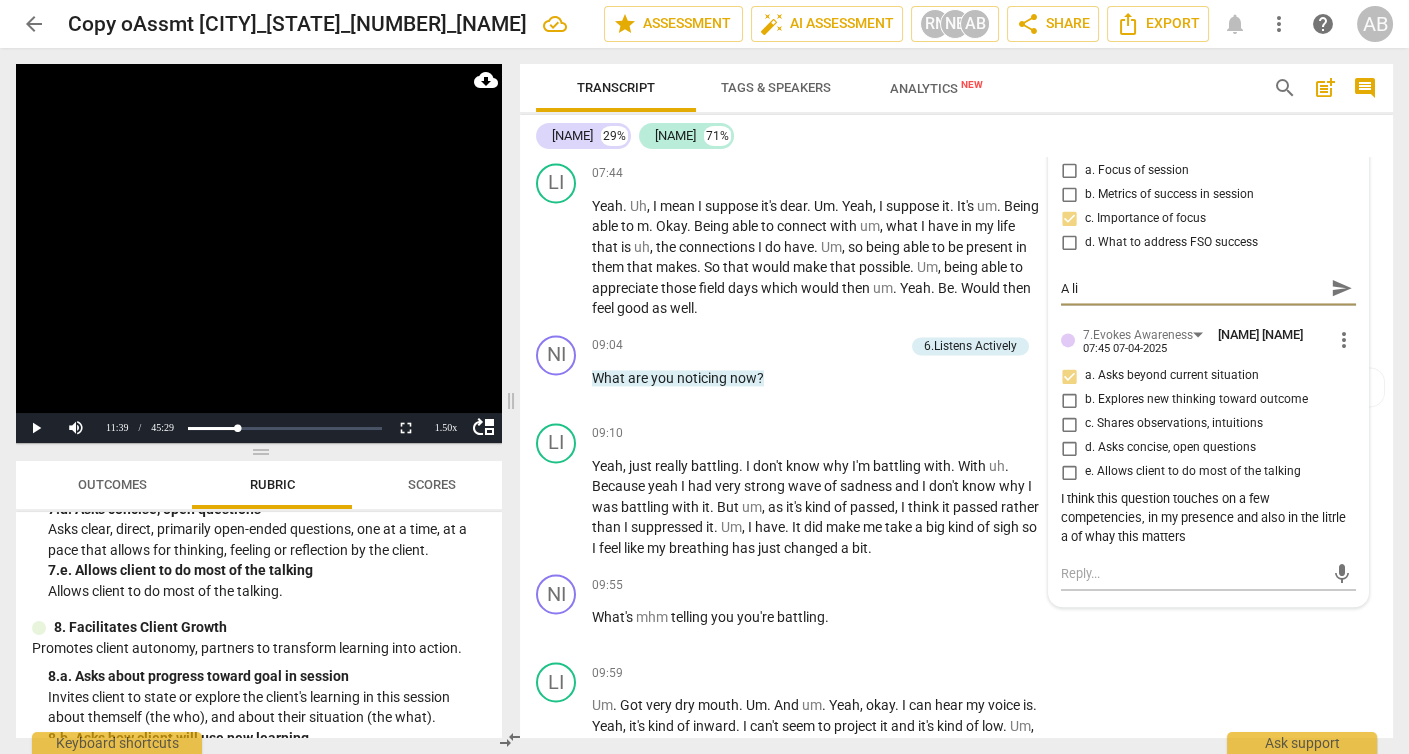 type on "A l" 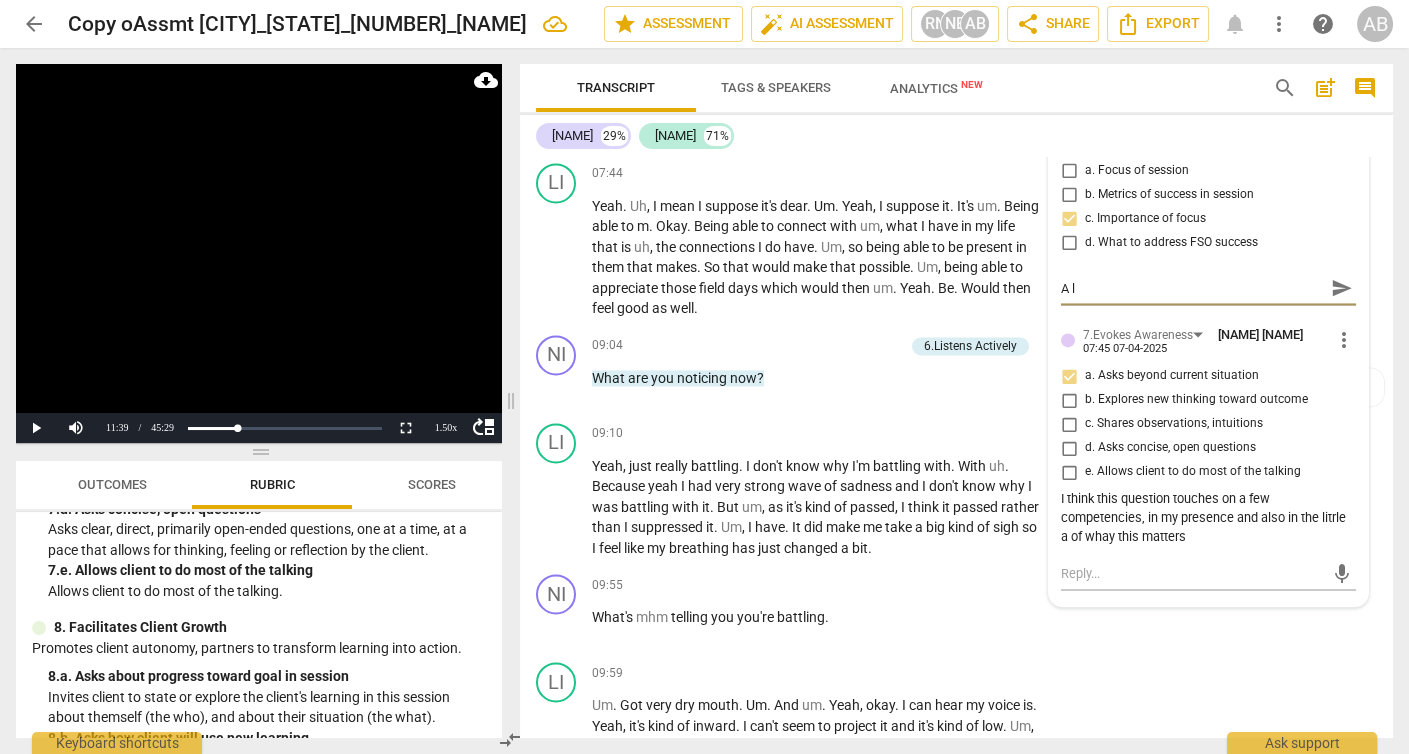 type on "A" 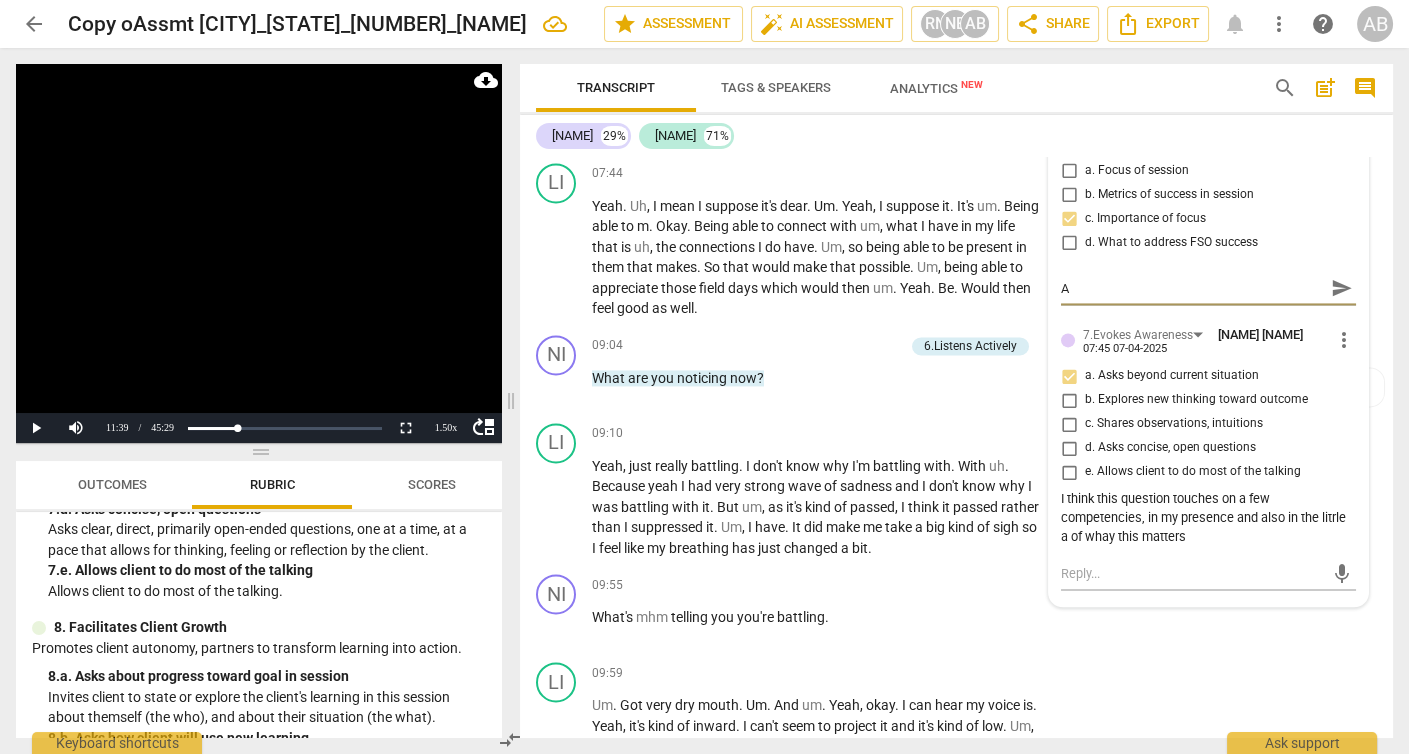 type on "A" 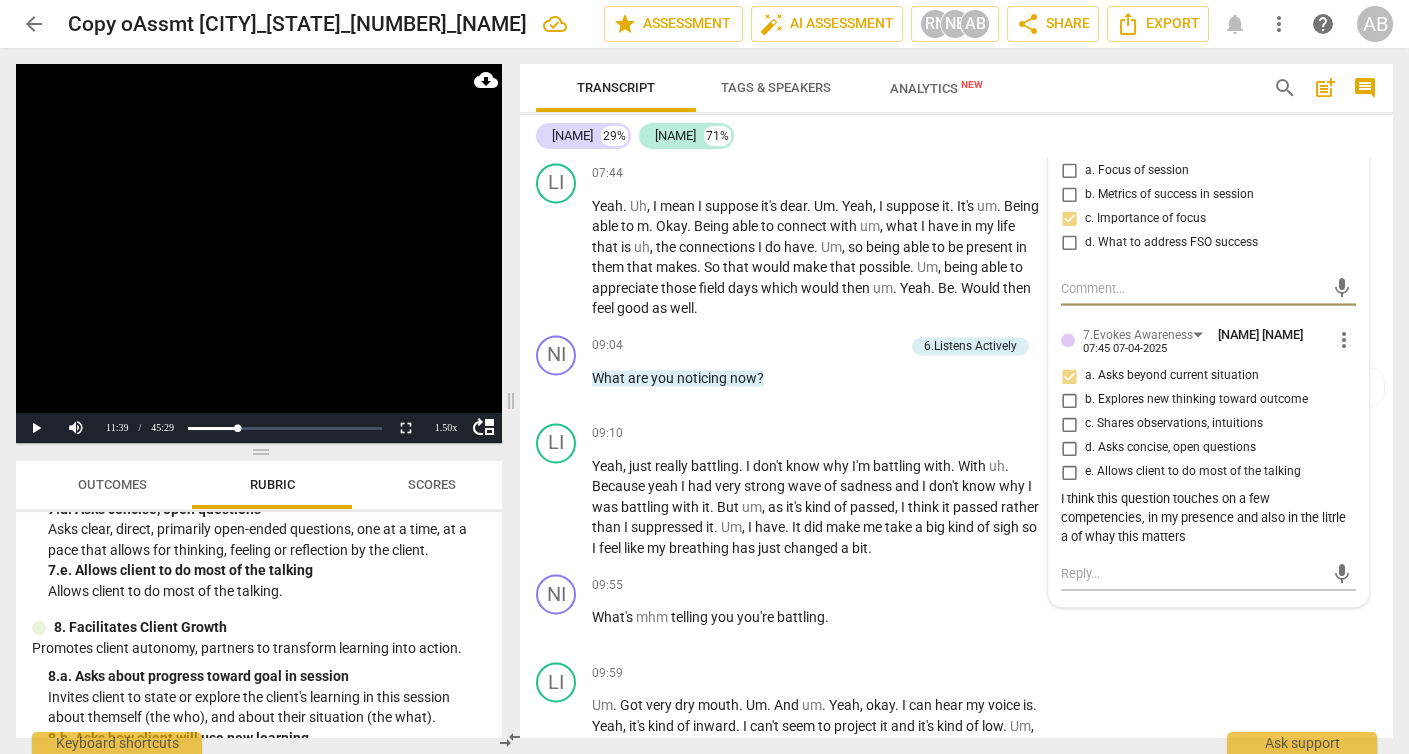 type on "A" 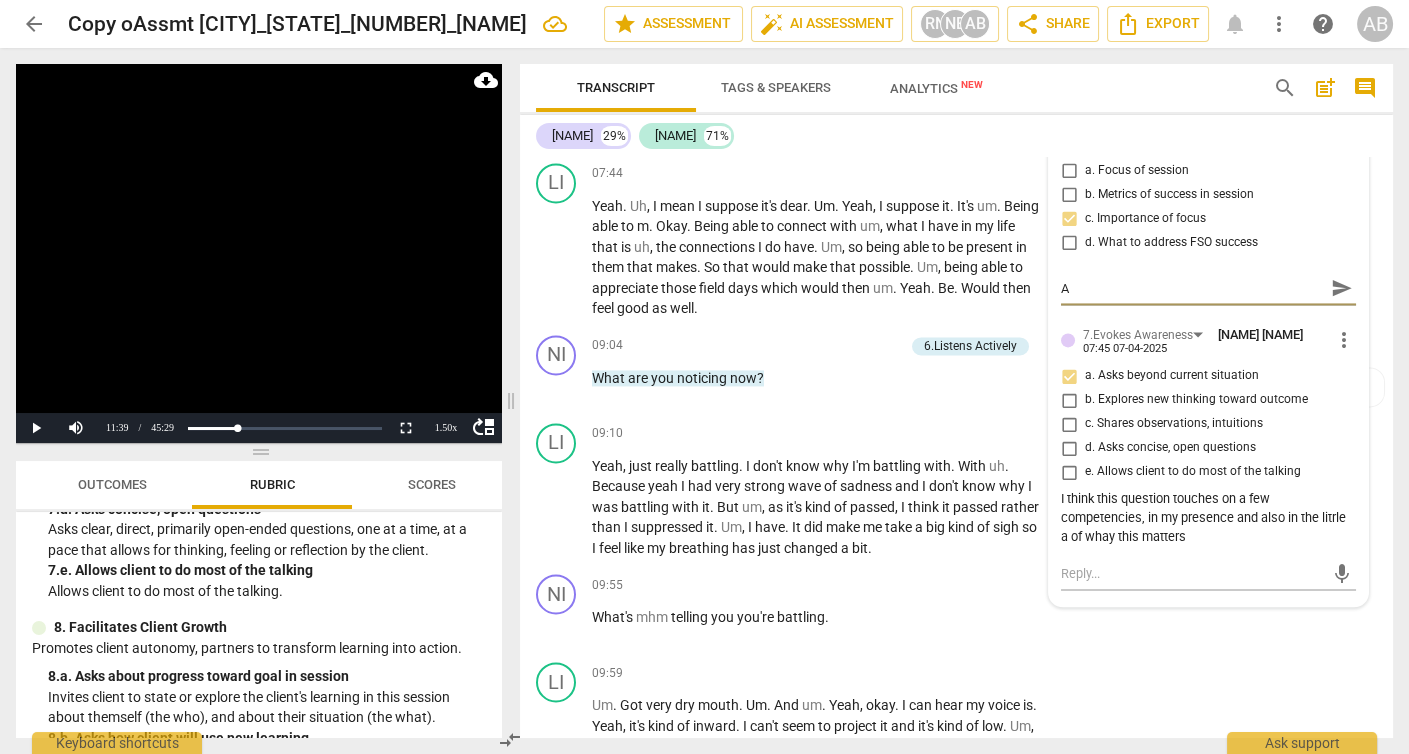 type on "A" 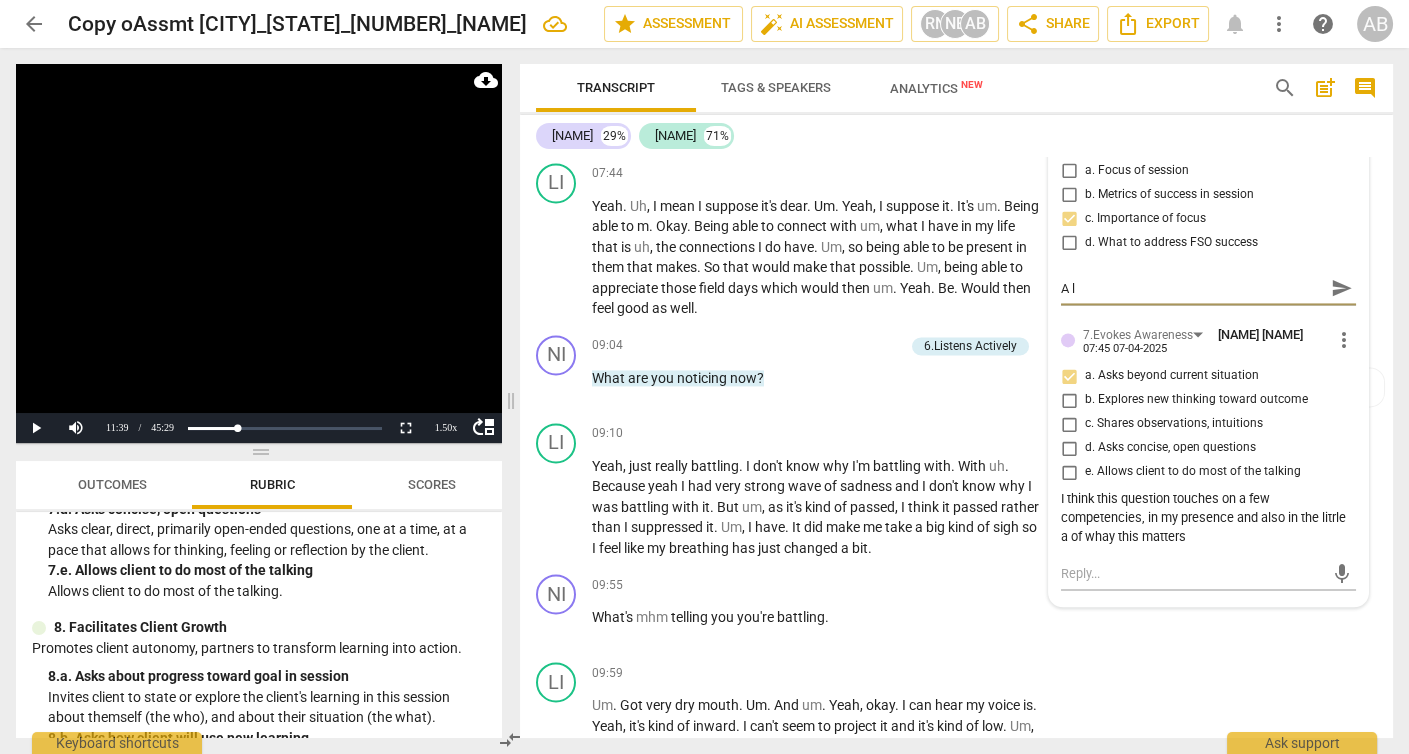 type on "A li" 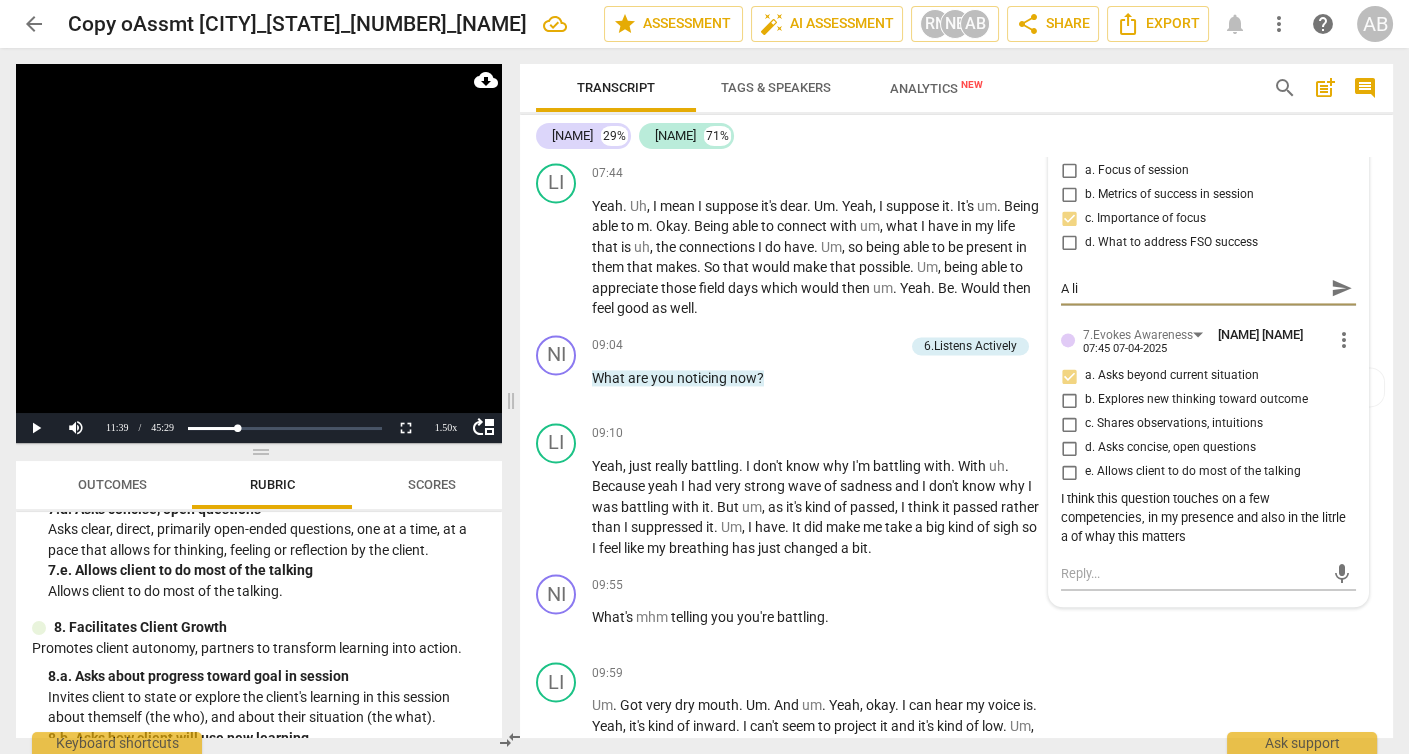 type on "A lit" 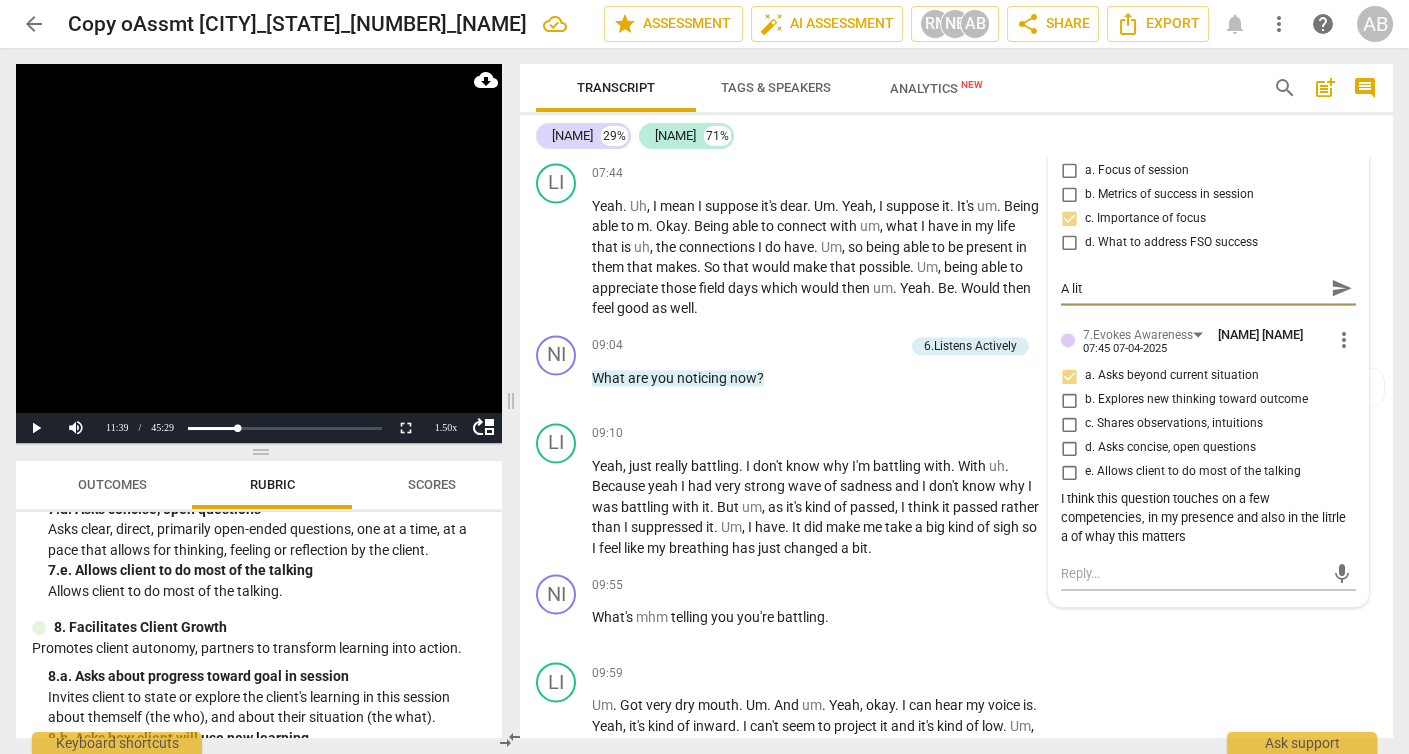 type on "A litt" 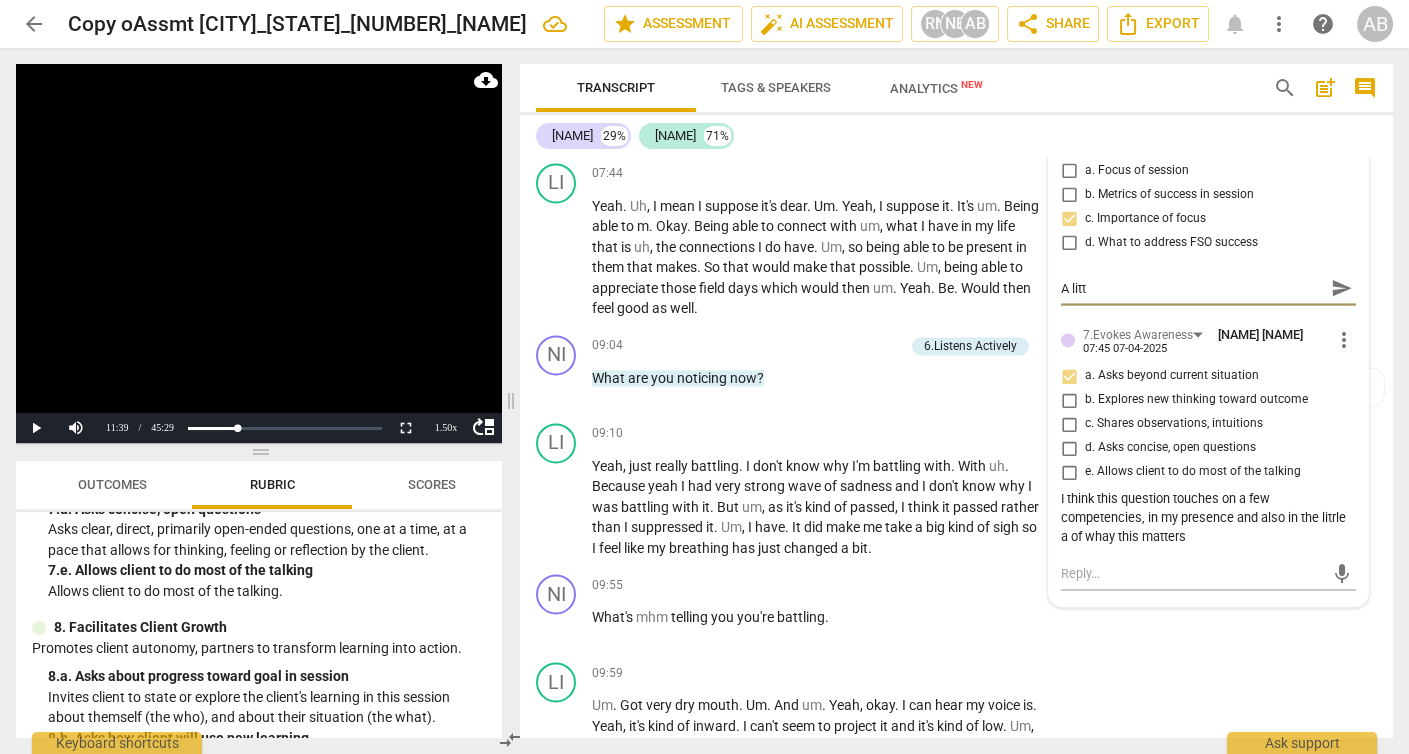 type on "A littl" 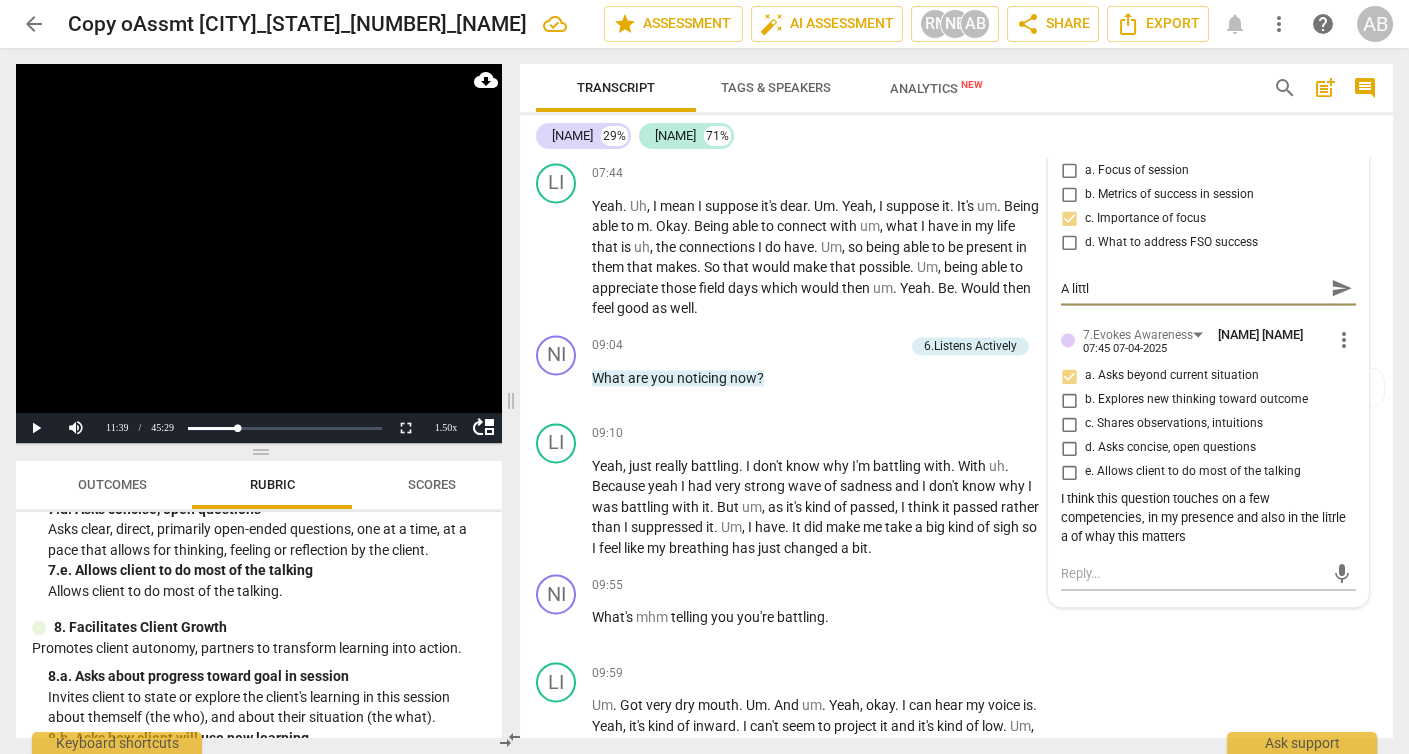 type on "A little" 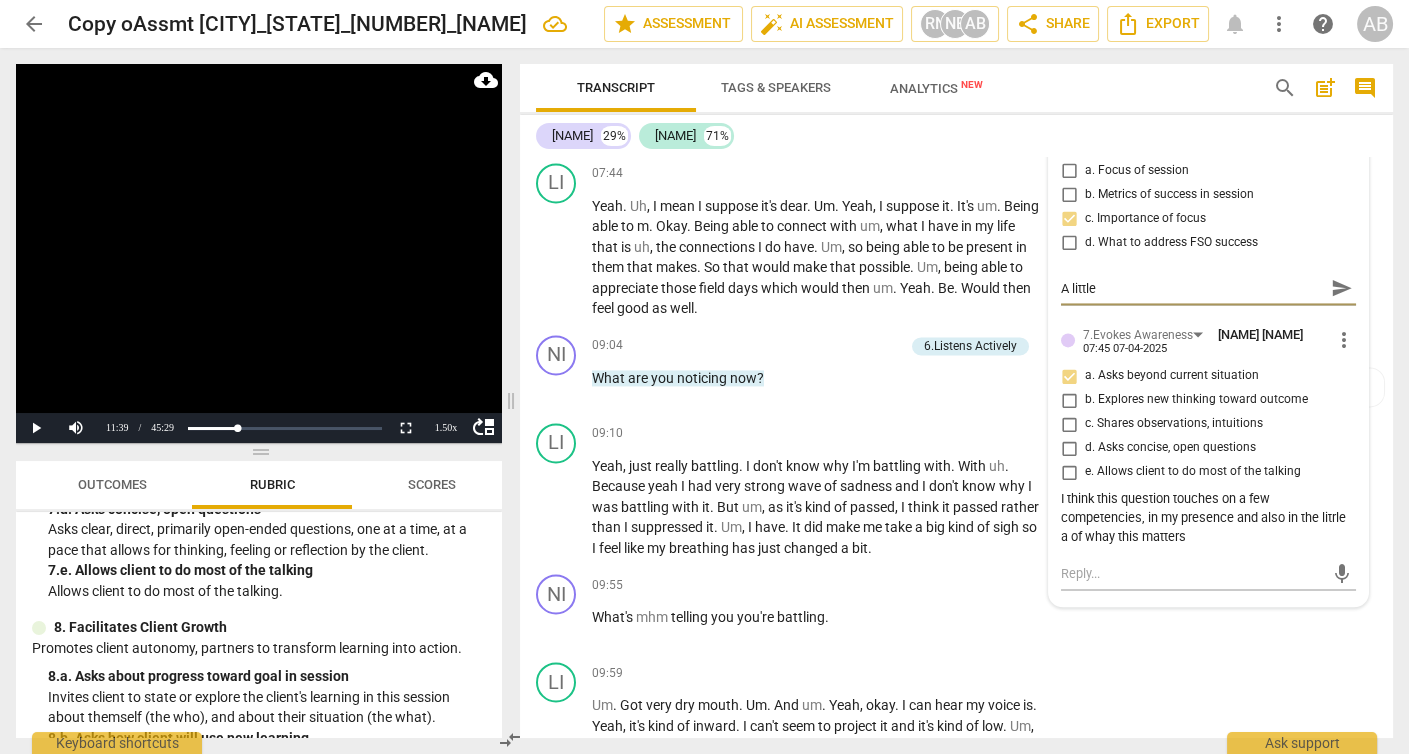 type on "A little" 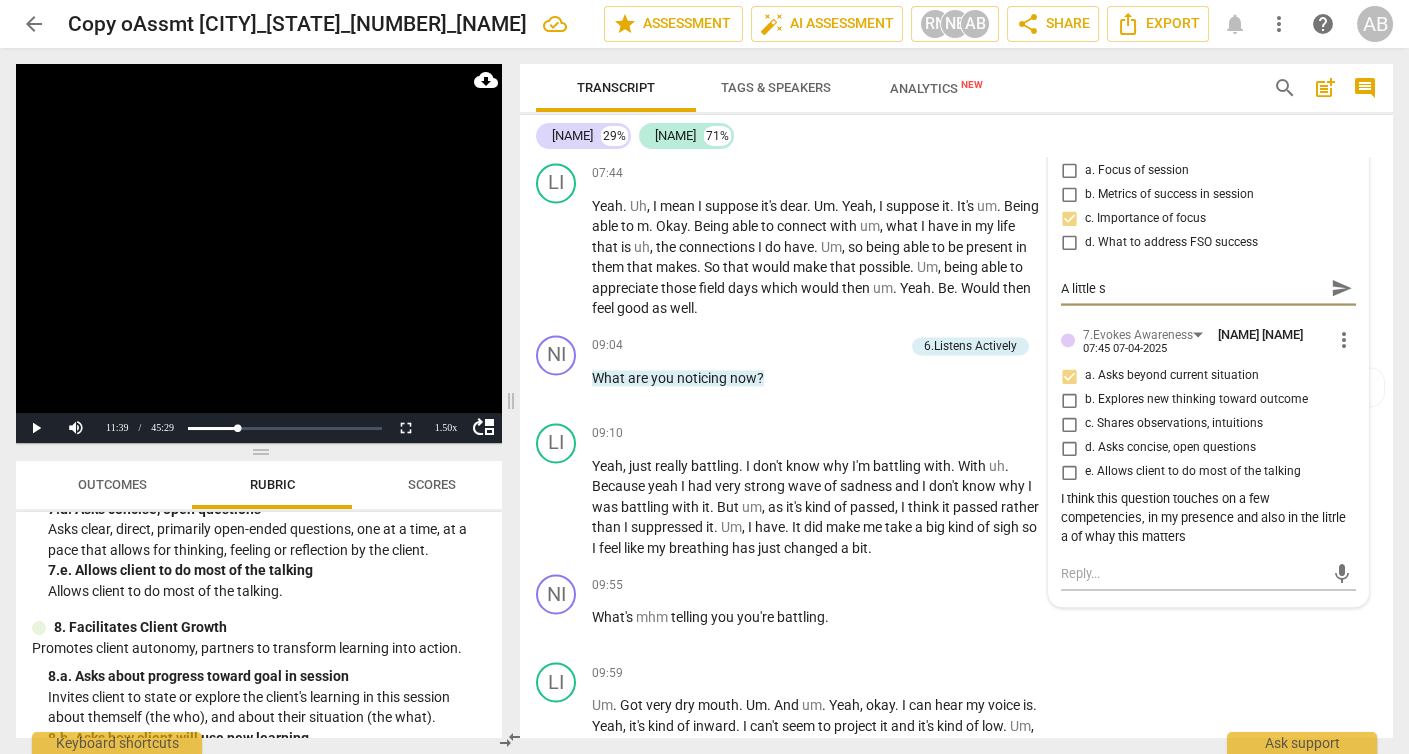 type on "A little sh" 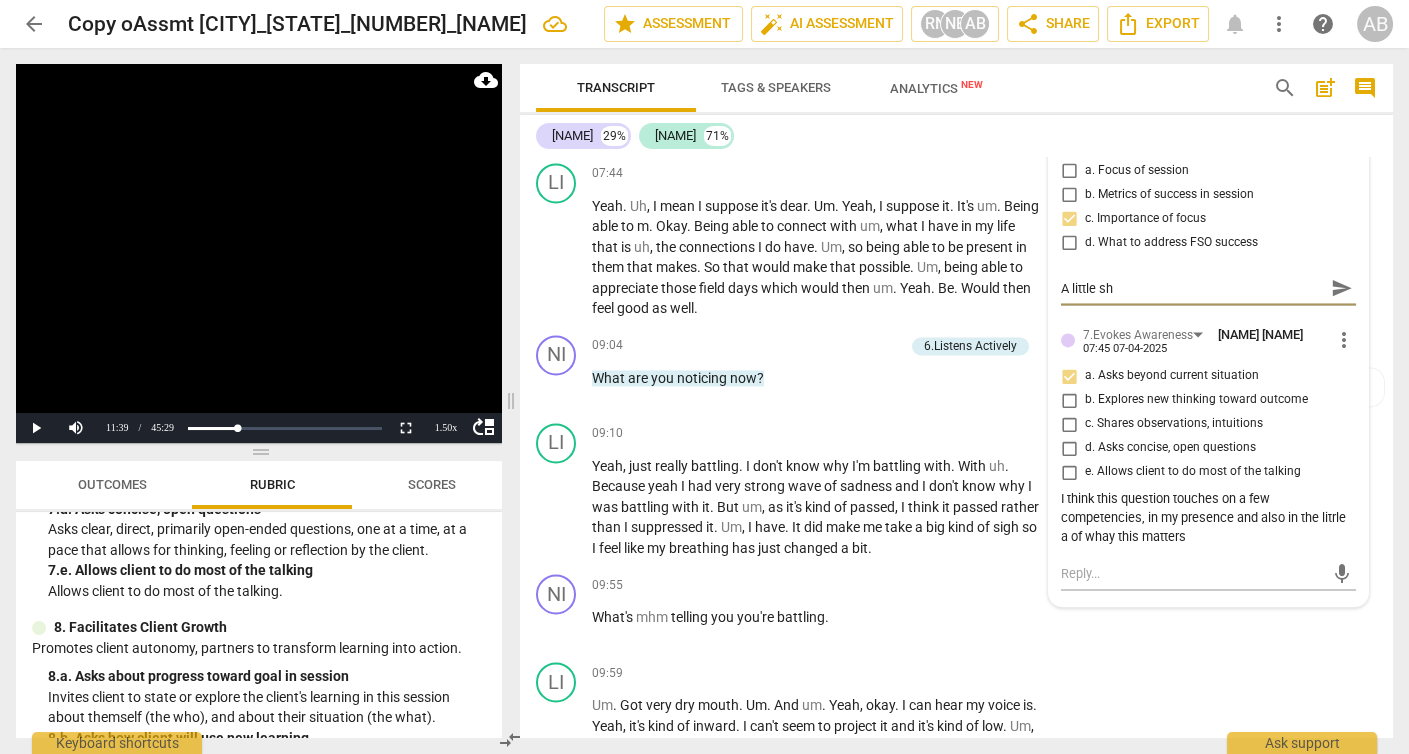 type on "A little sha" 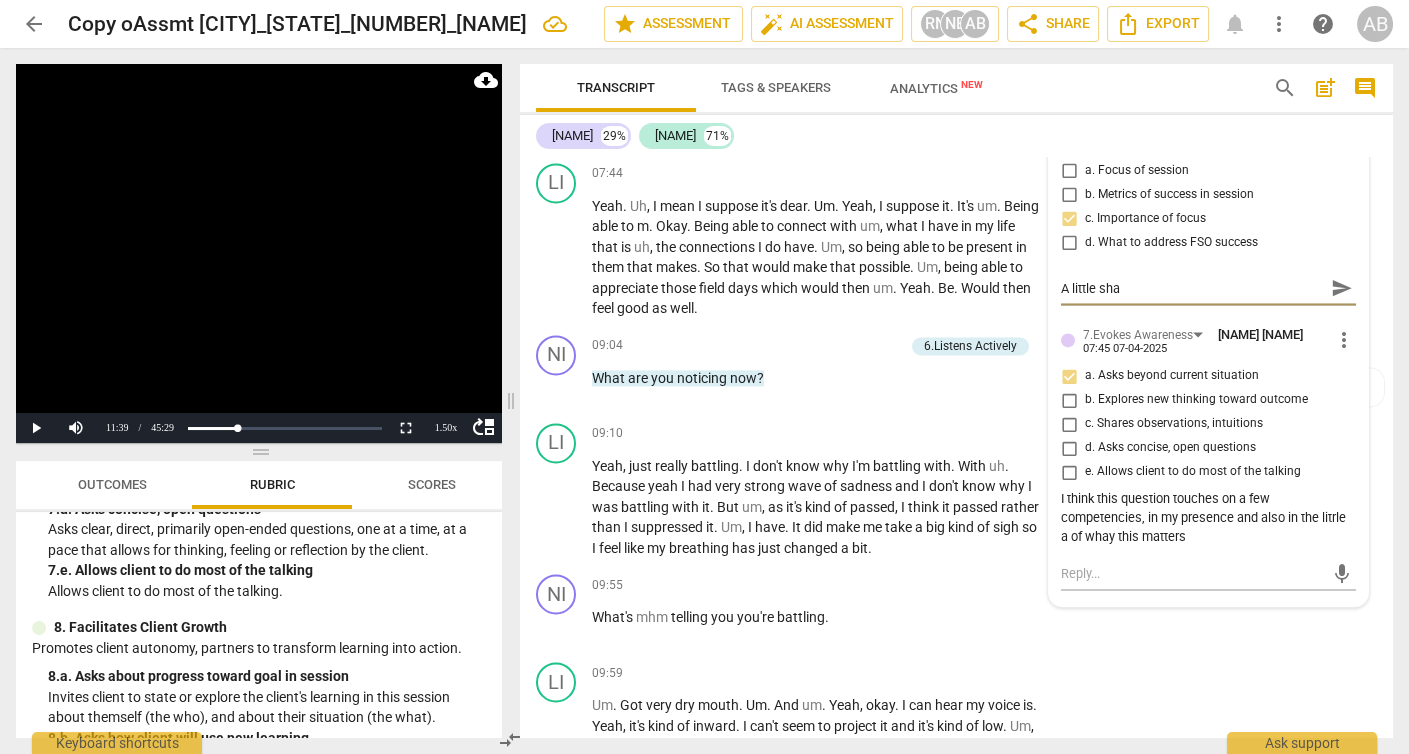 type on "A little shak" 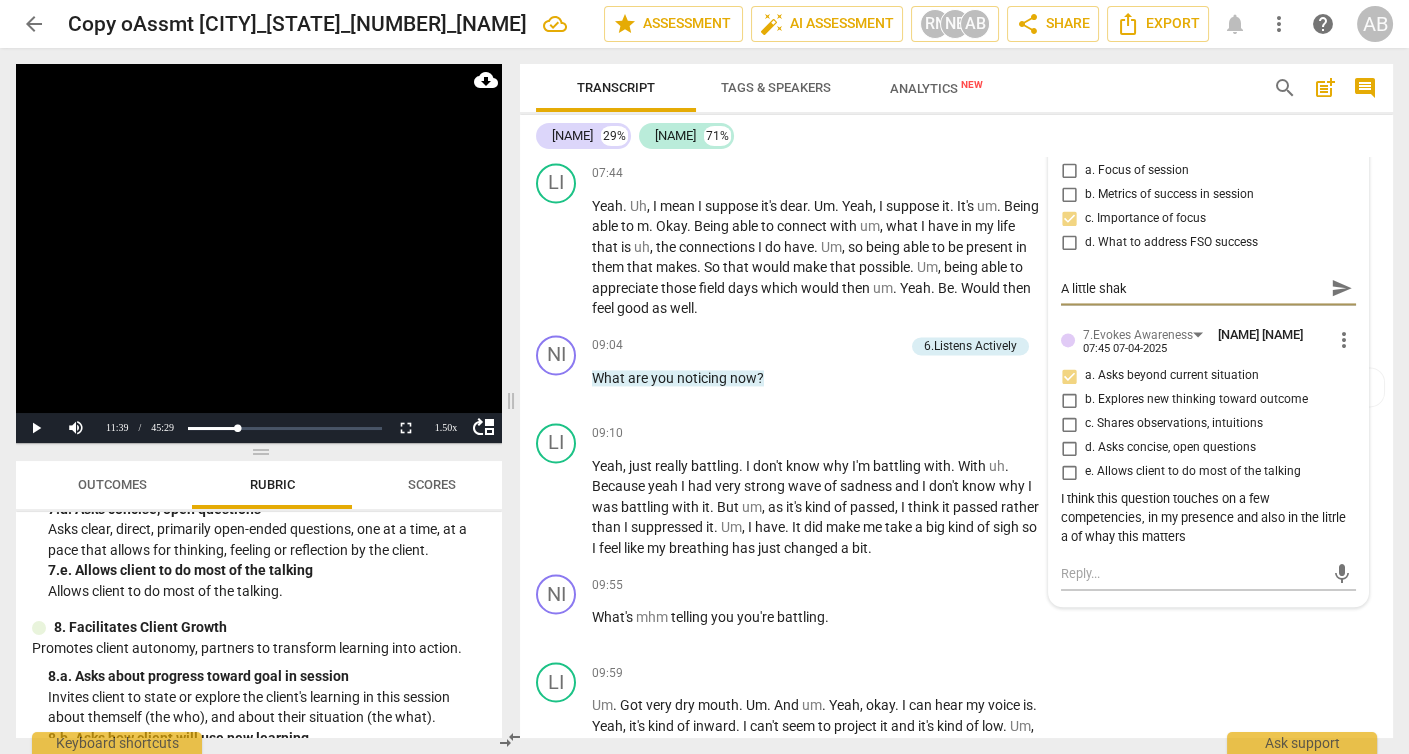 type on "A little shaky" 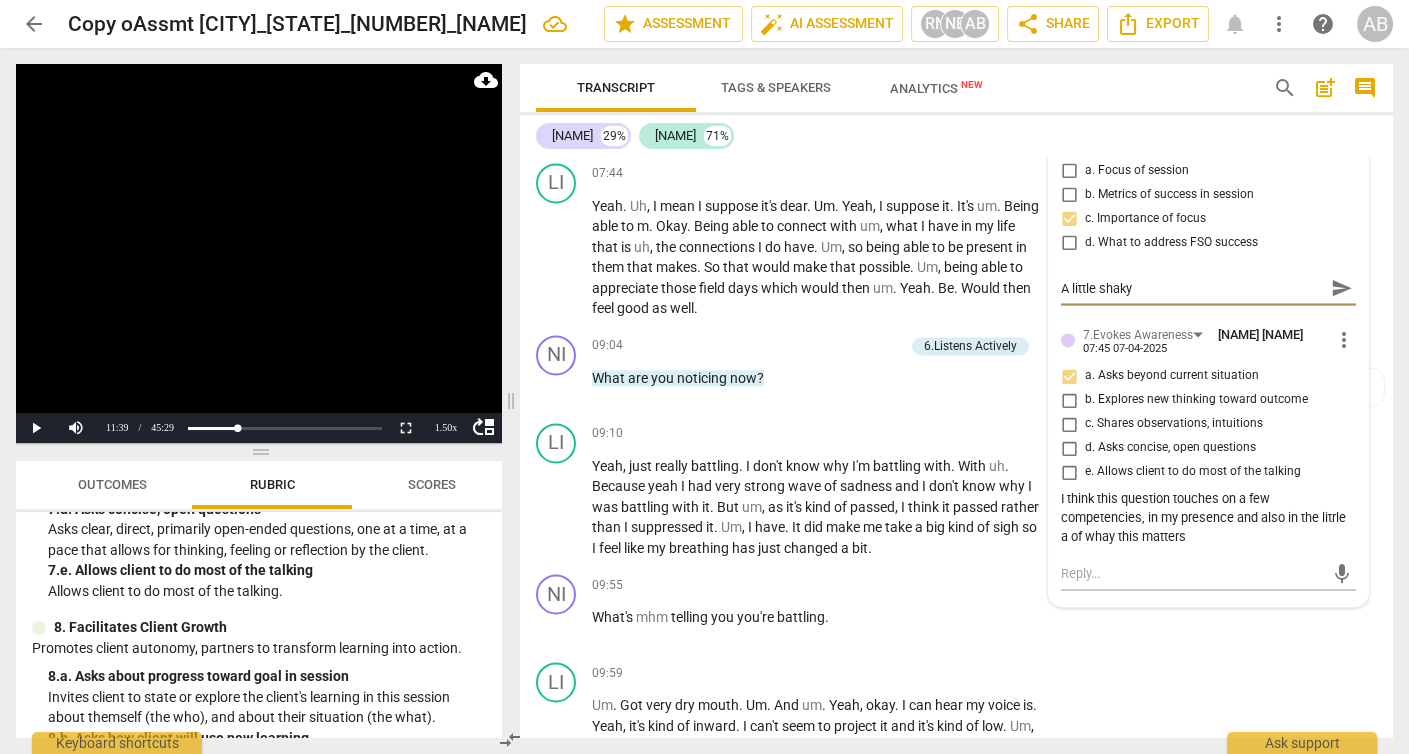 type on "A little shaky" 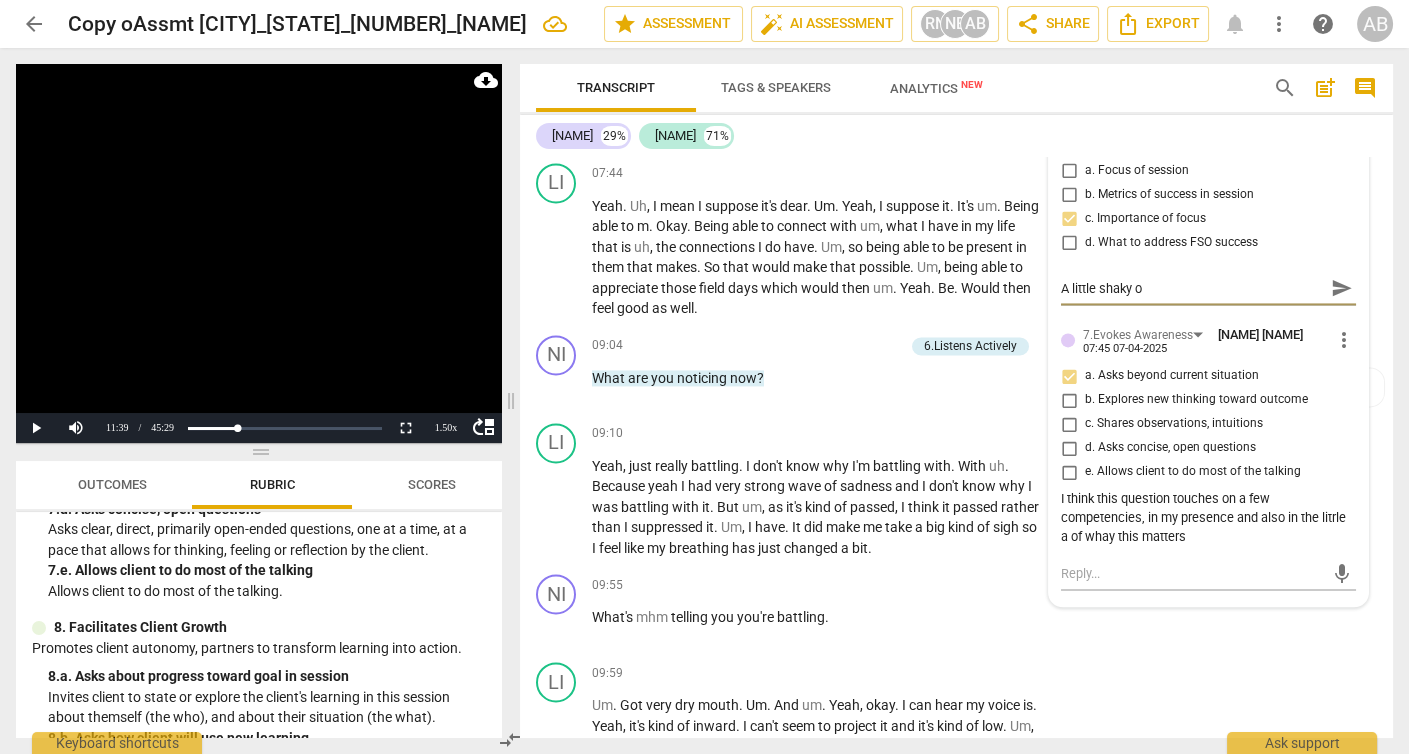 type on "A little shaky on" 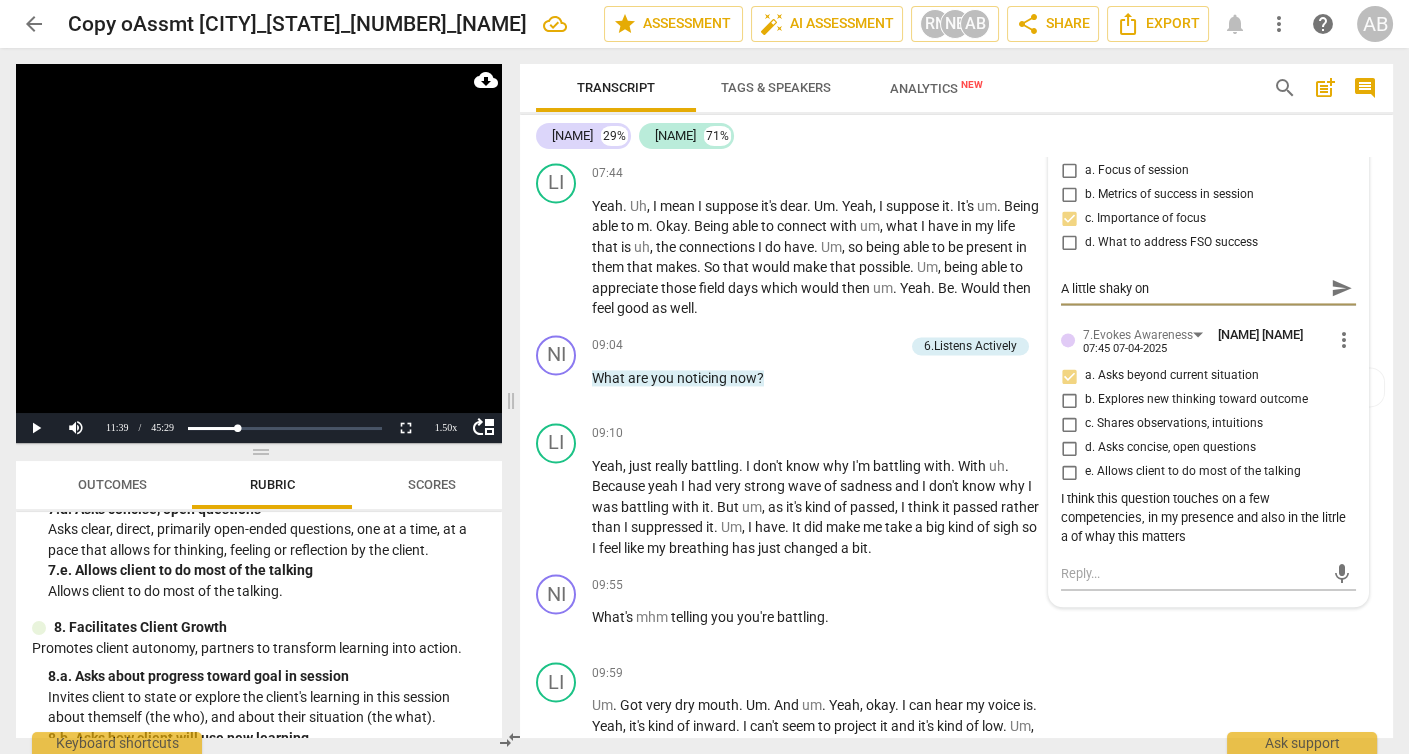 type on "A little shaky on" 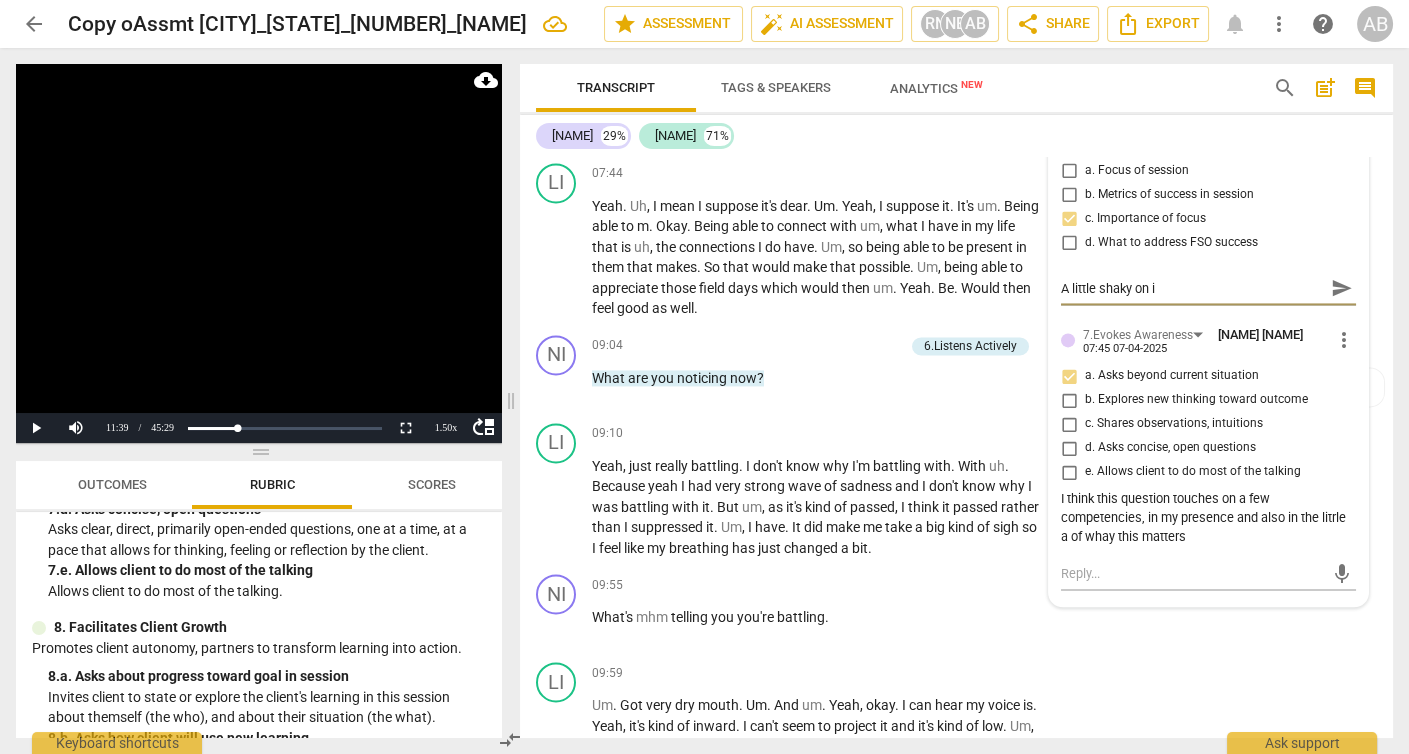 type on "A little shaky on im" 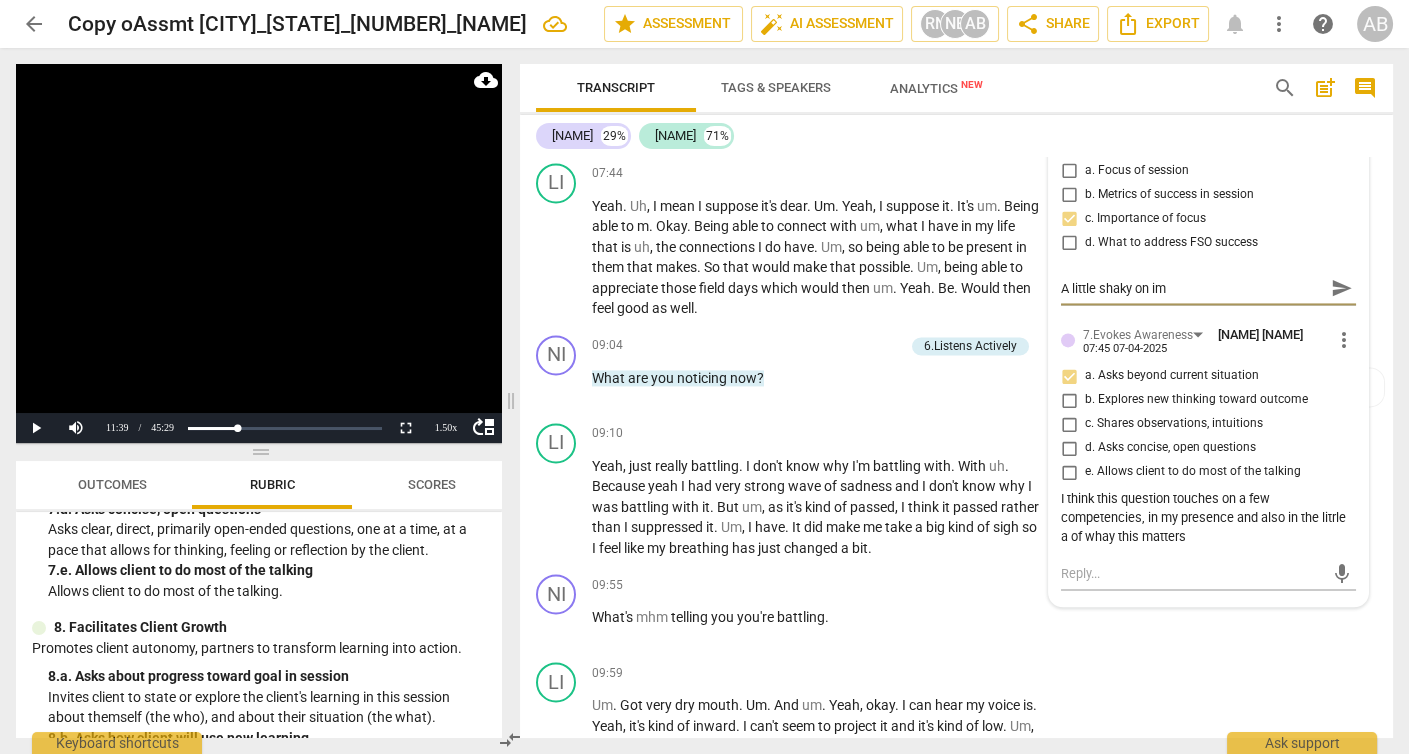 type on "A little shaky on i" 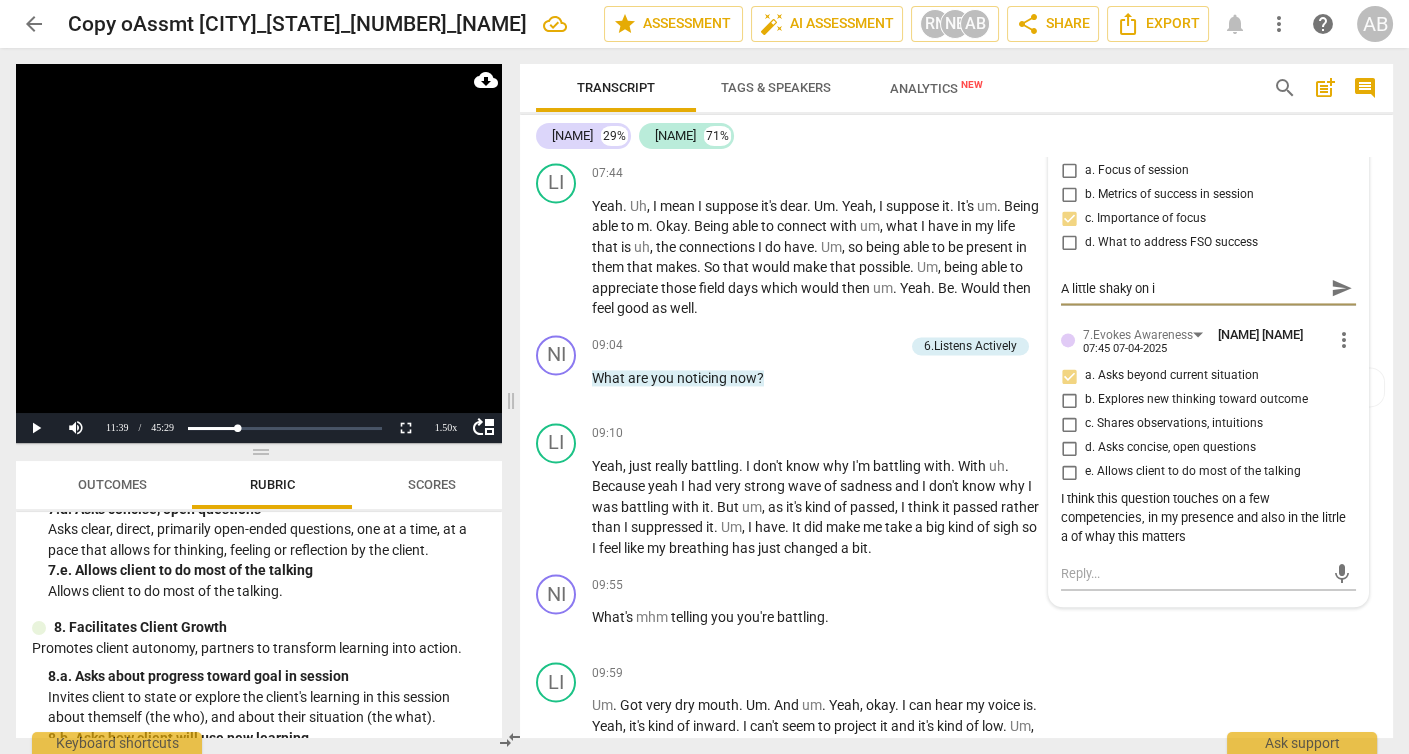 type on "A little shaky on" 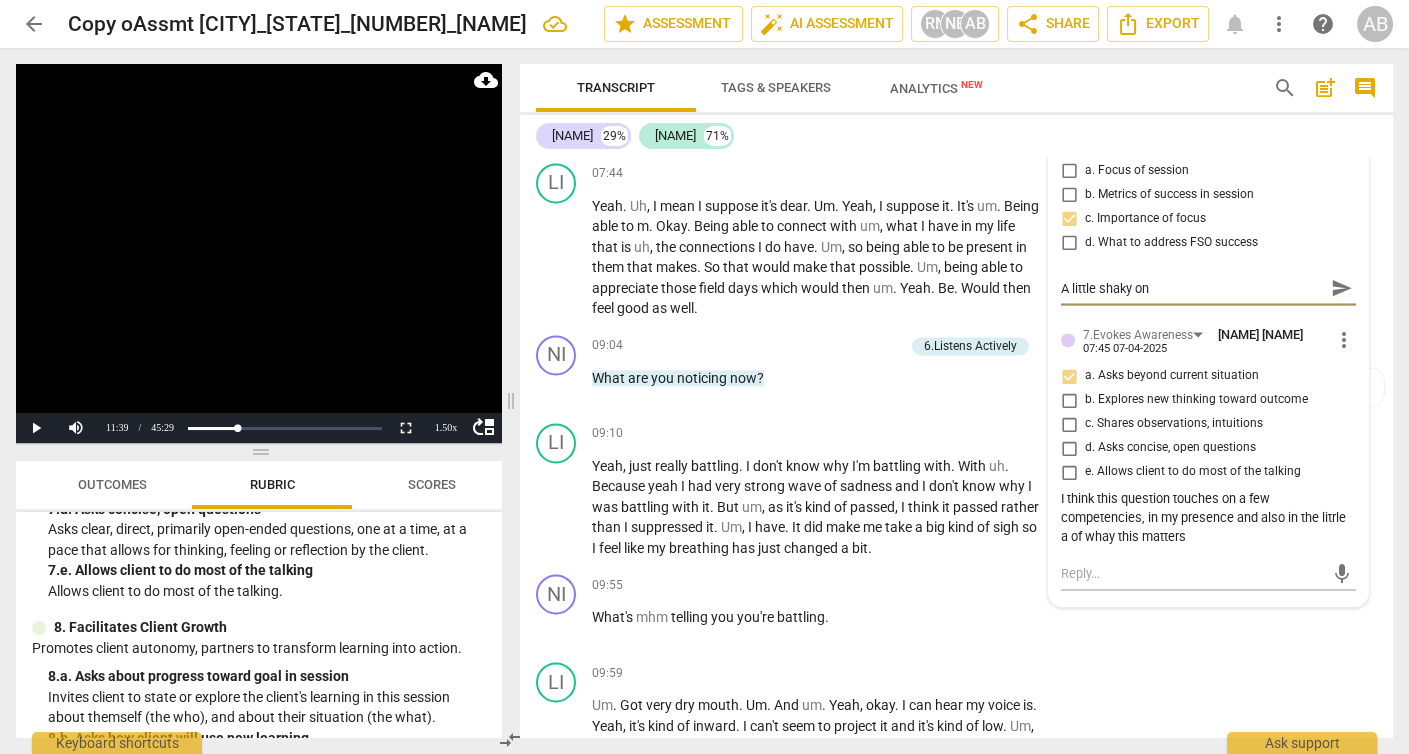 type on "A little shaky on w" 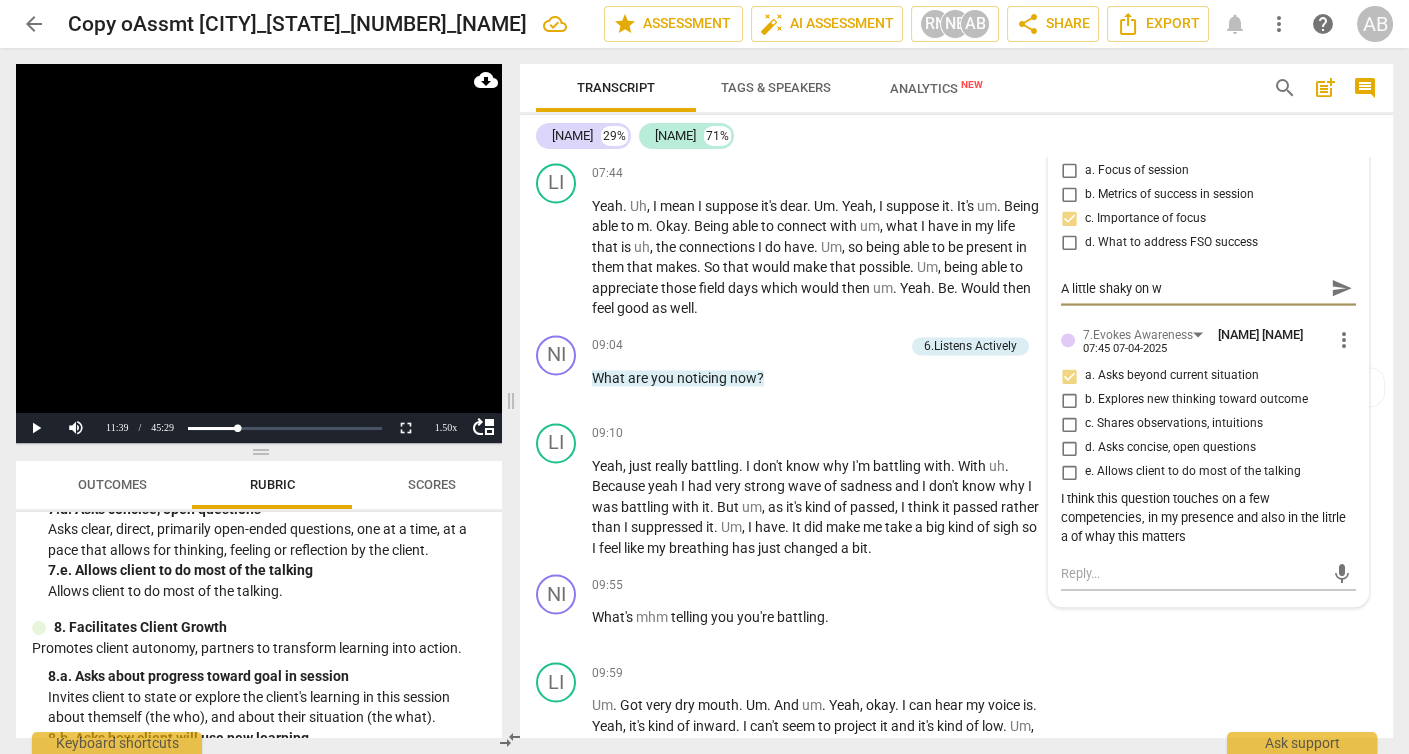 type on "A little shaky on wh" 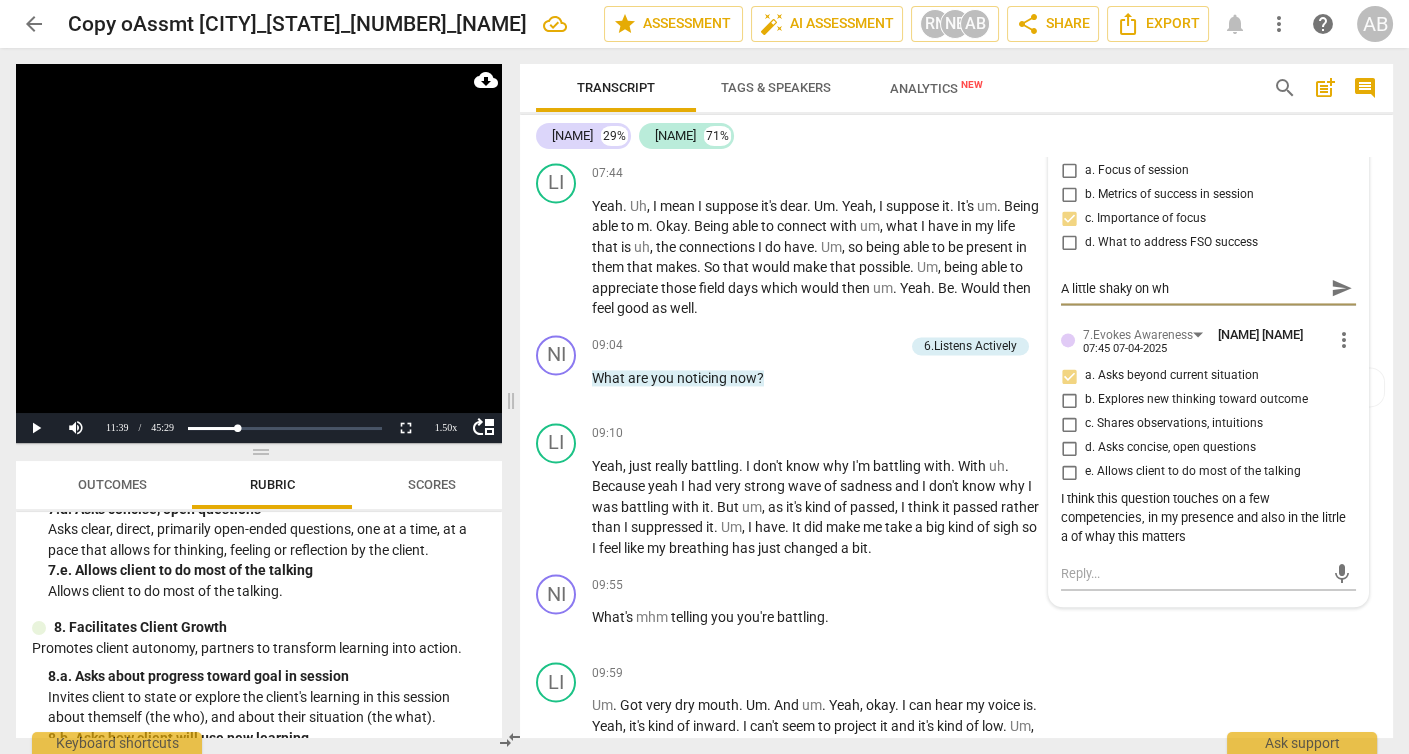 type on "A little shaky on wh" 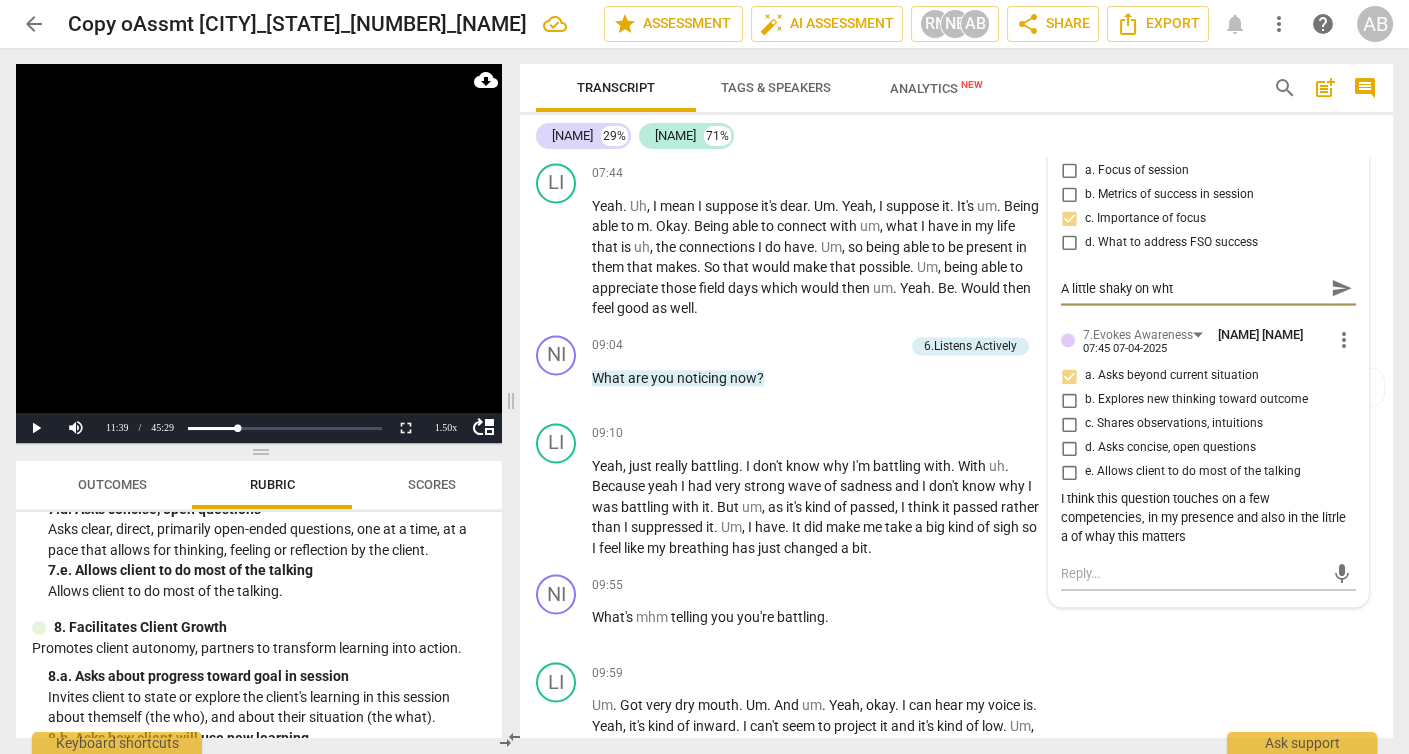 type on "A little shaky on wh" 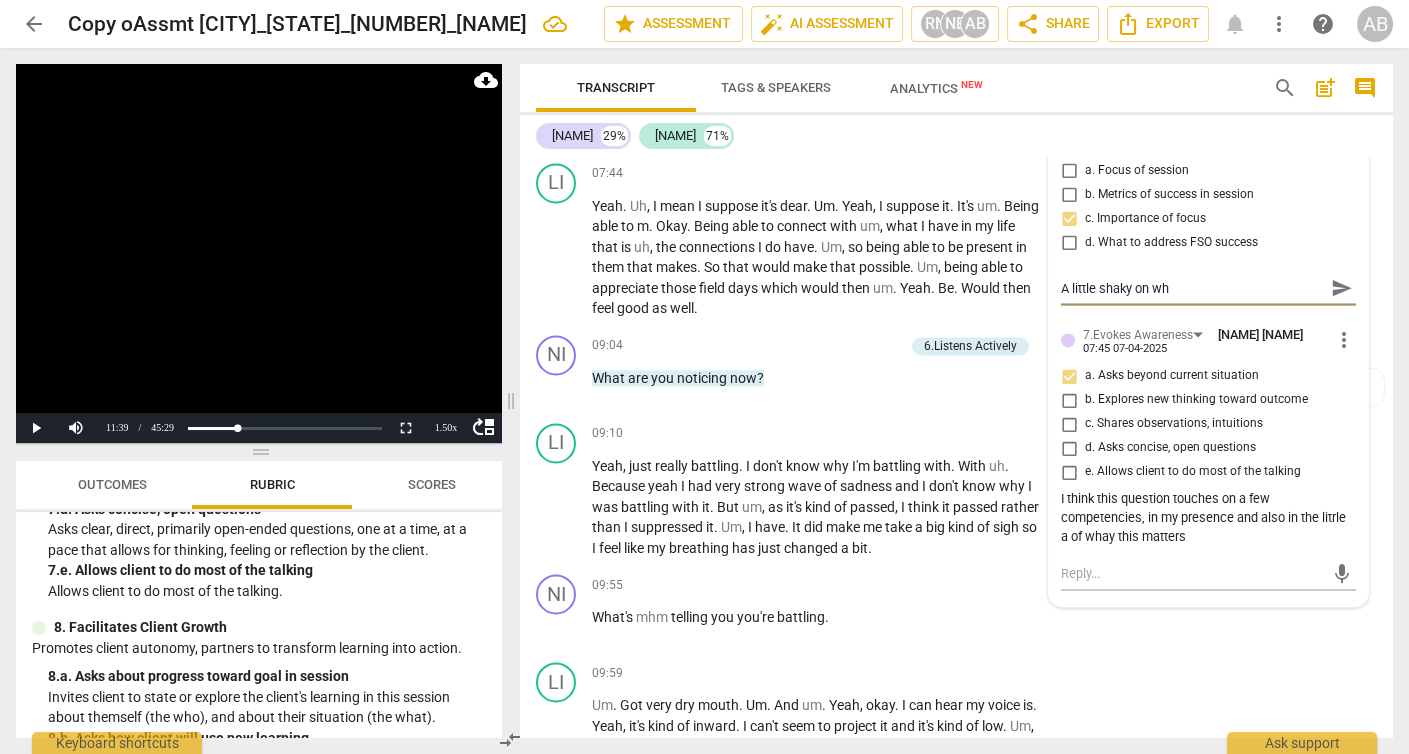 type on "A little shaky on why" 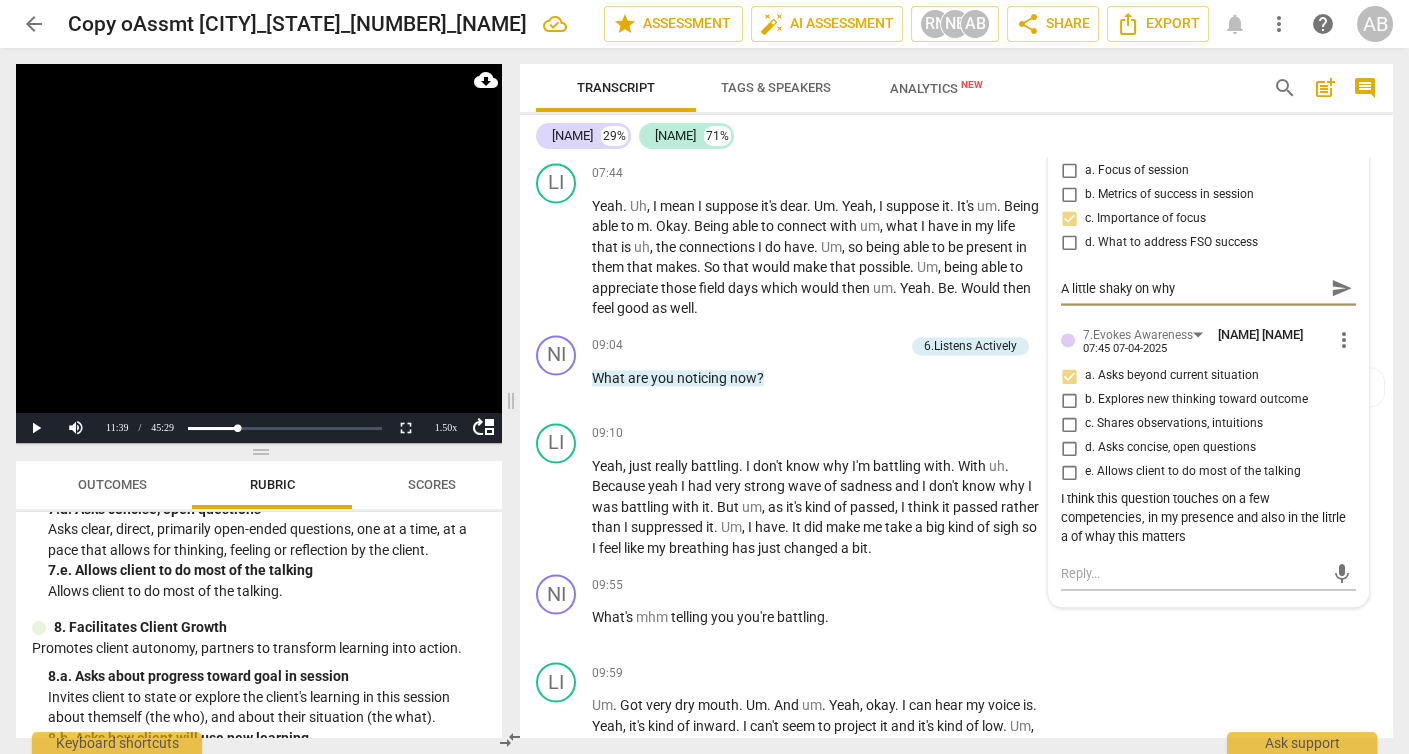 type on "A little shaky on why" 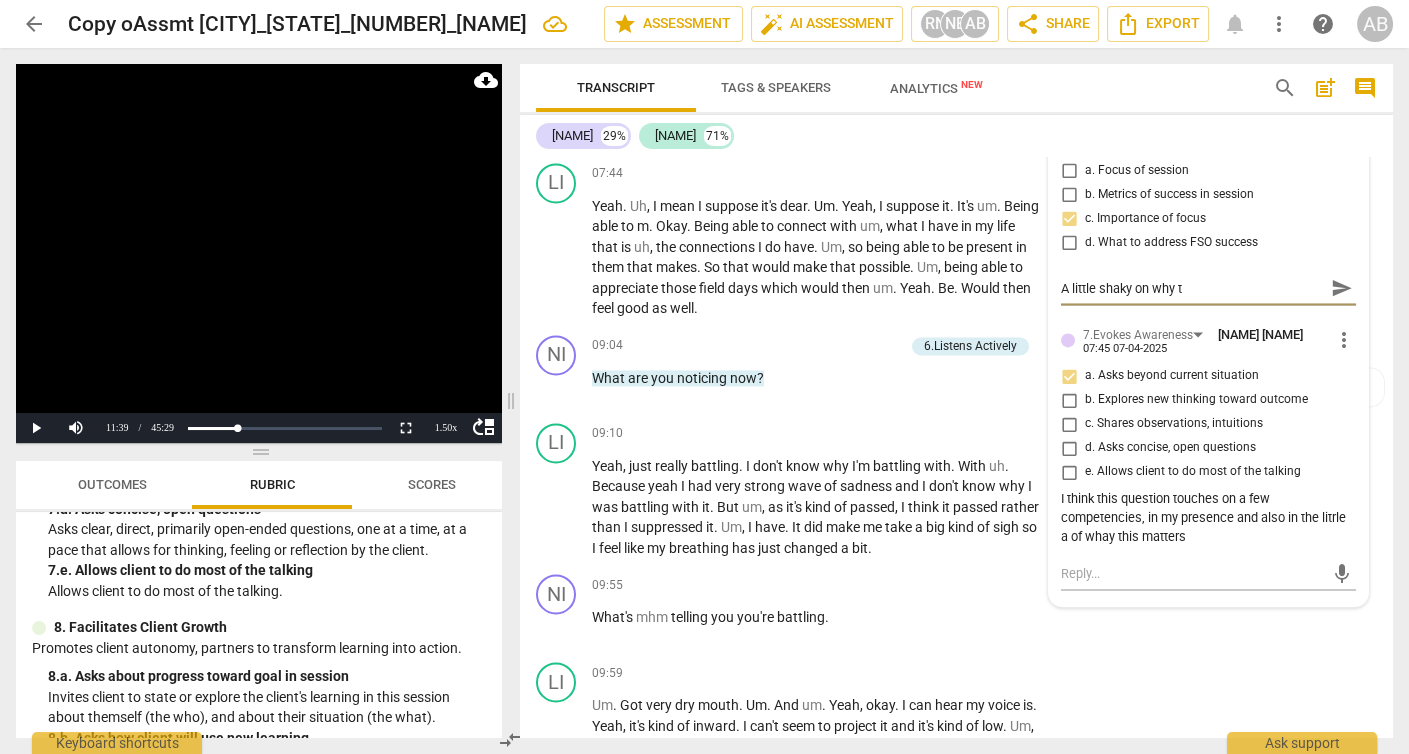 type on "A little shaky on why th" 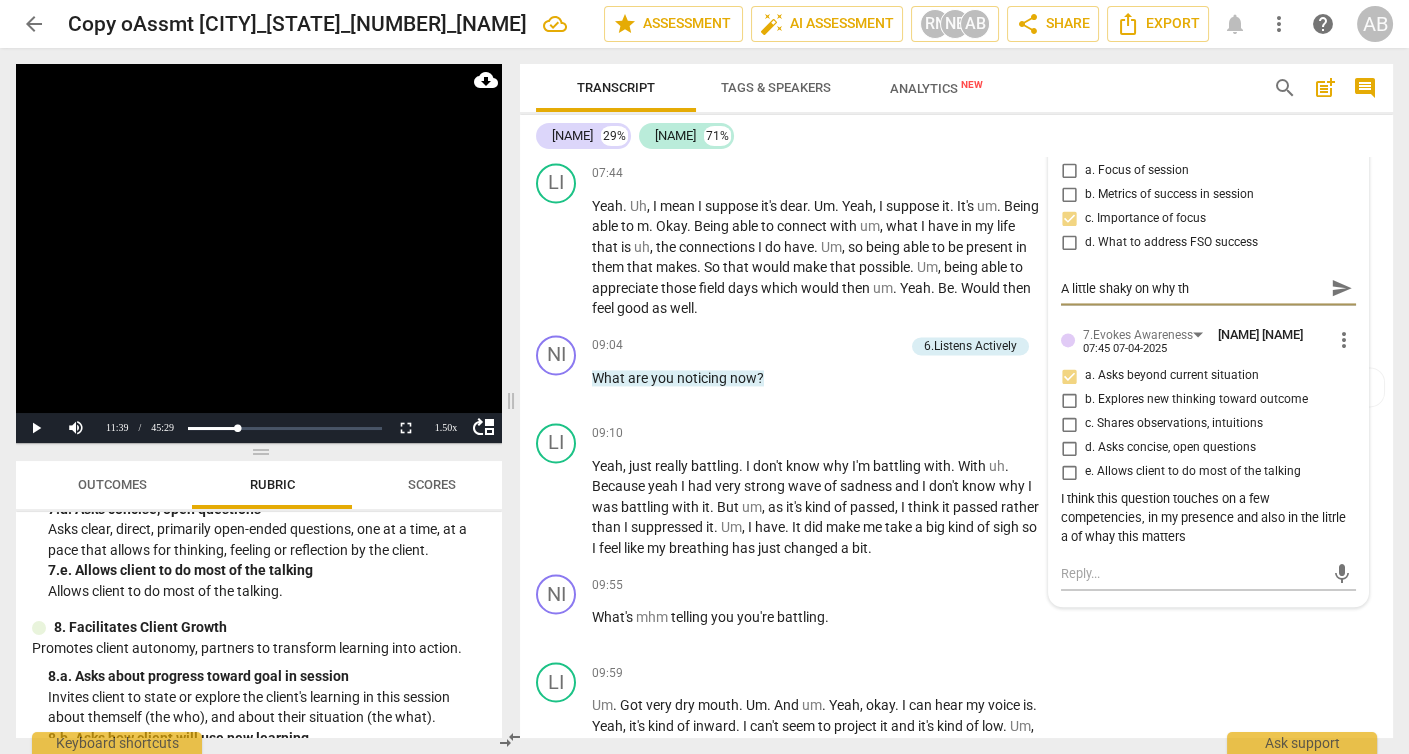 type on "A little shaky on why tha" 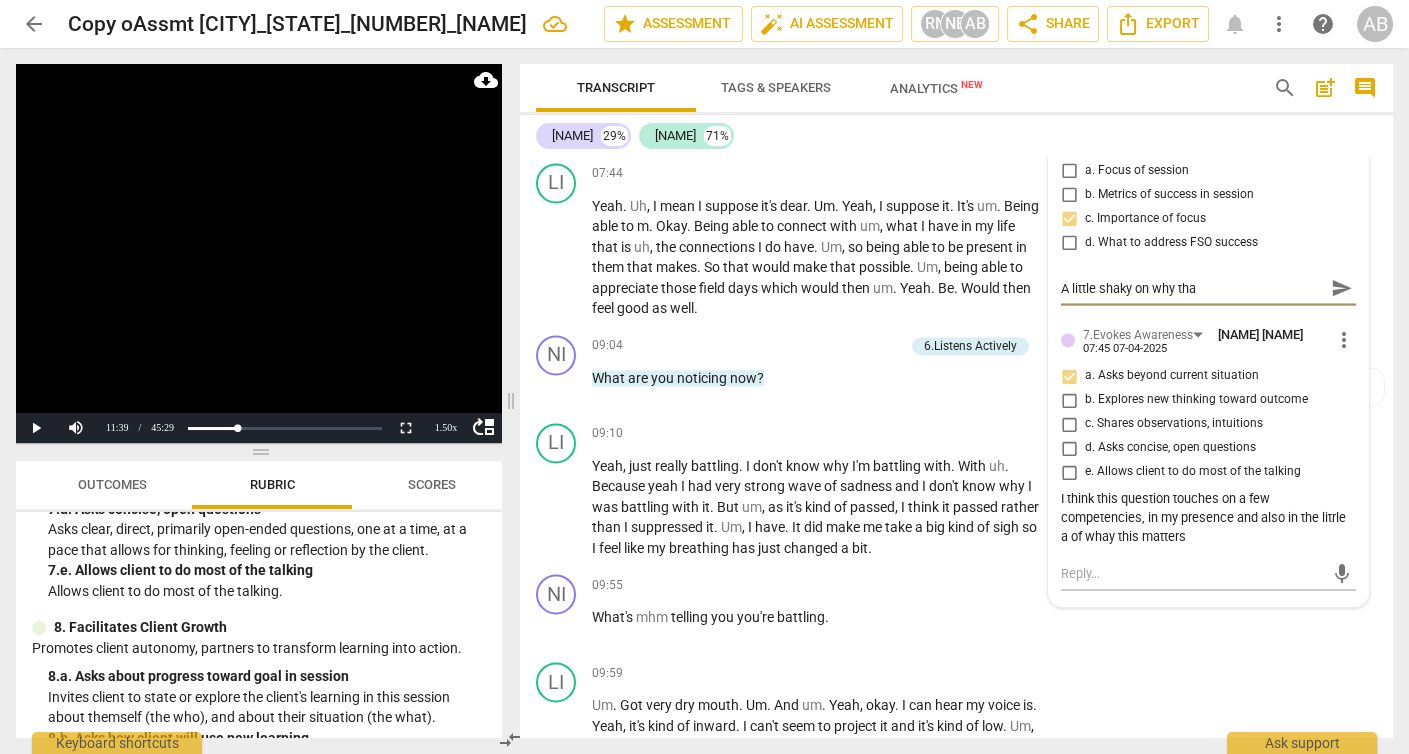 type on "A little shaky on why that" 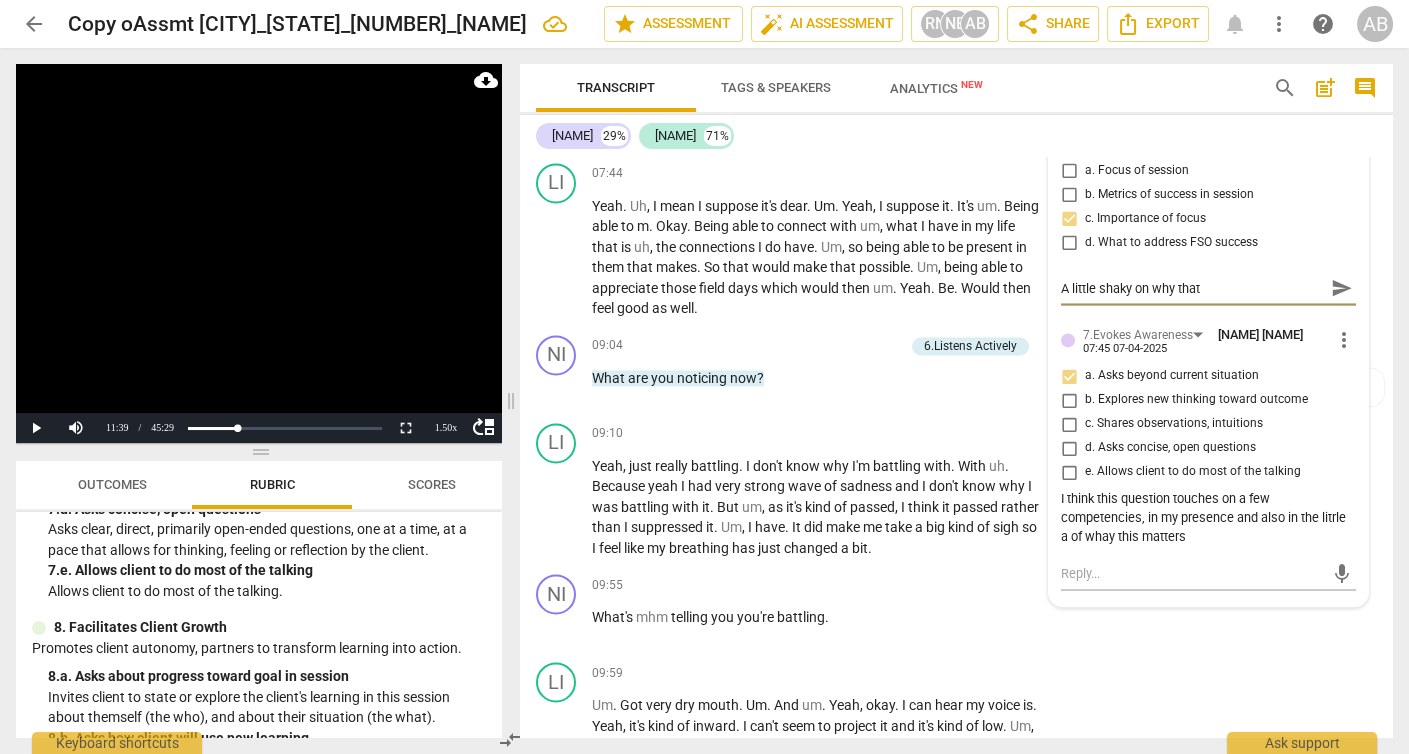 type on "A little shaky on why that" 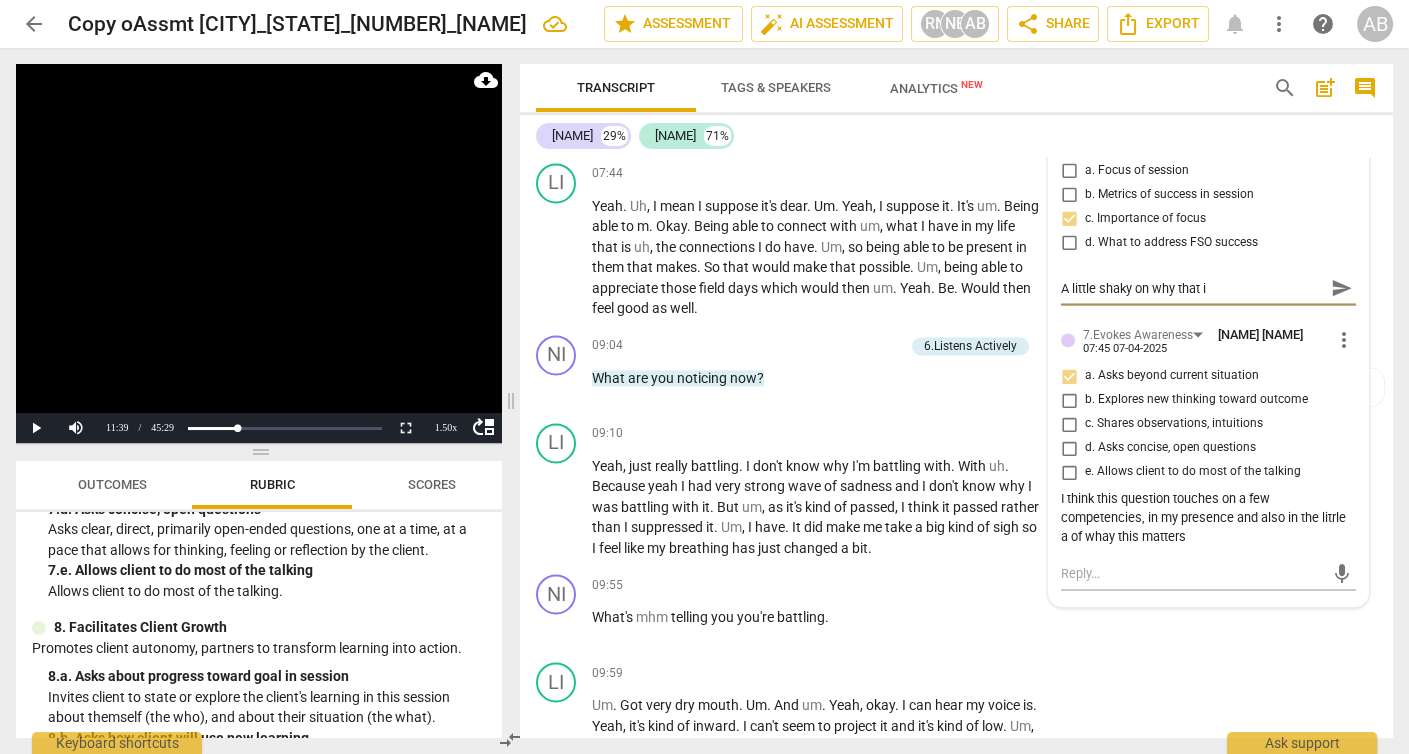 type on "A little shaky on why that im" 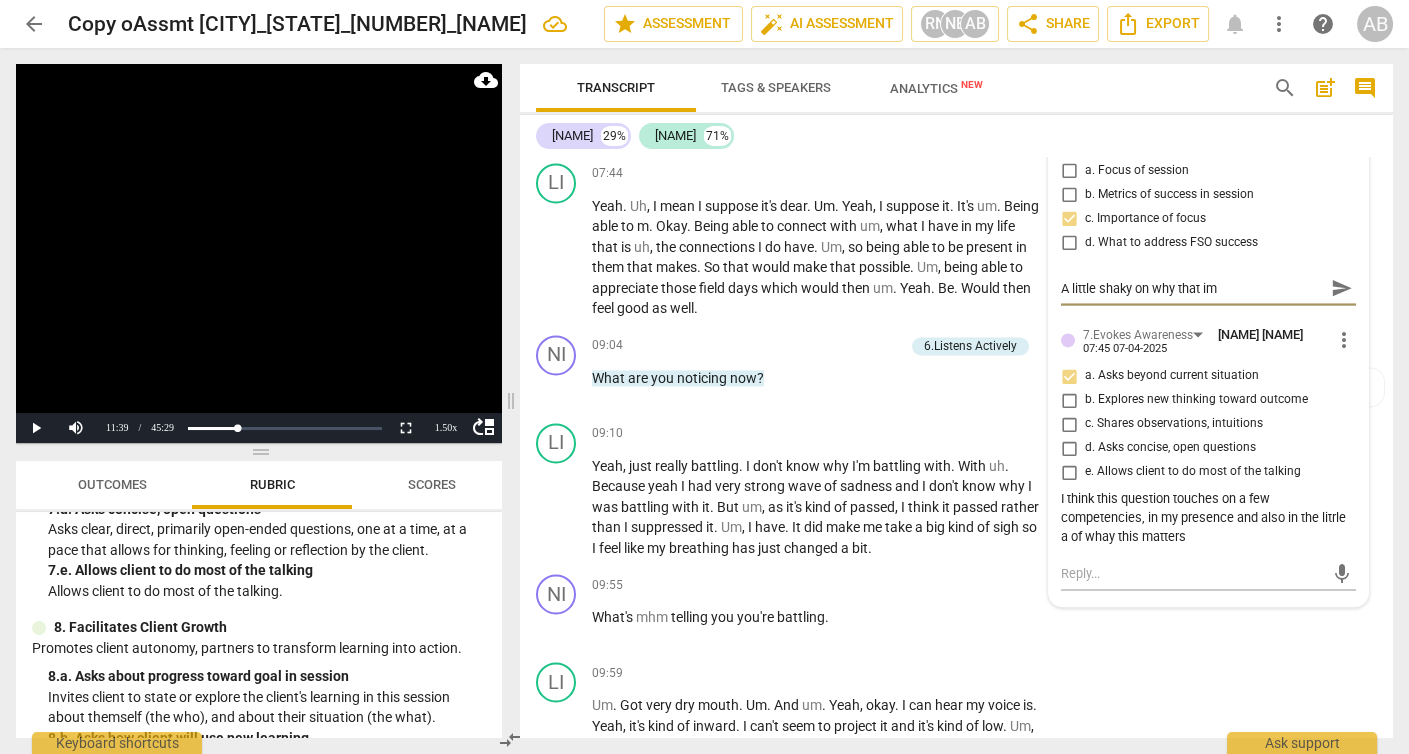 type on "A little shaky on why that i" 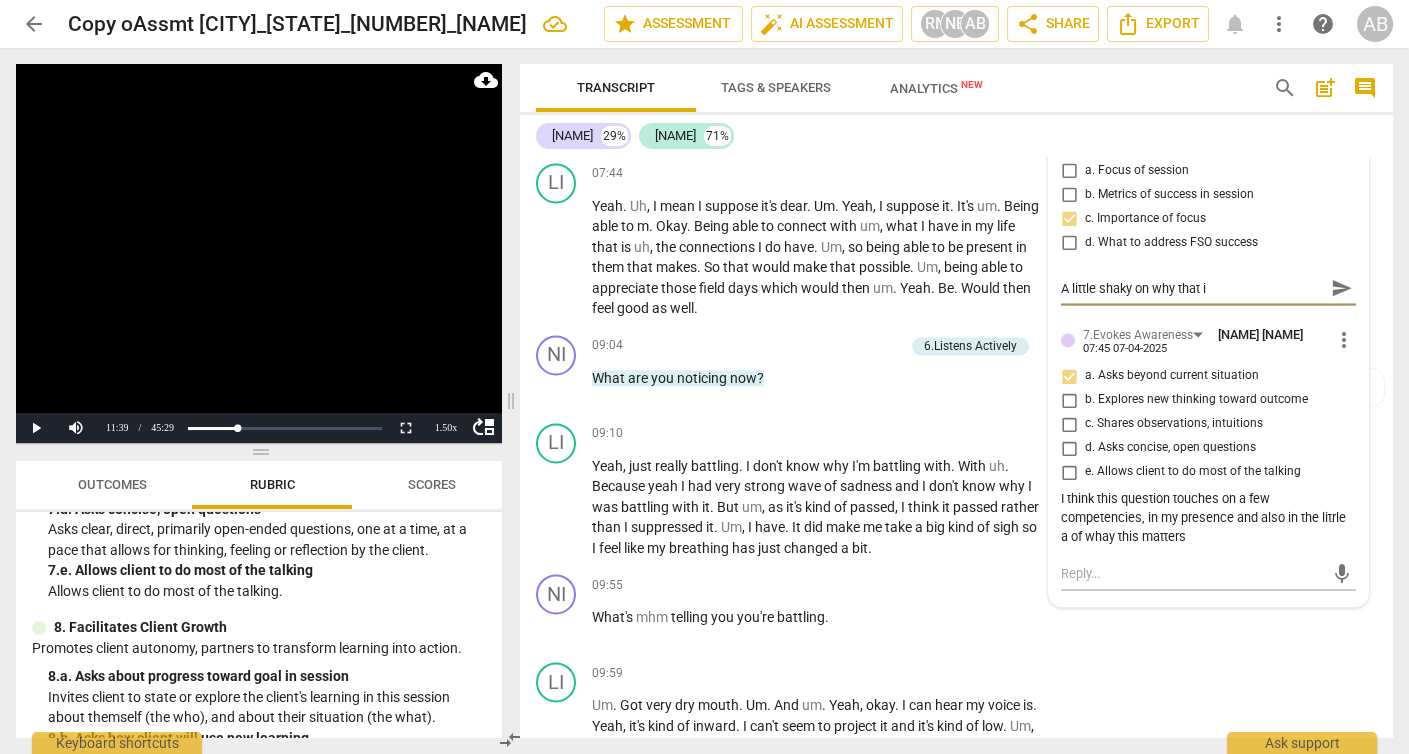 type on "A little shaky on why that" 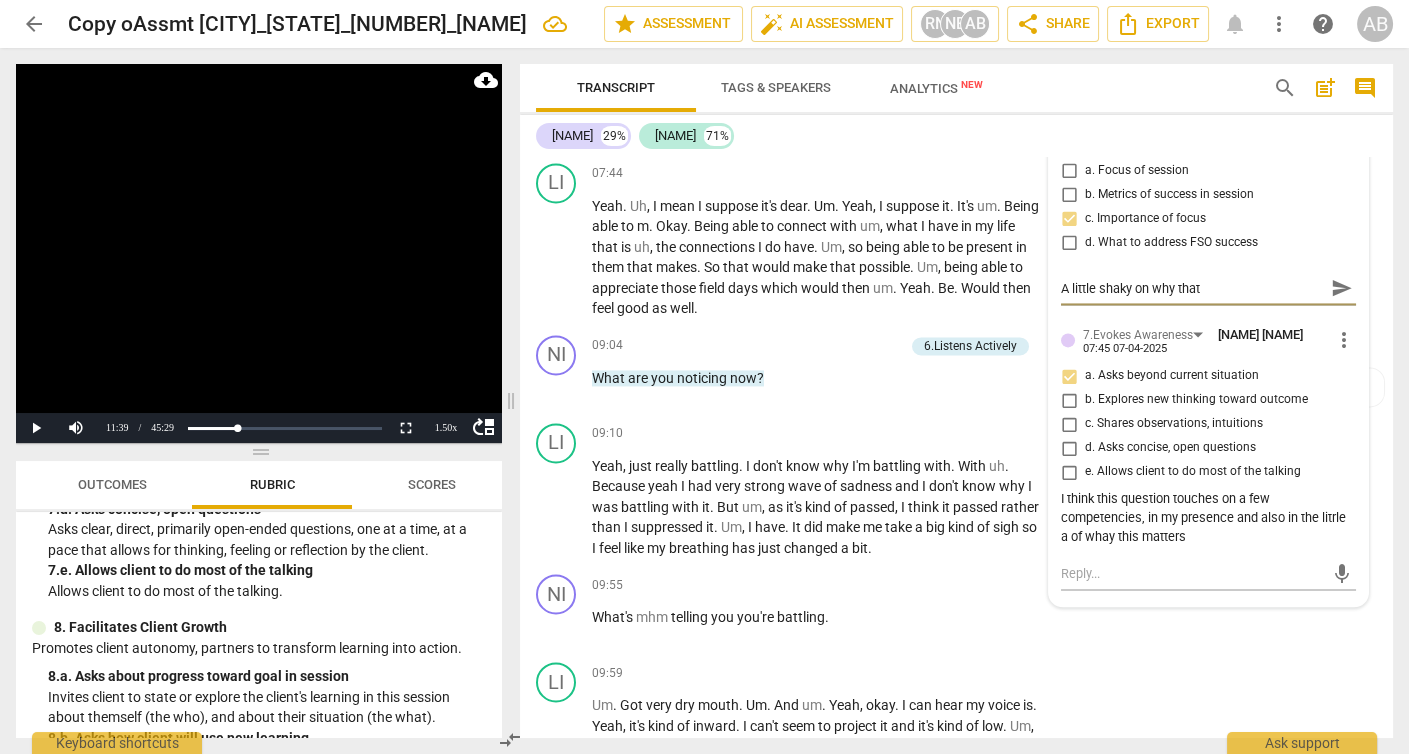 type on "A little shaky on why that a" 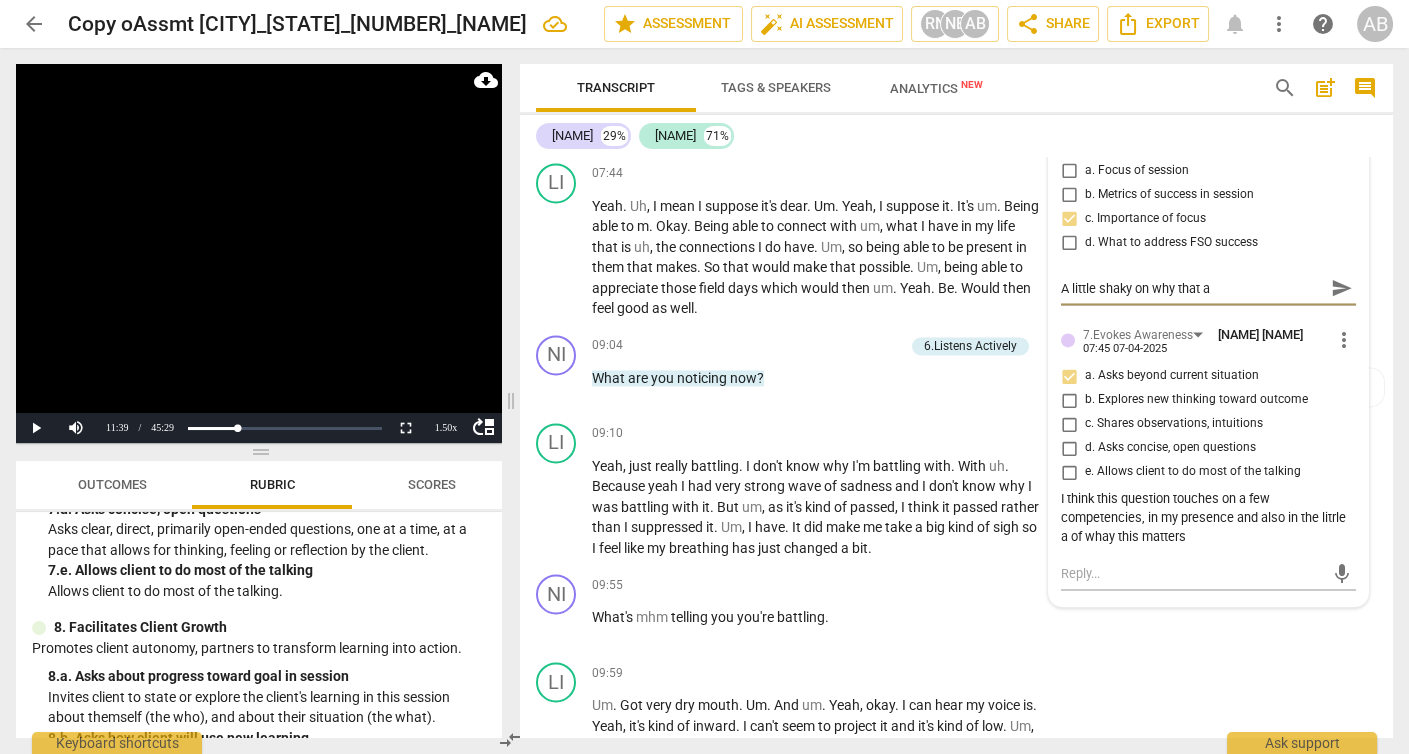 type on "A little shaky on why that ap" 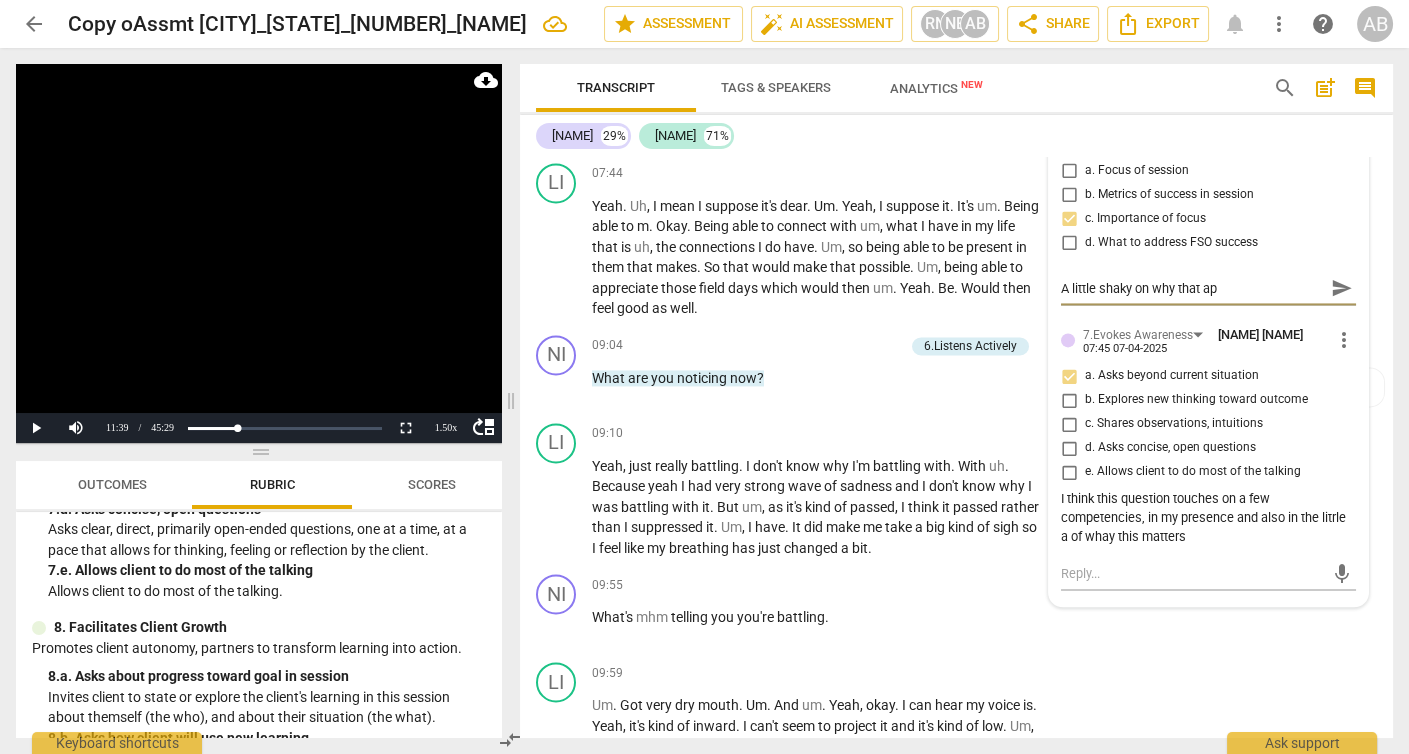 type on "A little shaky on why that app" 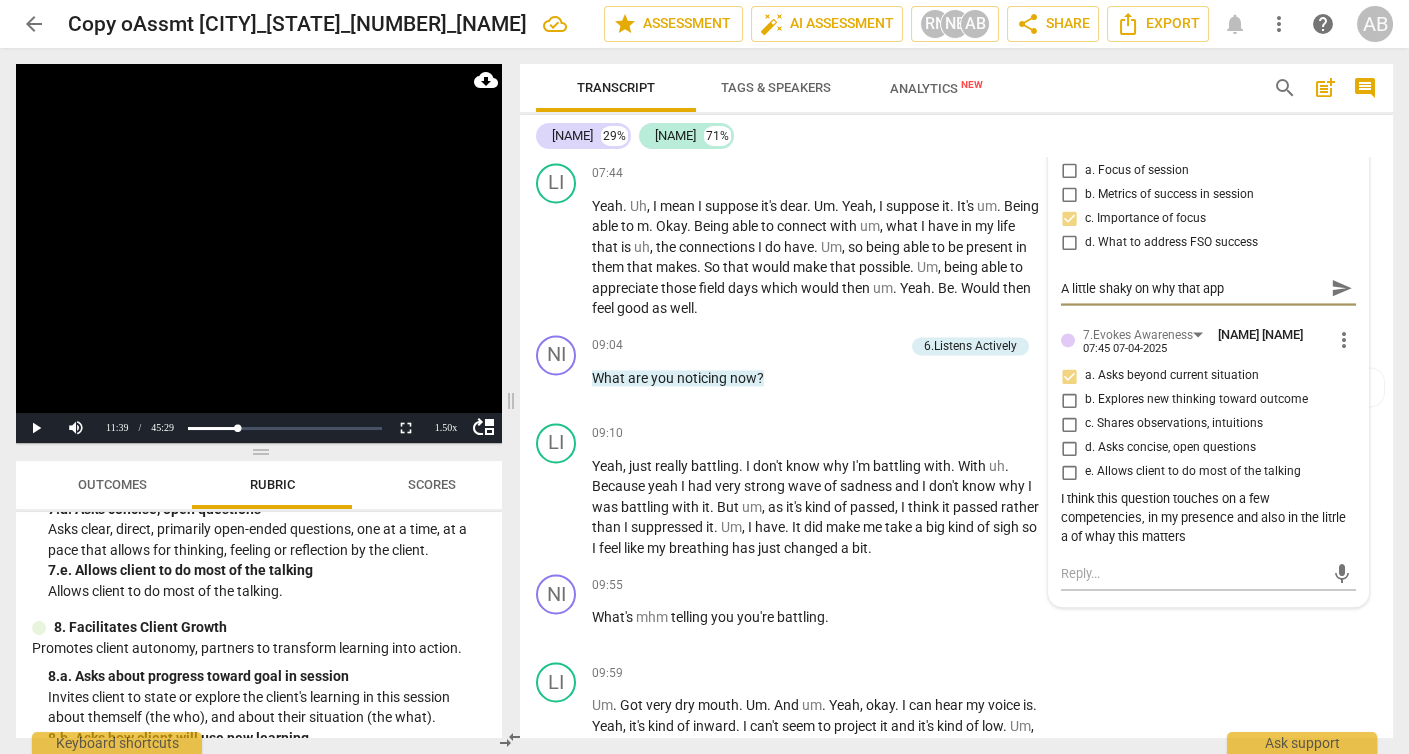 type on "A little shaky on why that appr" 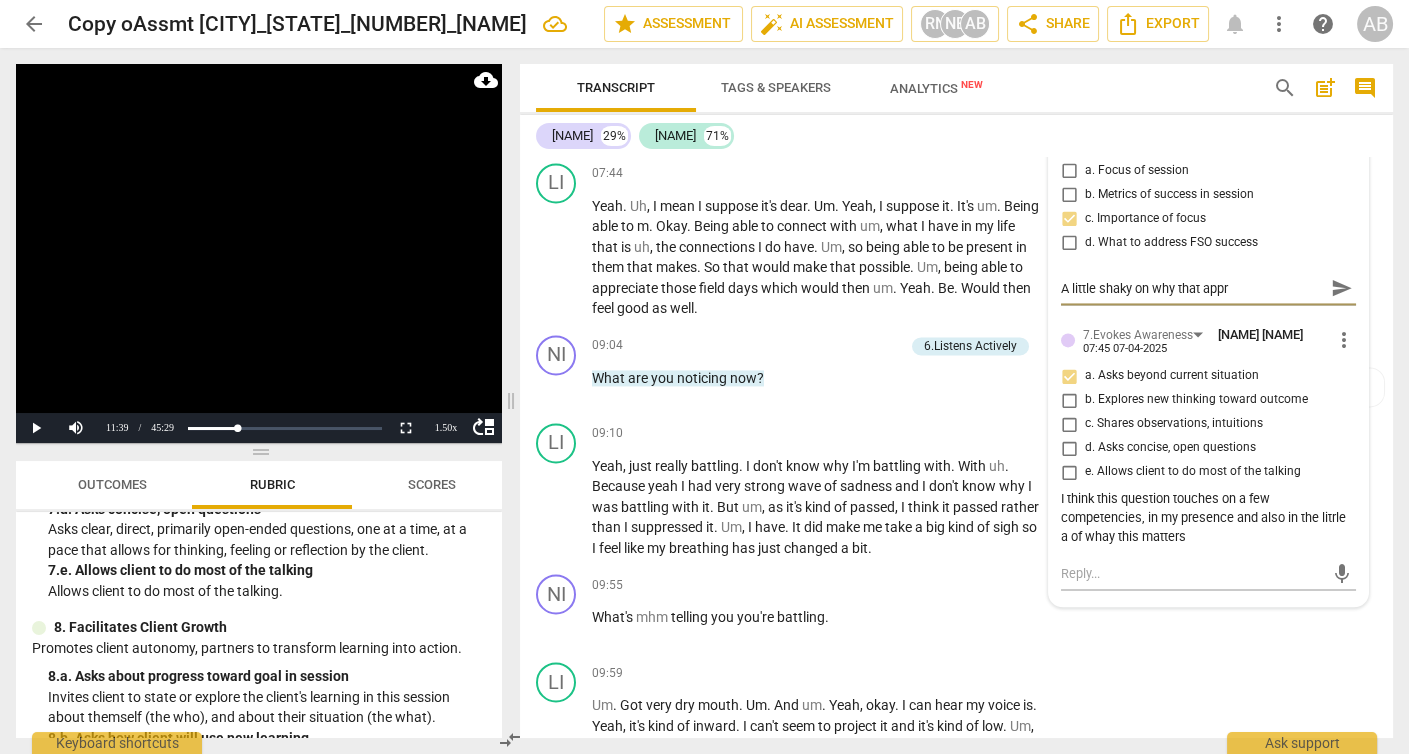 type on "A little shaky on why that appre" 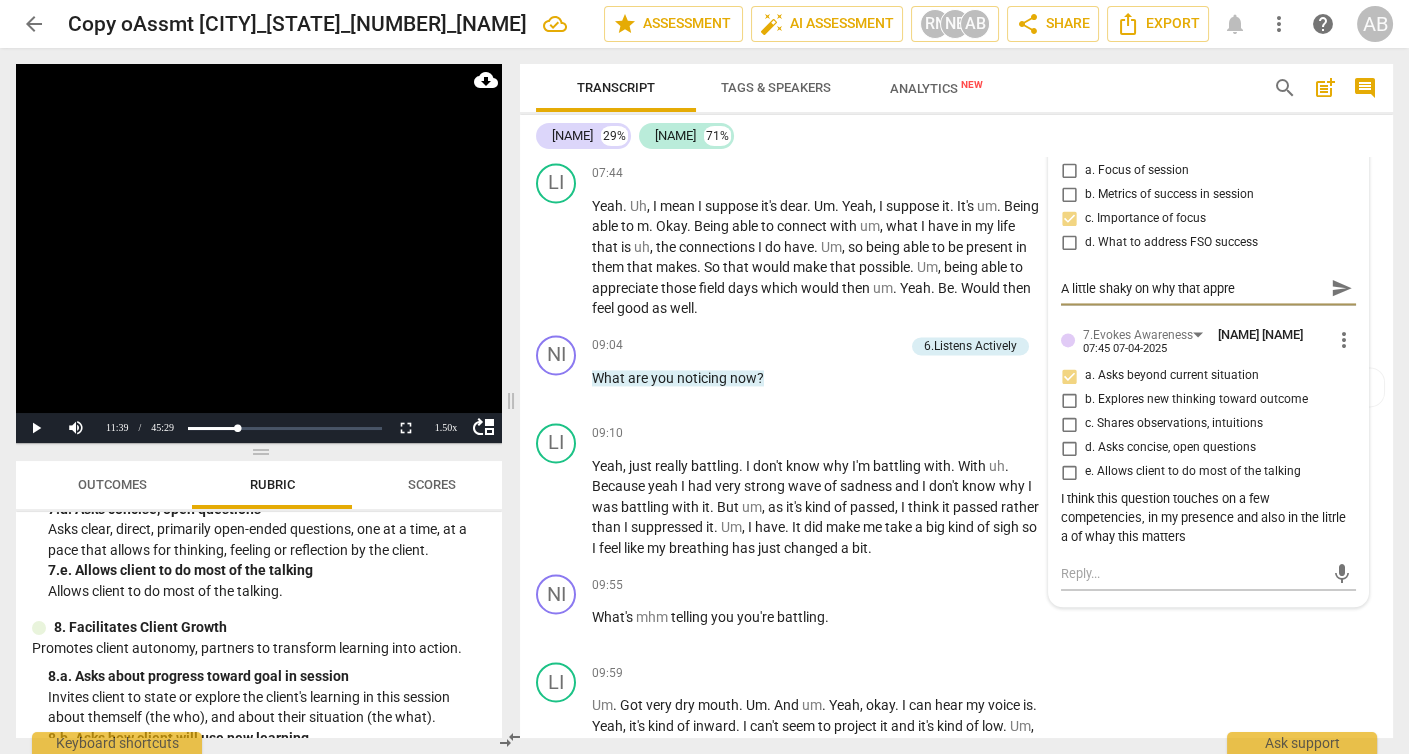 type on "A little shaky on why that apprec" 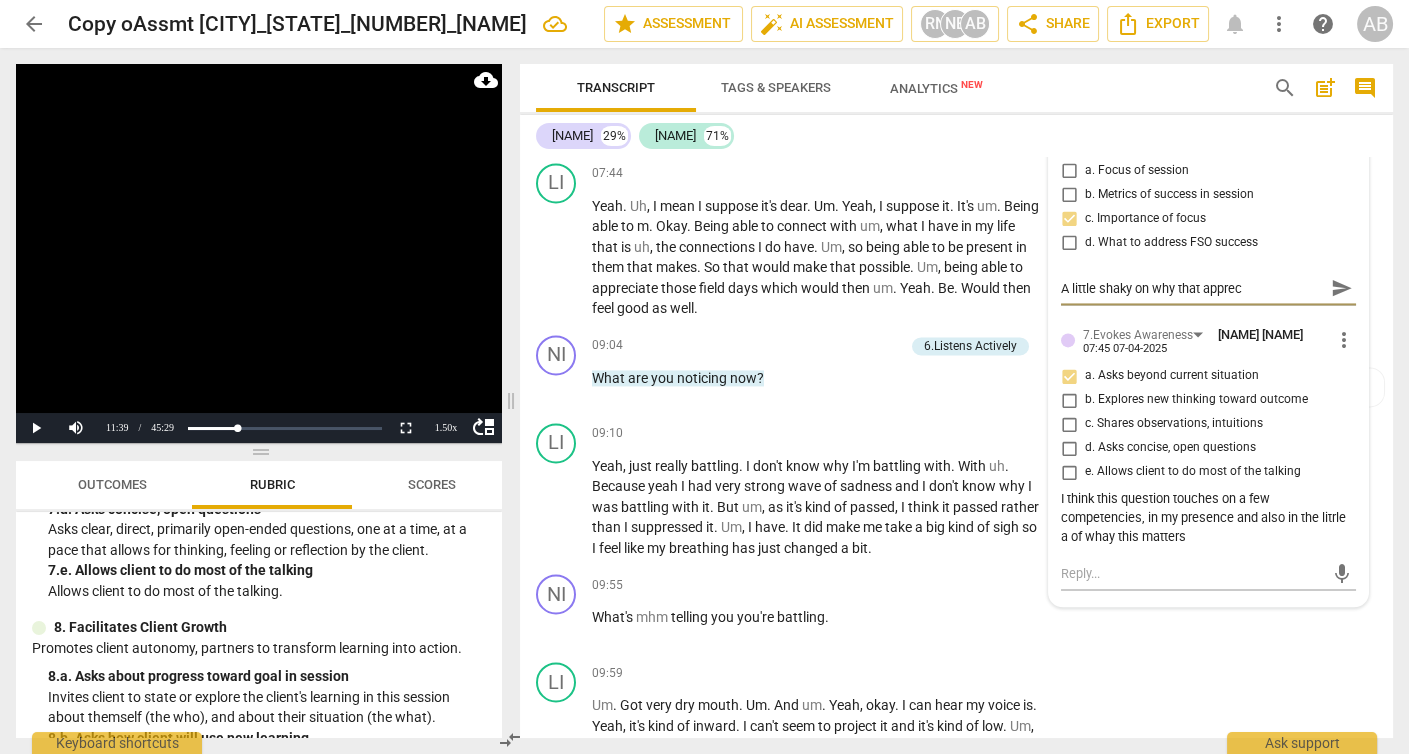 type on "A little shaky on why that appreci" 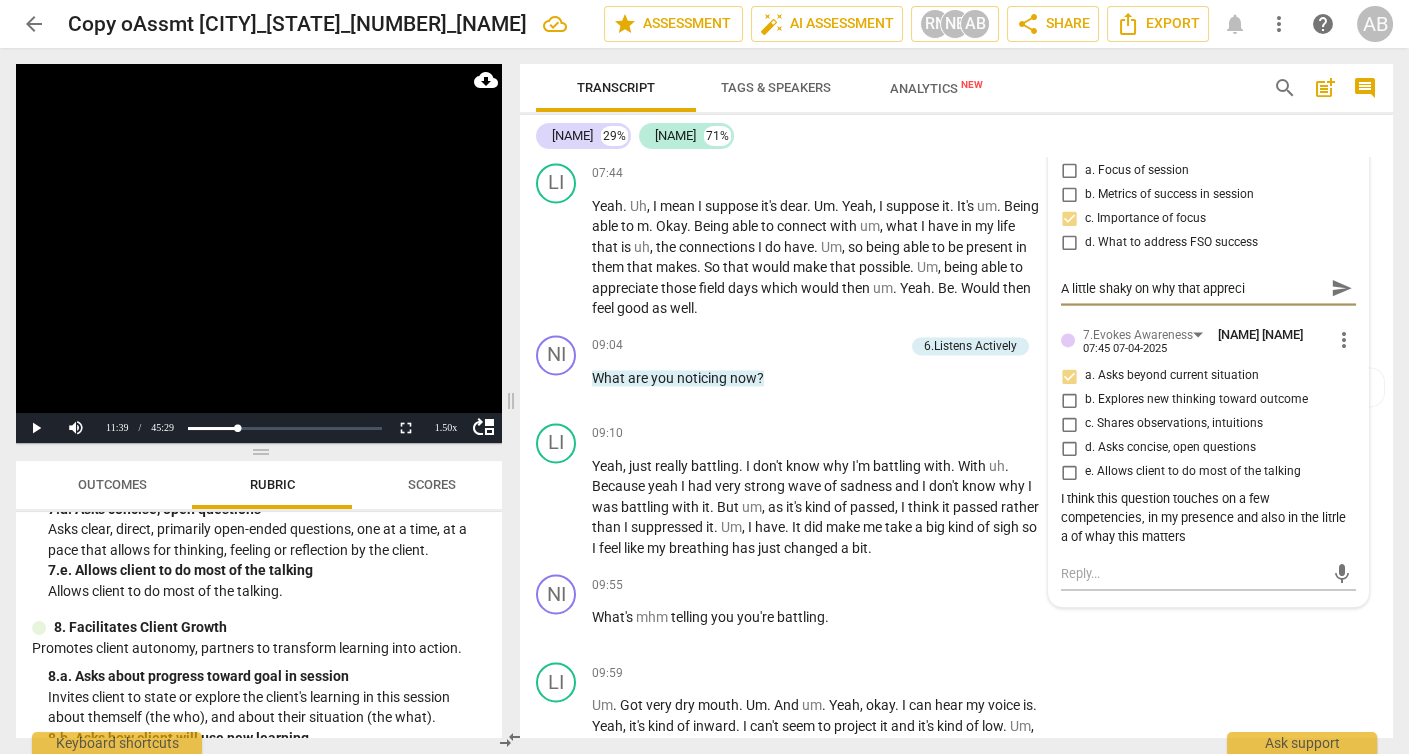 type on "A little shaky on why that apprecia" 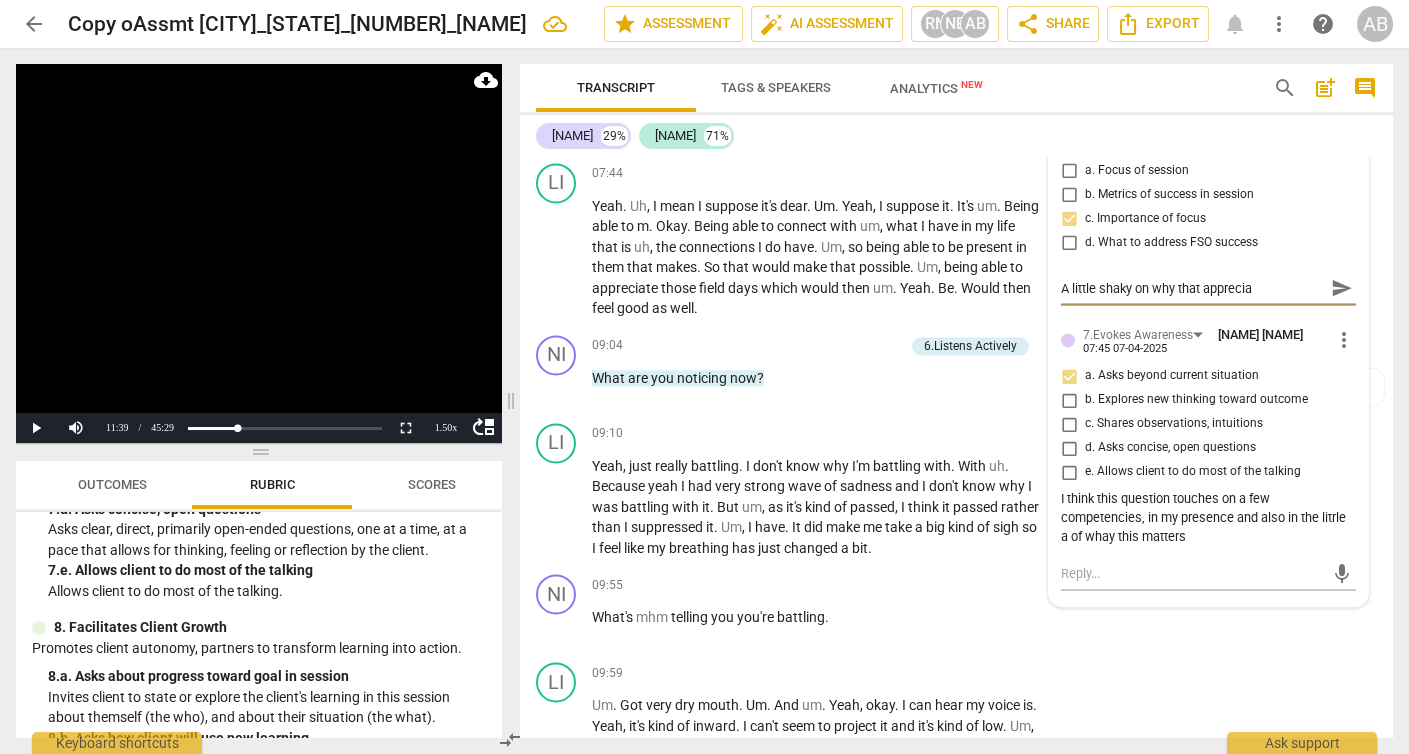 type on "A little shaky on why that appreciat" 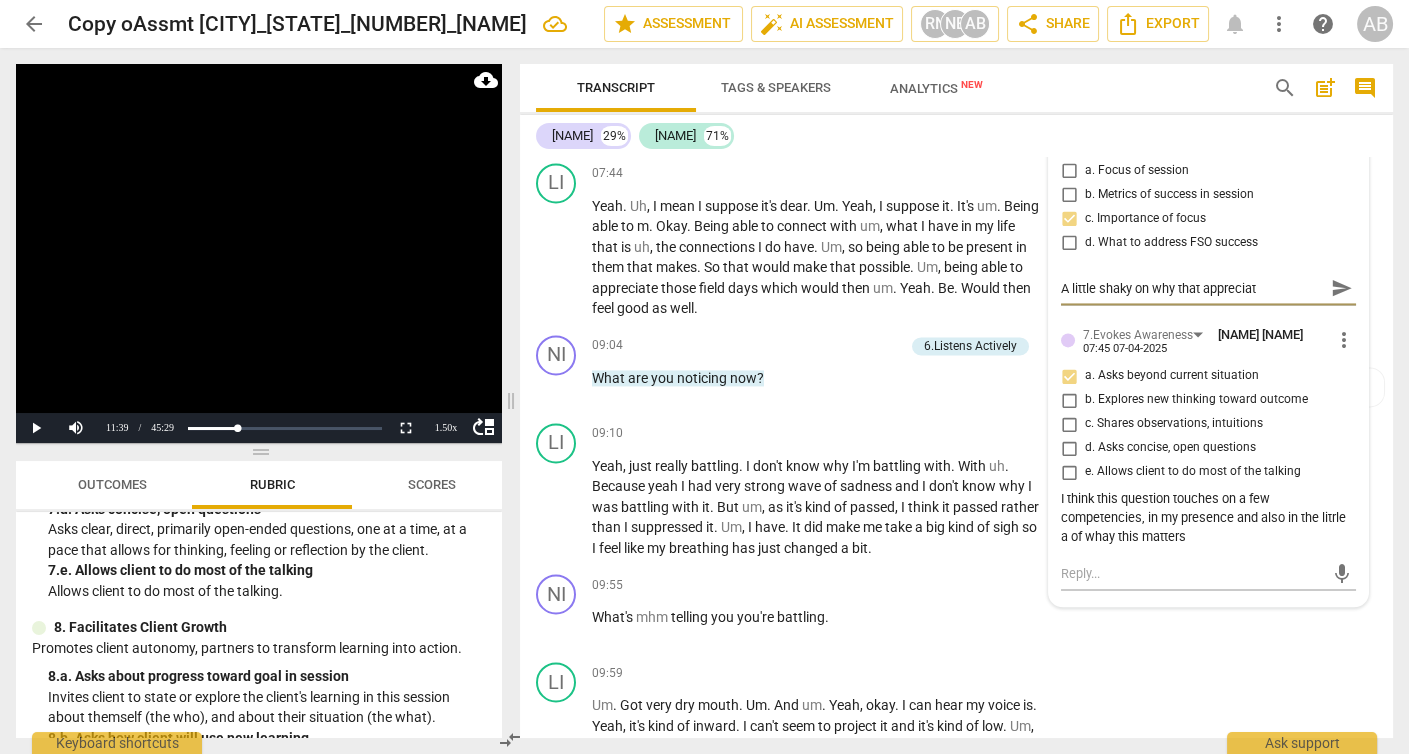 type on "A little shaky on why that appreciati" 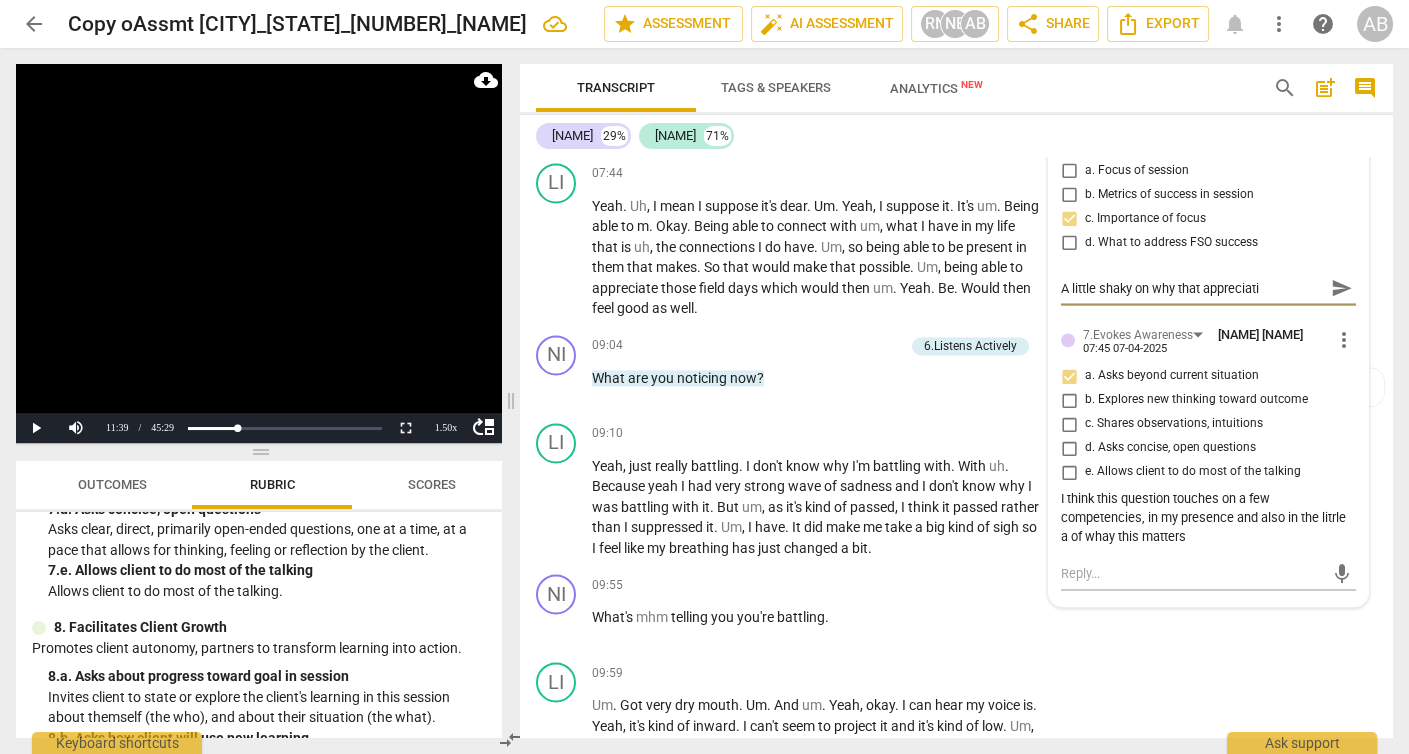 type on "A little shaky on why that appreciatio" 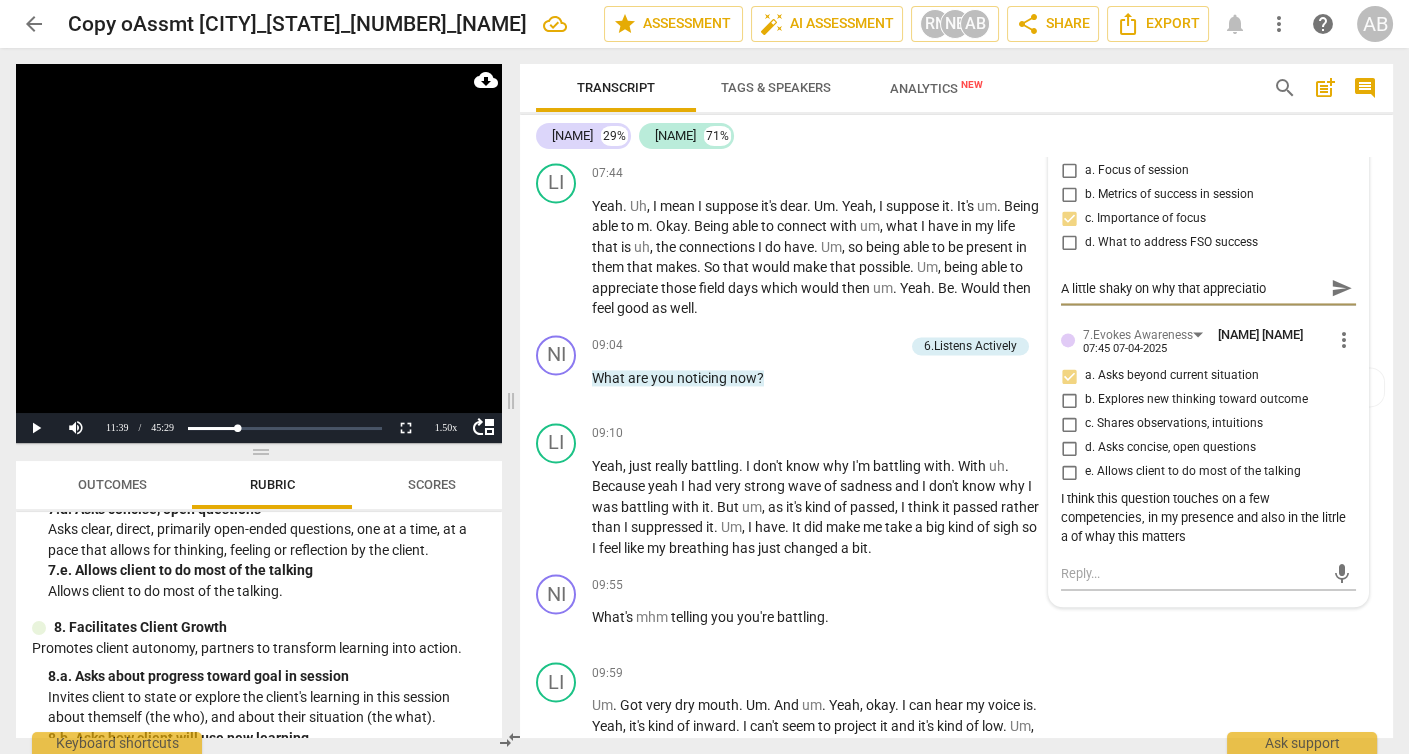 type on "A little shaky on why that appreciation" 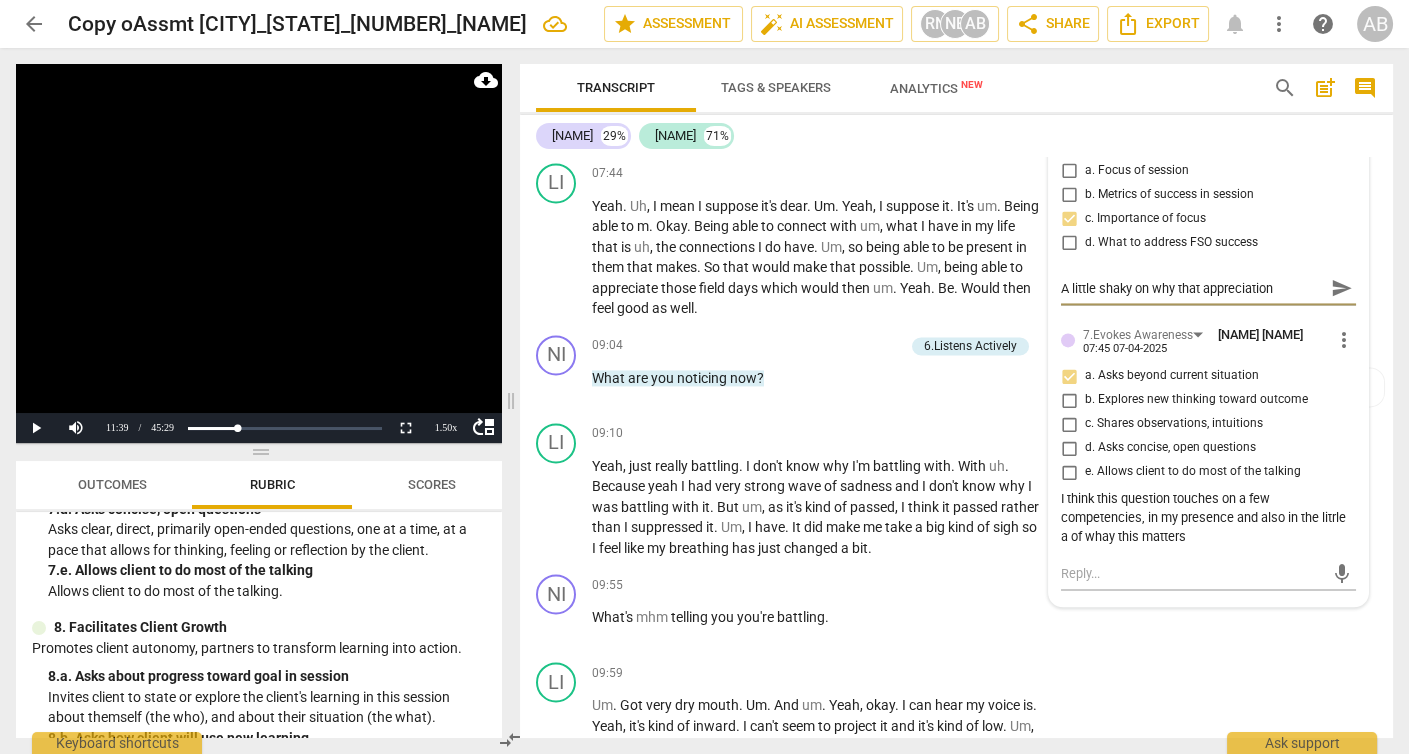type on "A little shaky on why that appreciation" 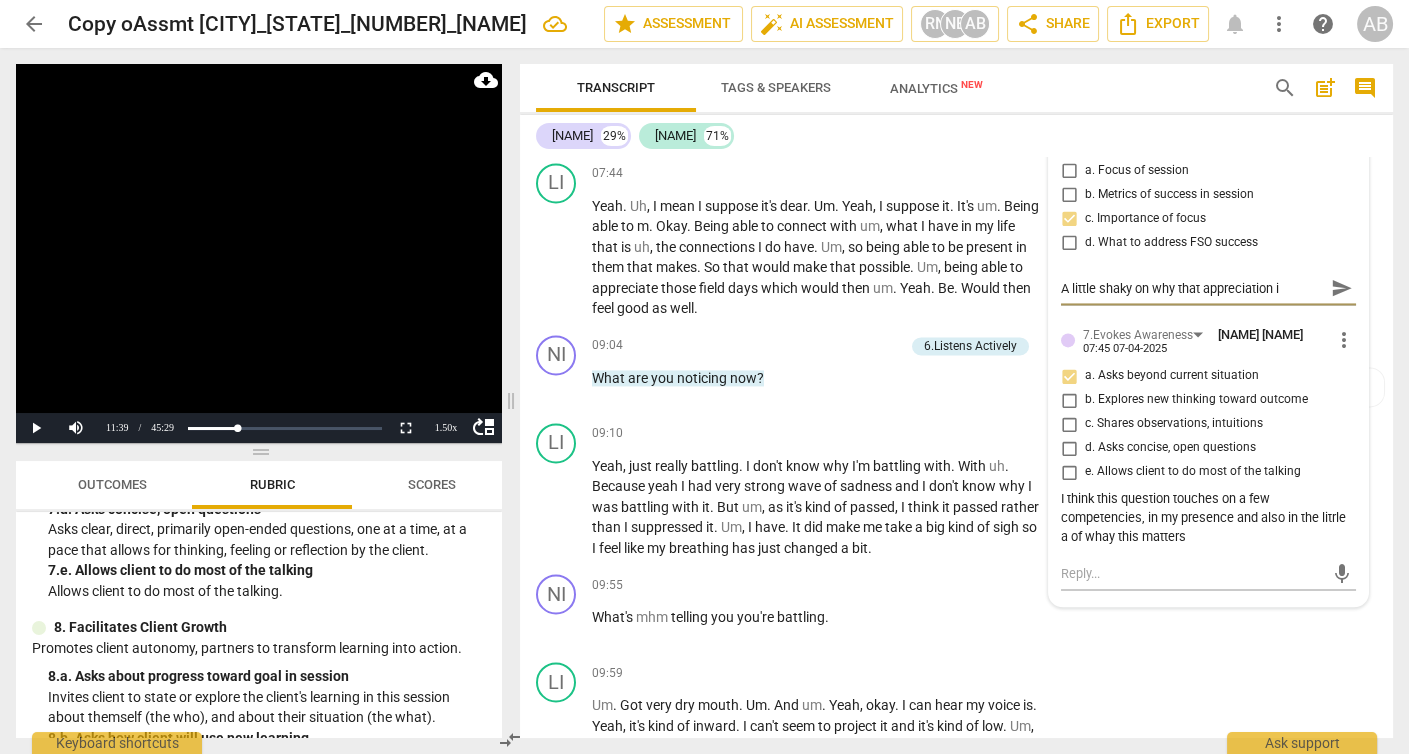 type on "A little shaky on why that appreciation is" 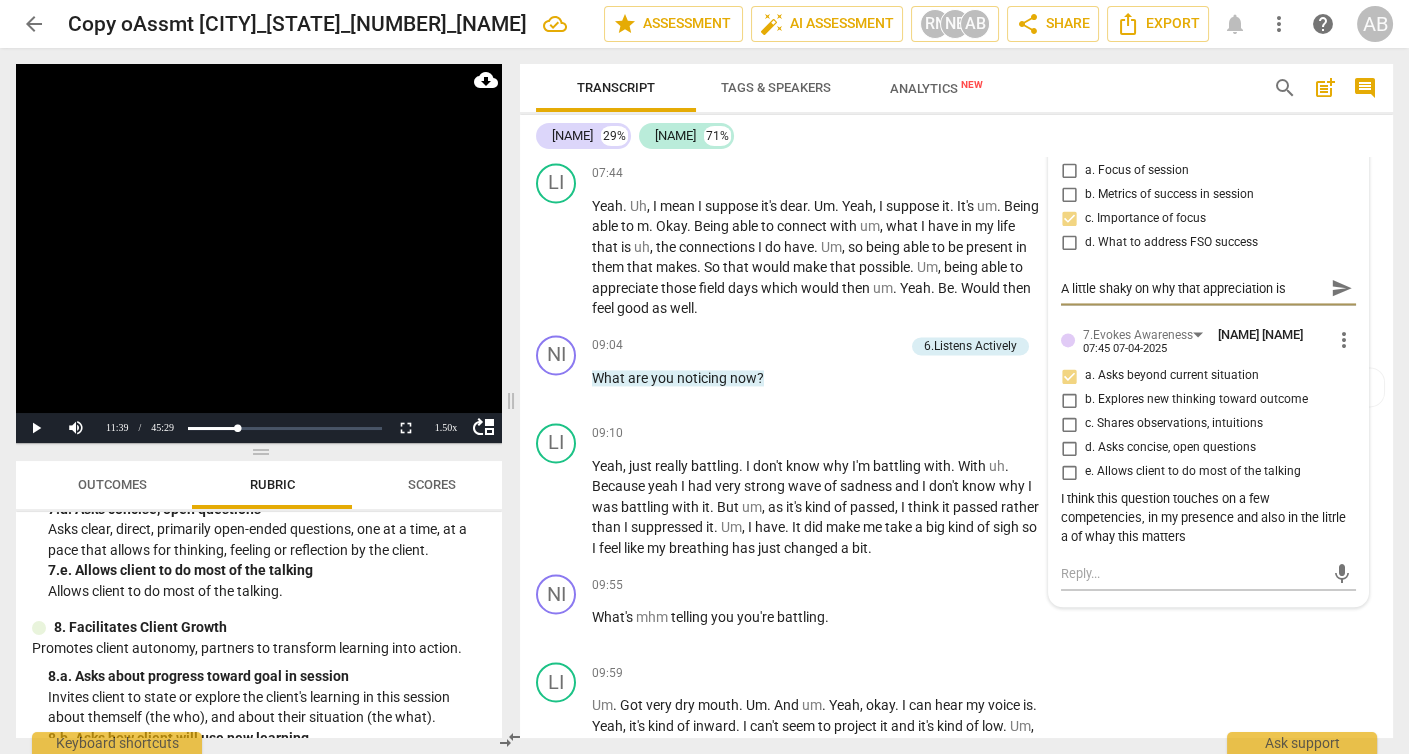 type on "A little shaky on why that appreciation is" 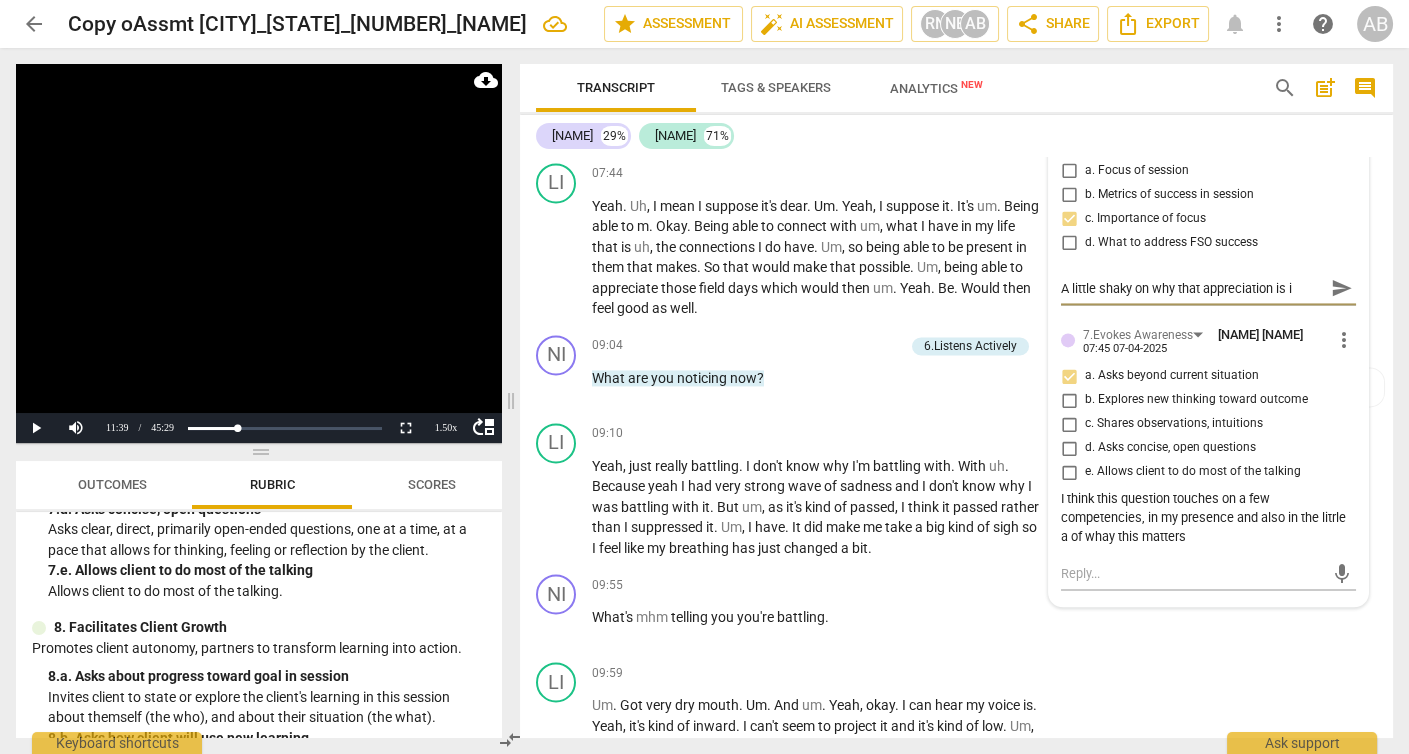 type on "A little shaky on why that appreciation is im" 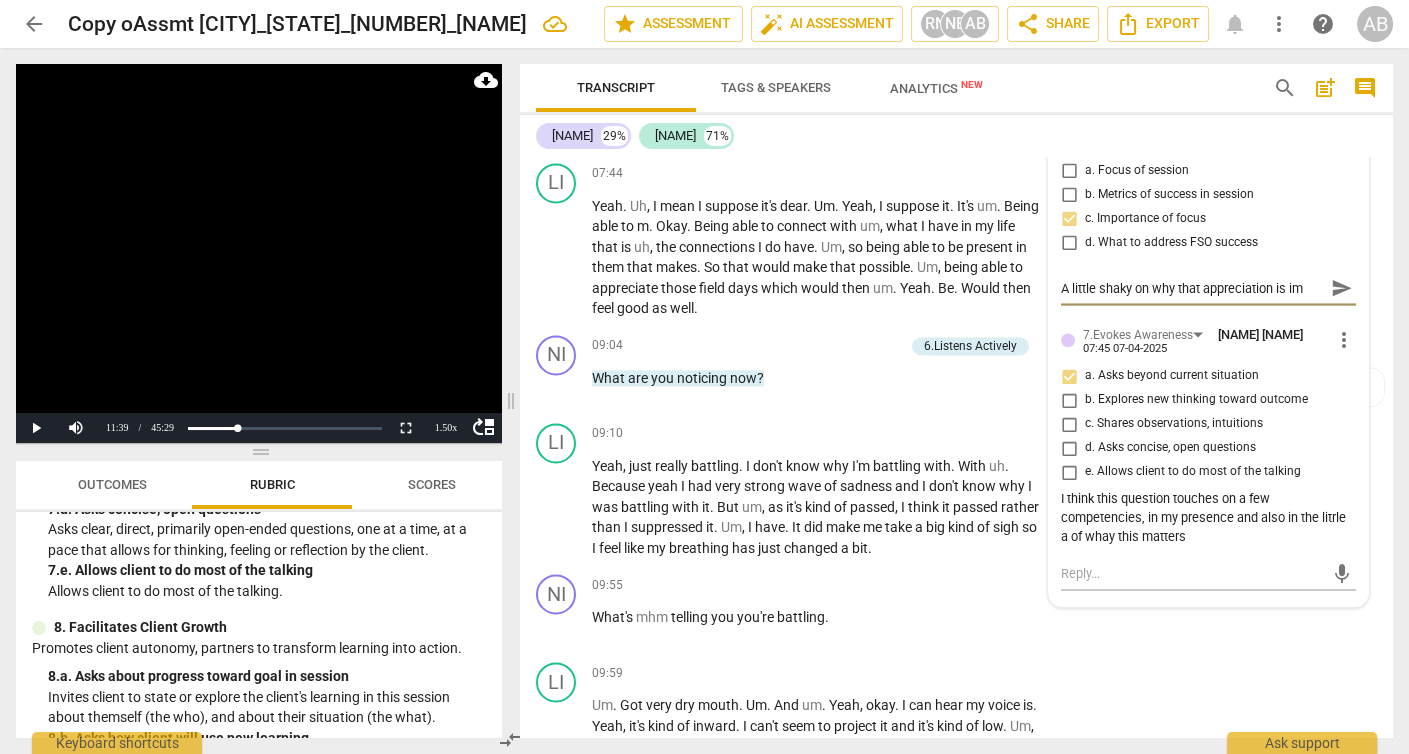 type on "A little shaky on why that appreciation is imp" 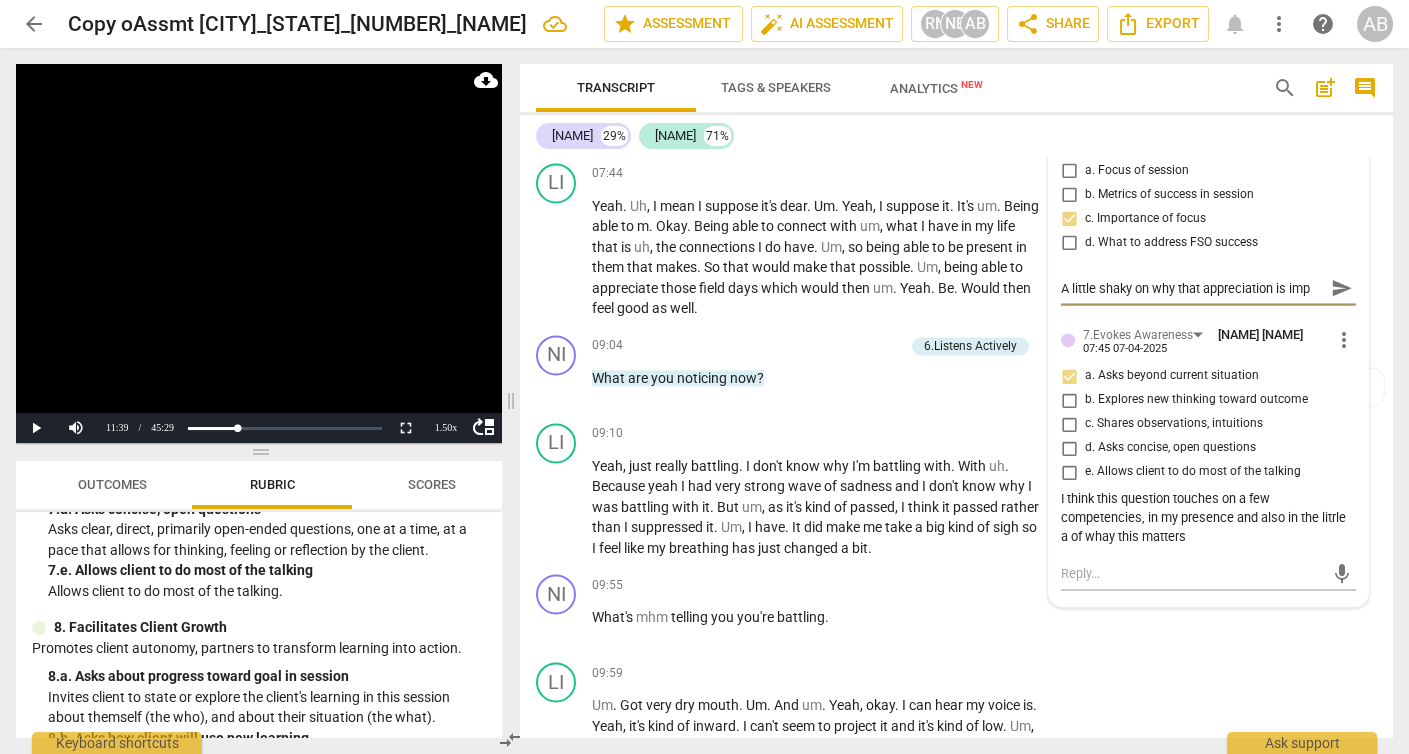 type on "A little shaky on why that appreciation is impt" 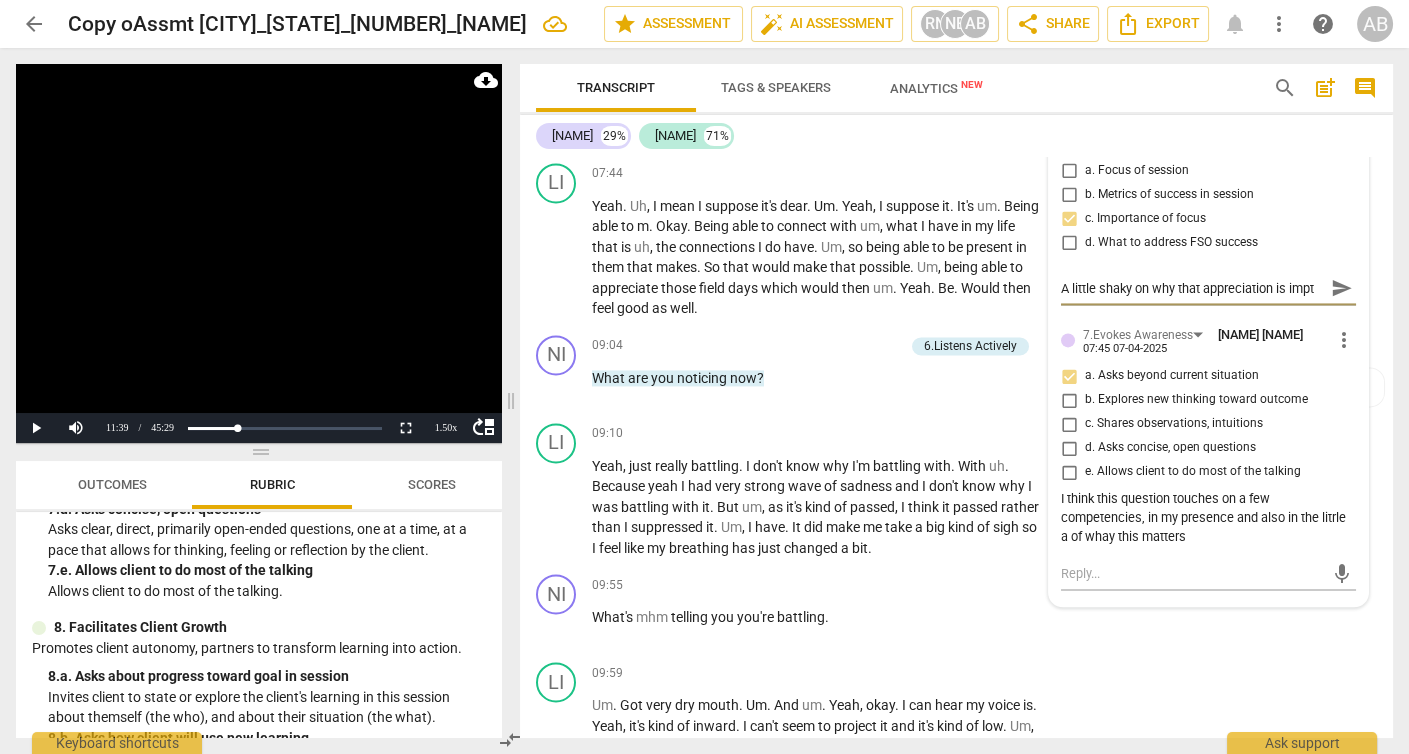 type on "A little shaky on why that appreciation is impt" 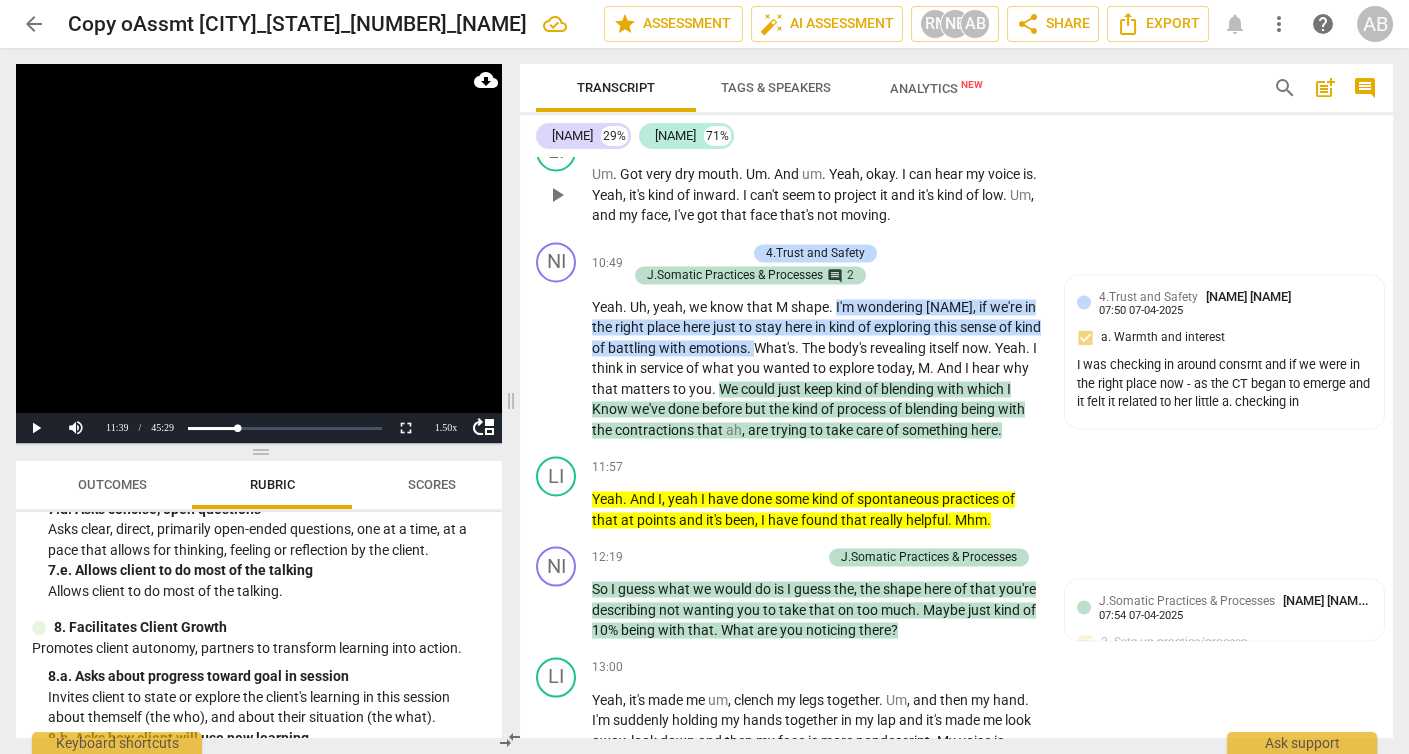 scroll, scrollTop: 5725, scrollLeft: 0, axis: vertical 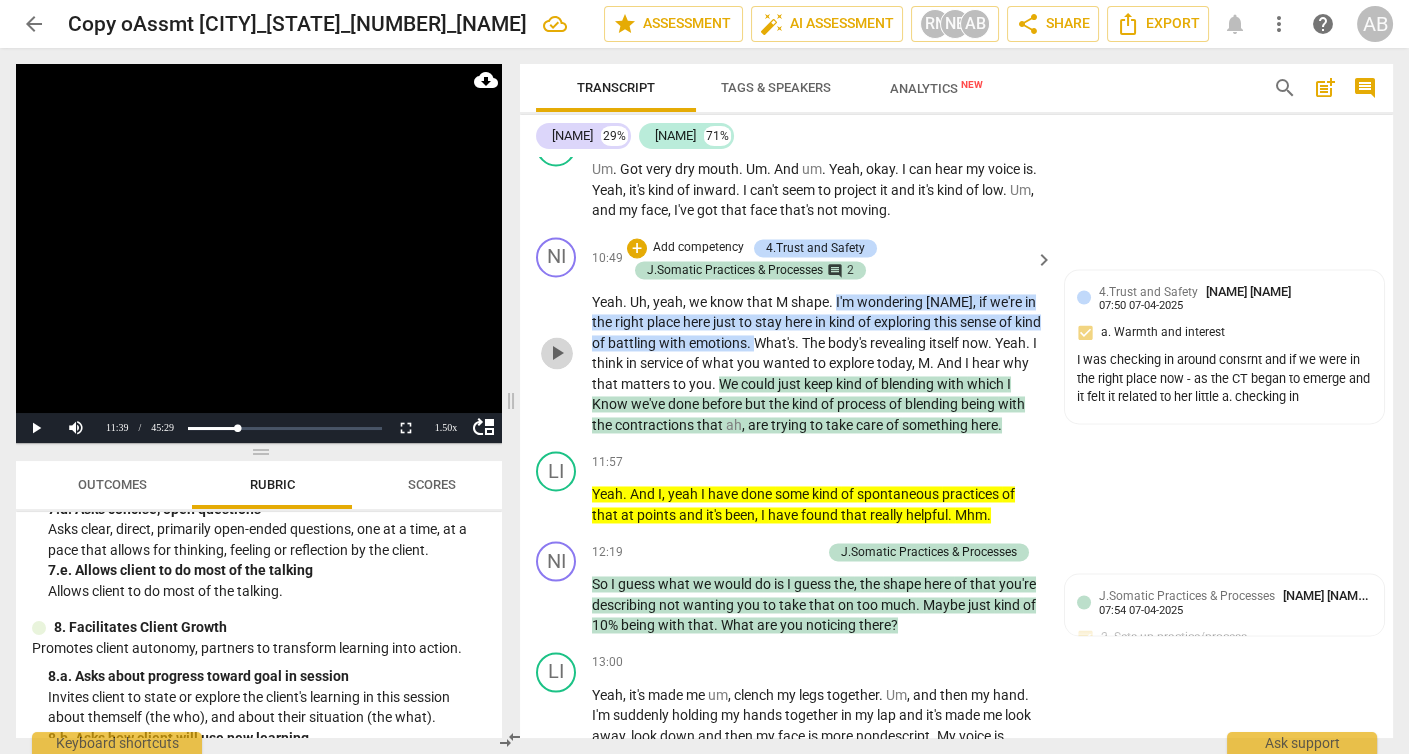 click on "play_arrow" at bounding box center [557, 353] 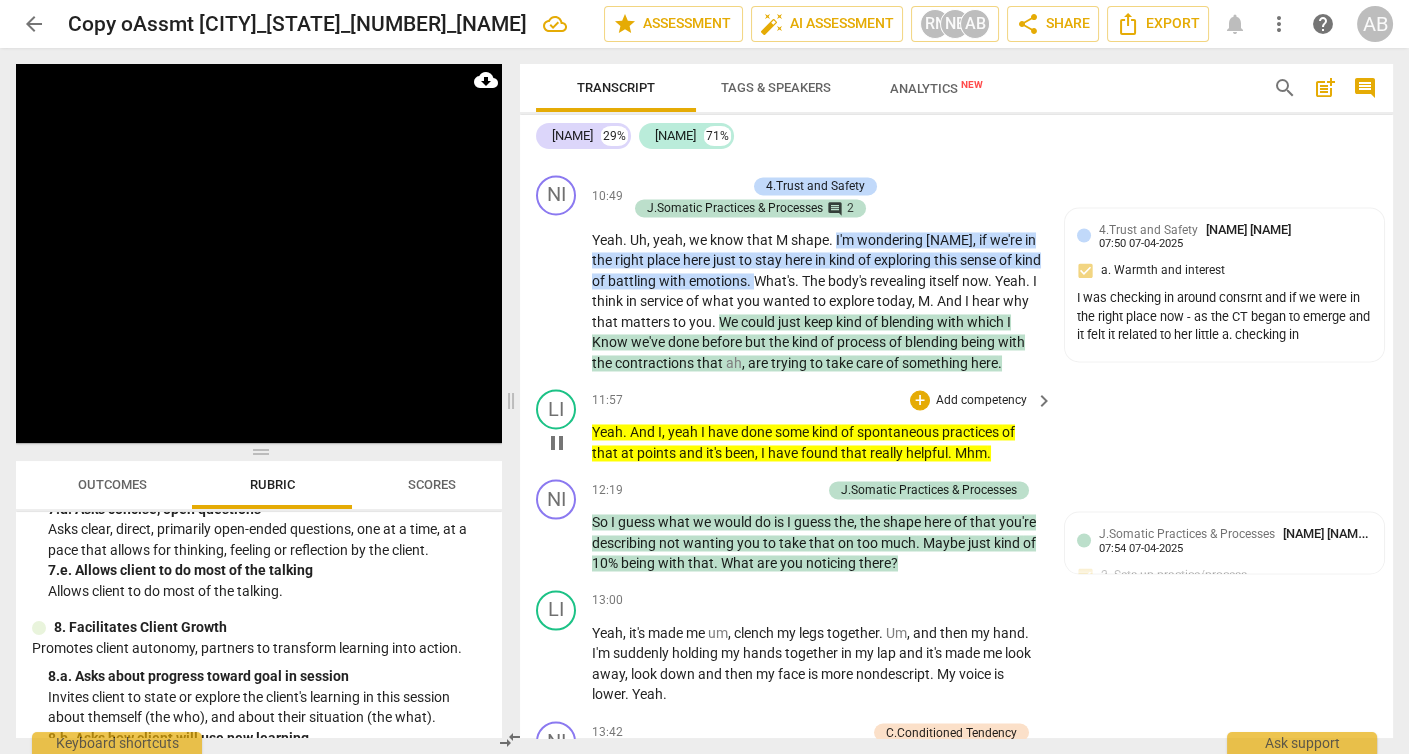 scroll, scrollTop: 5759, scrollLeft: 0, axis: vertical 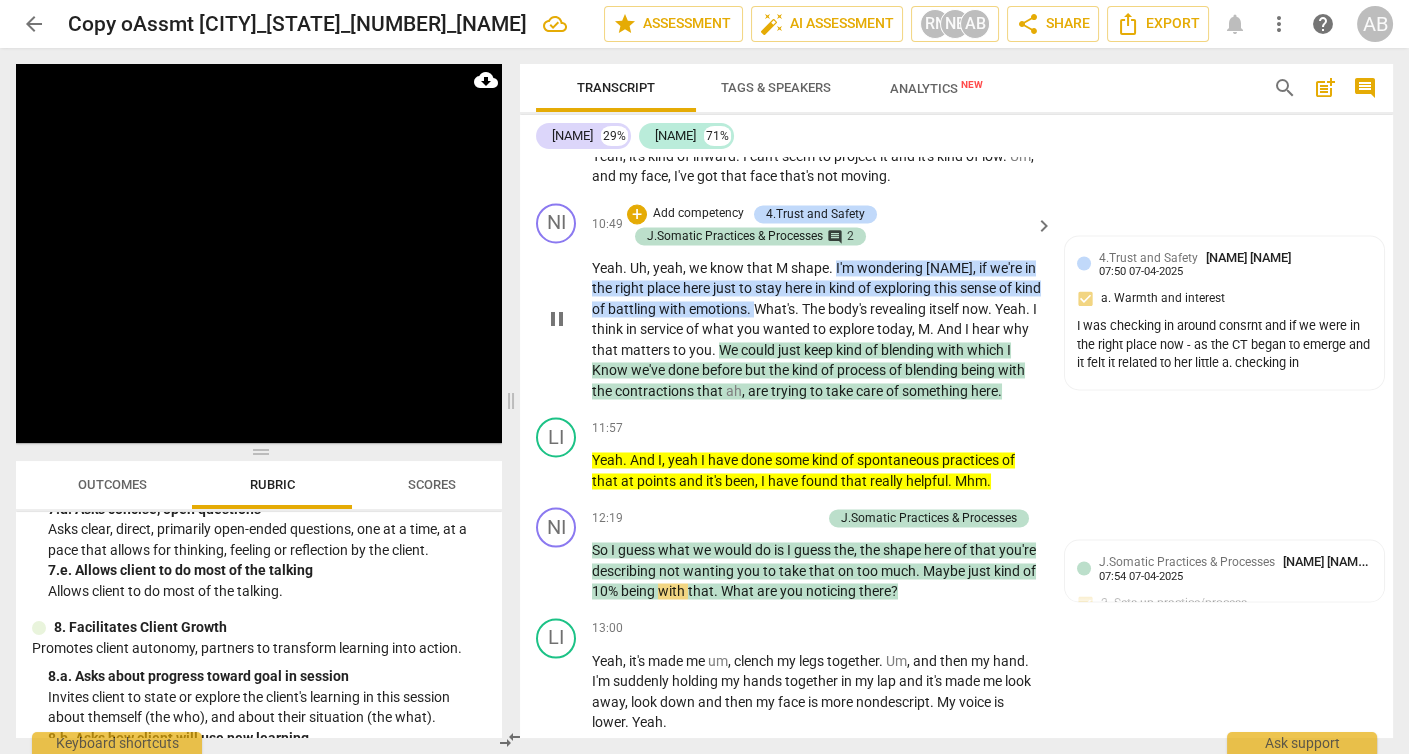 click on "NI play_arrow pause" at bounding box center (564, 302) 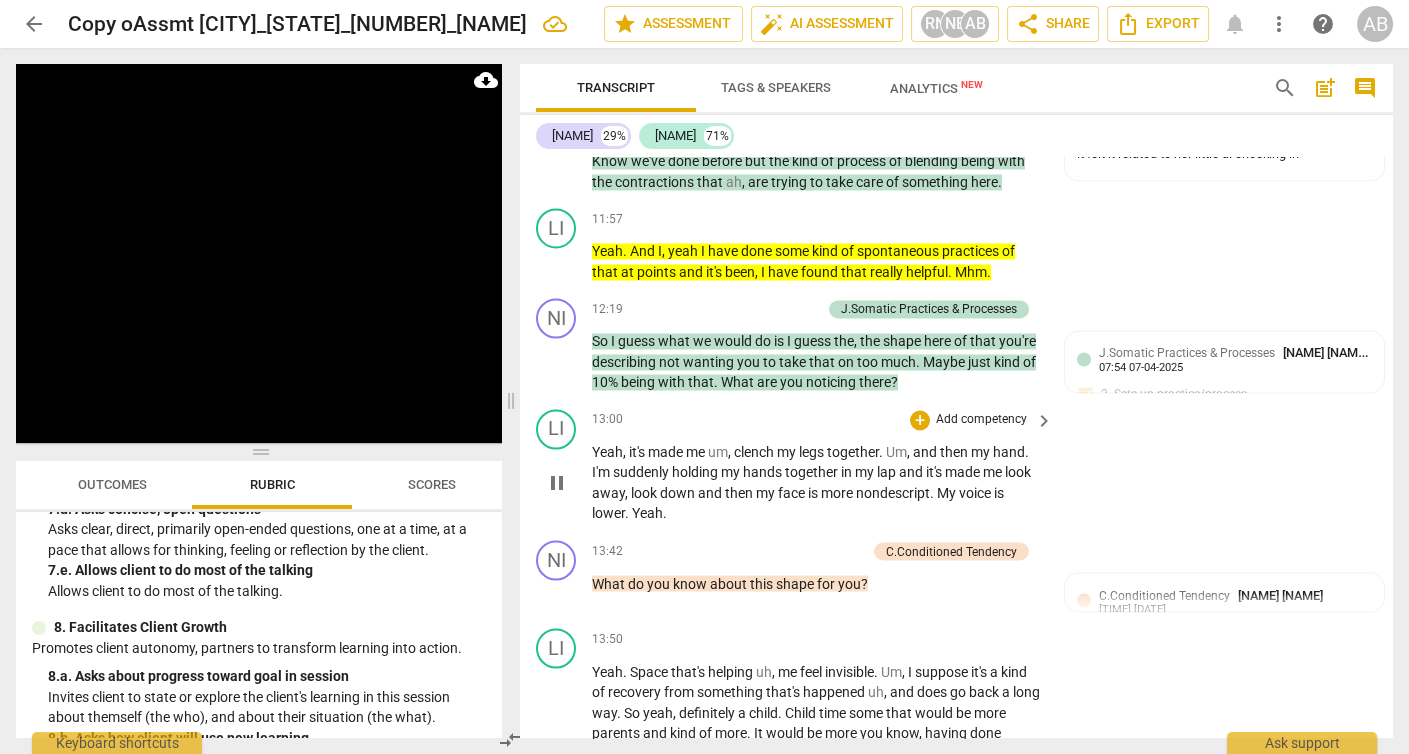 scroll, scrollTop: 5951, scrollLeft: 0, axis: vertical 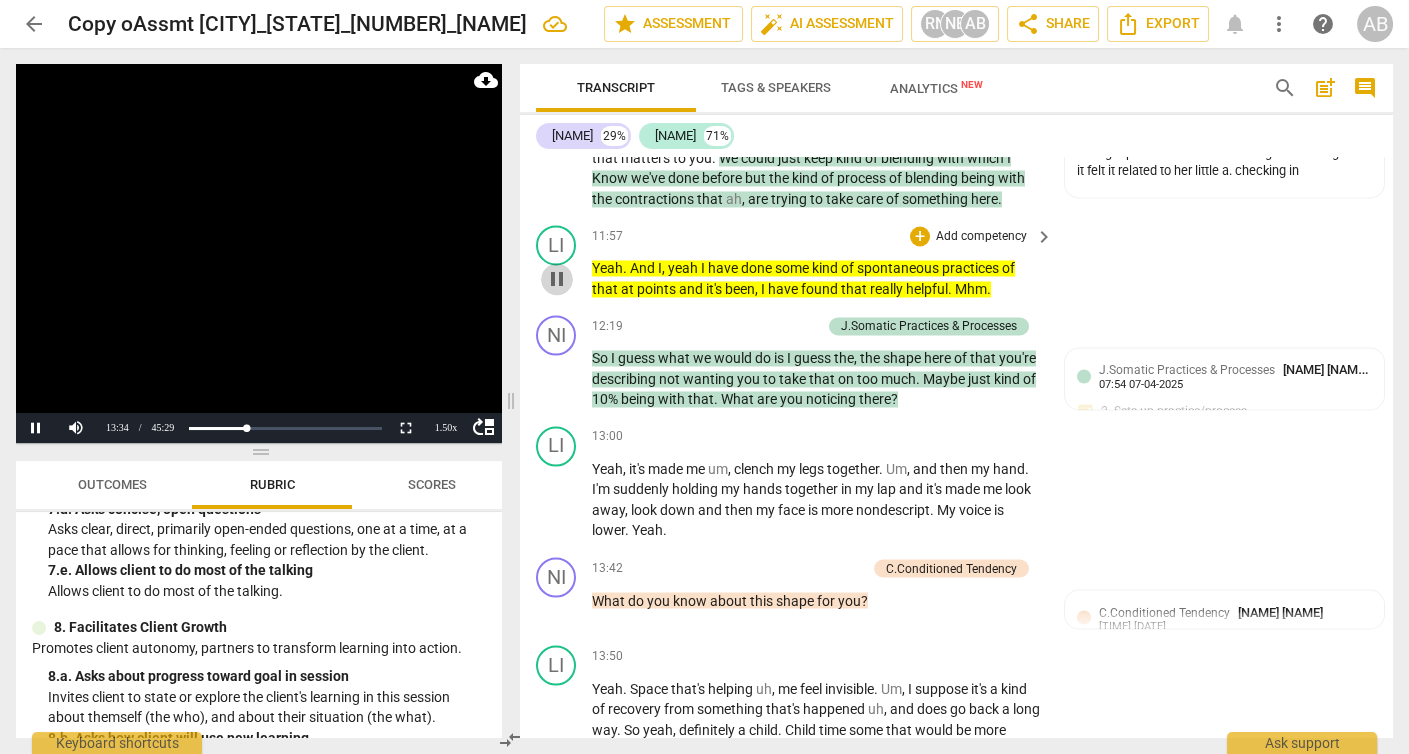 click on "pause" at bounding box center (557, 279) 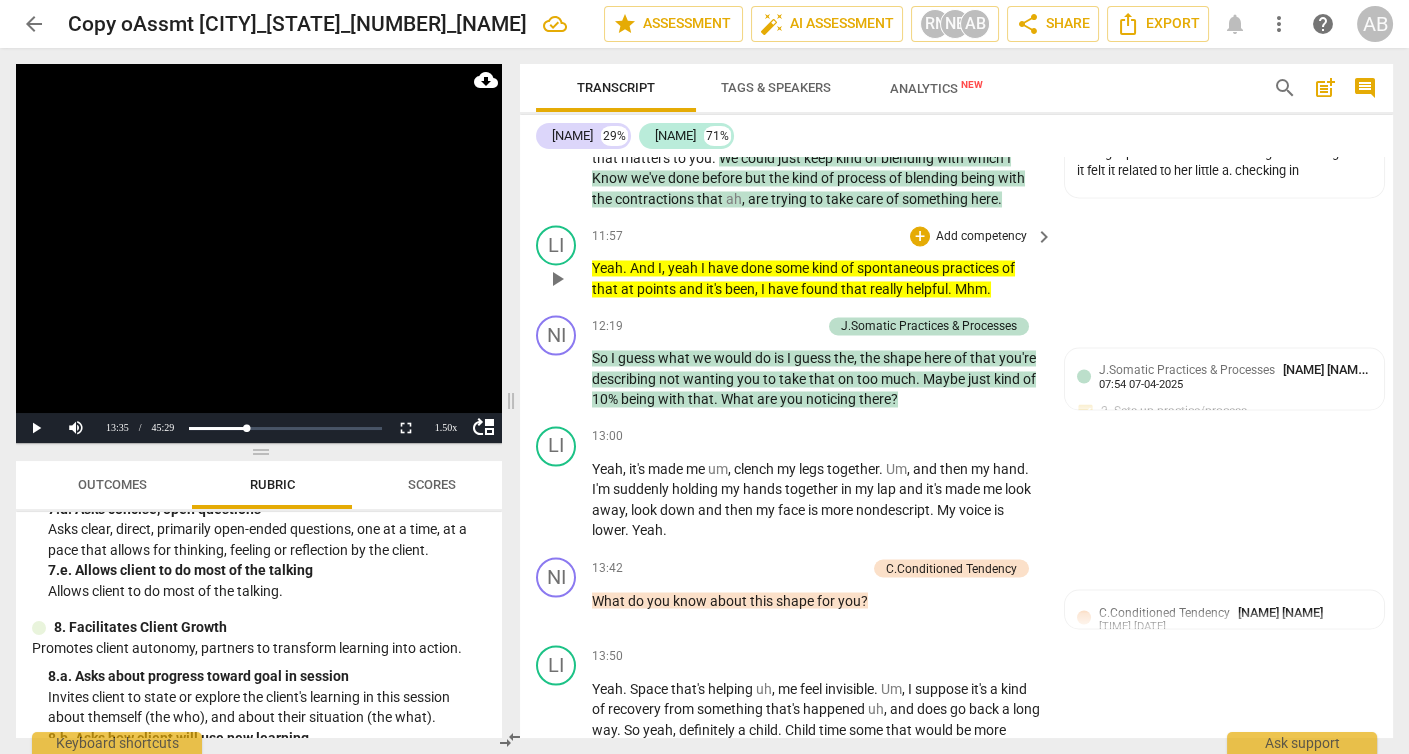 click on "play_arrow" at bounding box center (557, 279) 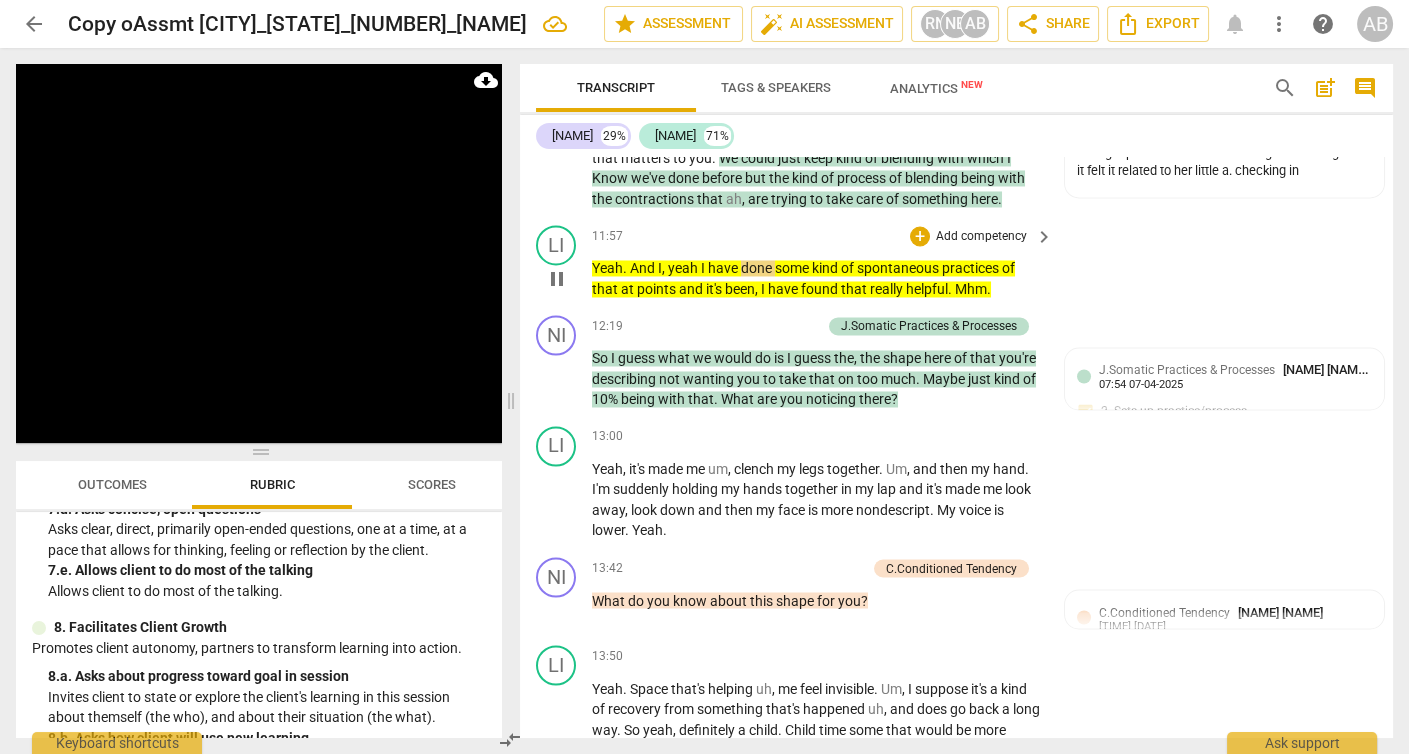 click on "pause" at bounding box center [557, 279] 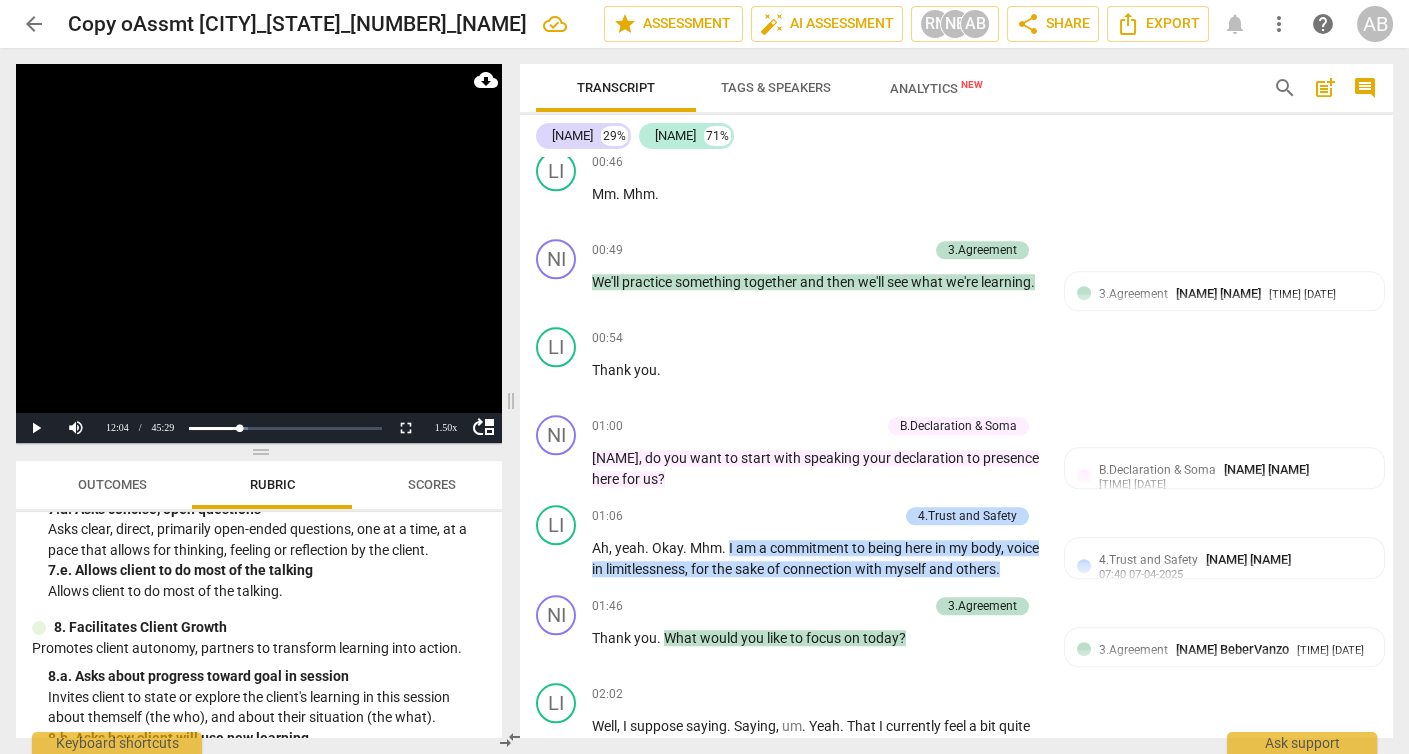 scroll, scrollTop: 3277, scrollLeft: 0, axis: vertical 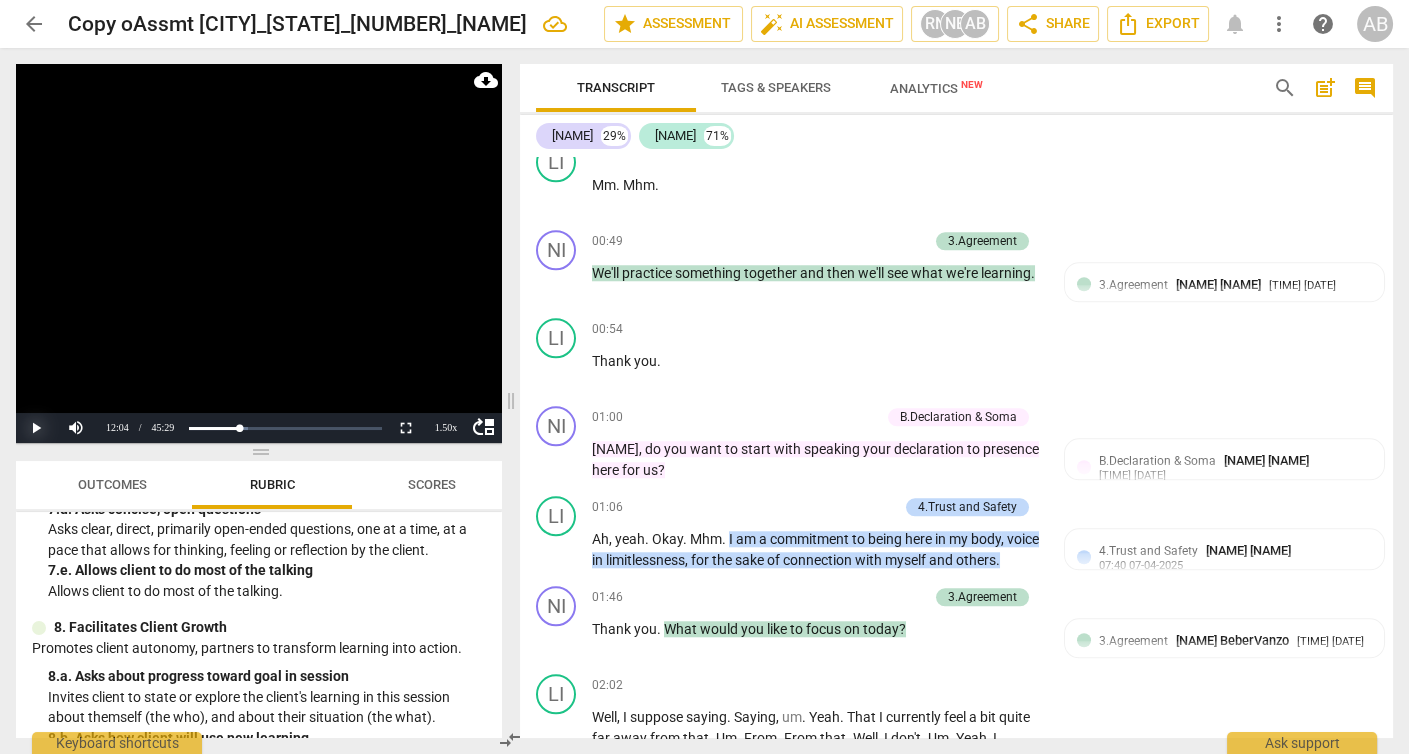 click on "Play" at bounding box center (36, 428) 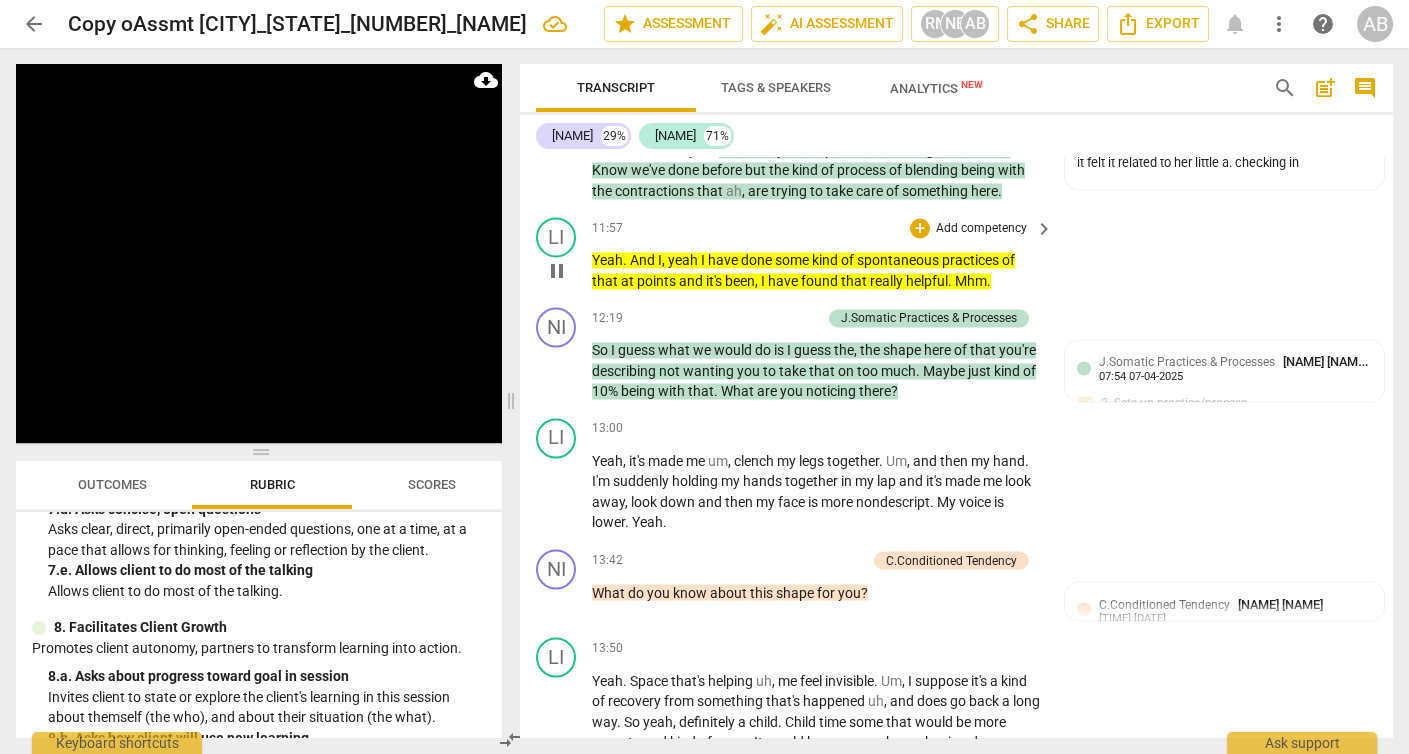 scroll, scrollTop: 5957, scrollLeft: 0, axis: vertical 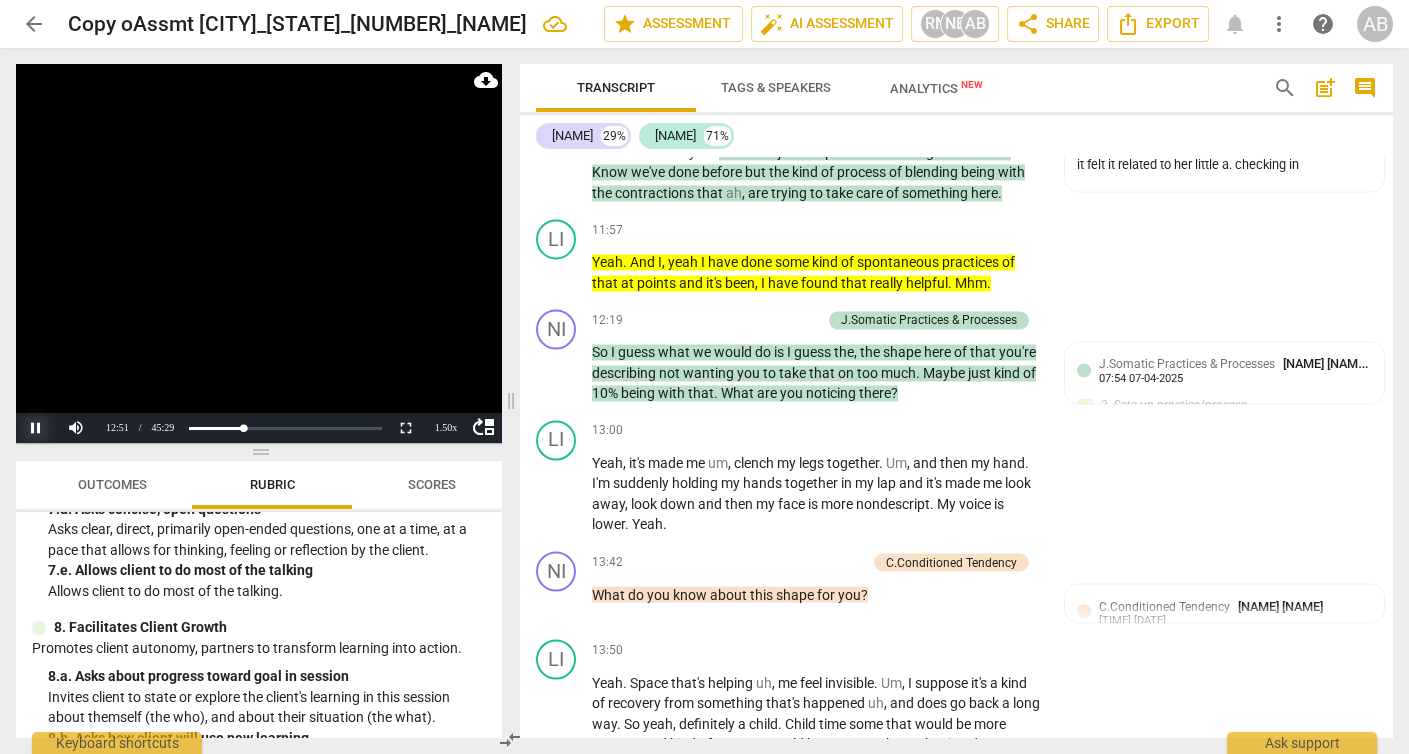 click on "Pause" at bounding box center (36, 428) 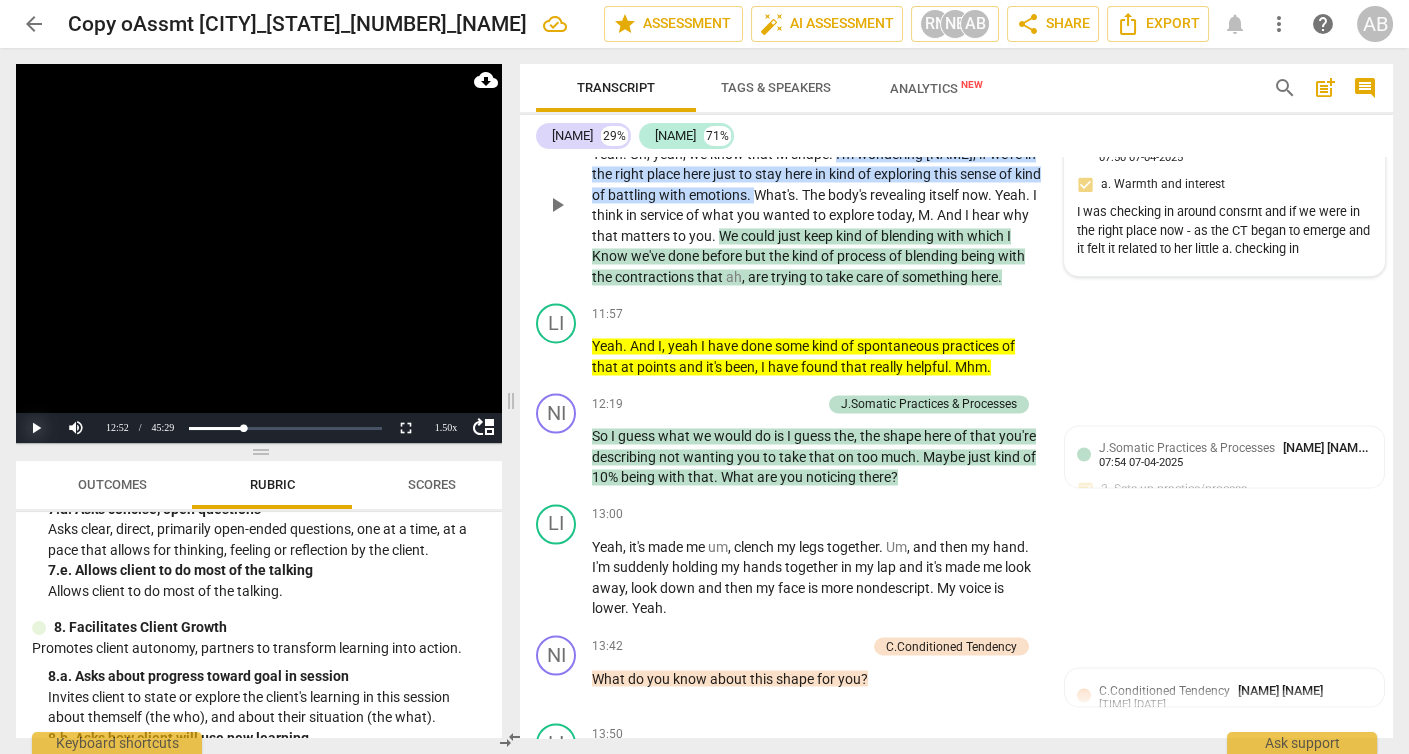scroll, scrollTop: 5861, scrollLeft: 0, axis: vertical 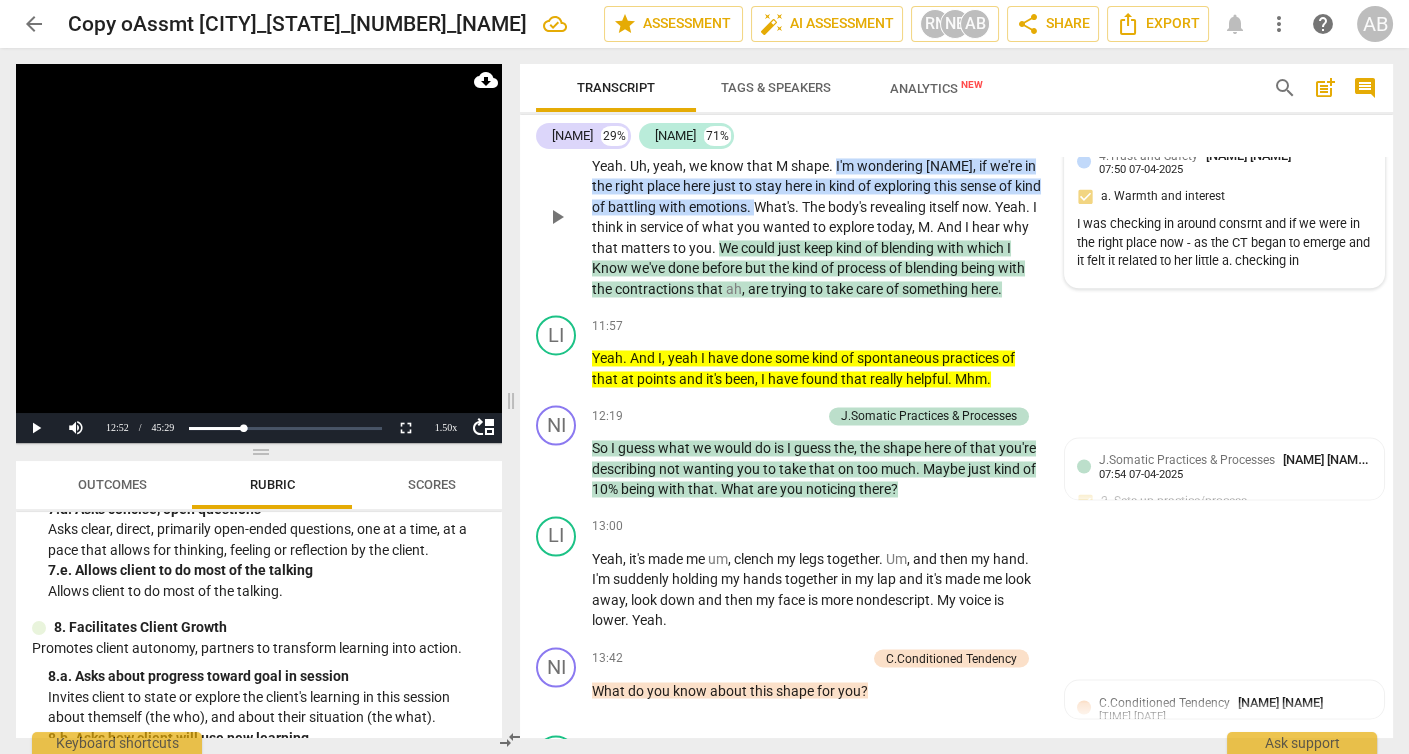 click on "[NUMBER].Trust and Safety [NAME] [TIME] [DATE] a. Warmth and interest I was checking in around consrnt and if we were in the right place now - as the CT began to emerge and it felt it related to her little a. checking in" at bounding box center (1224, 211) 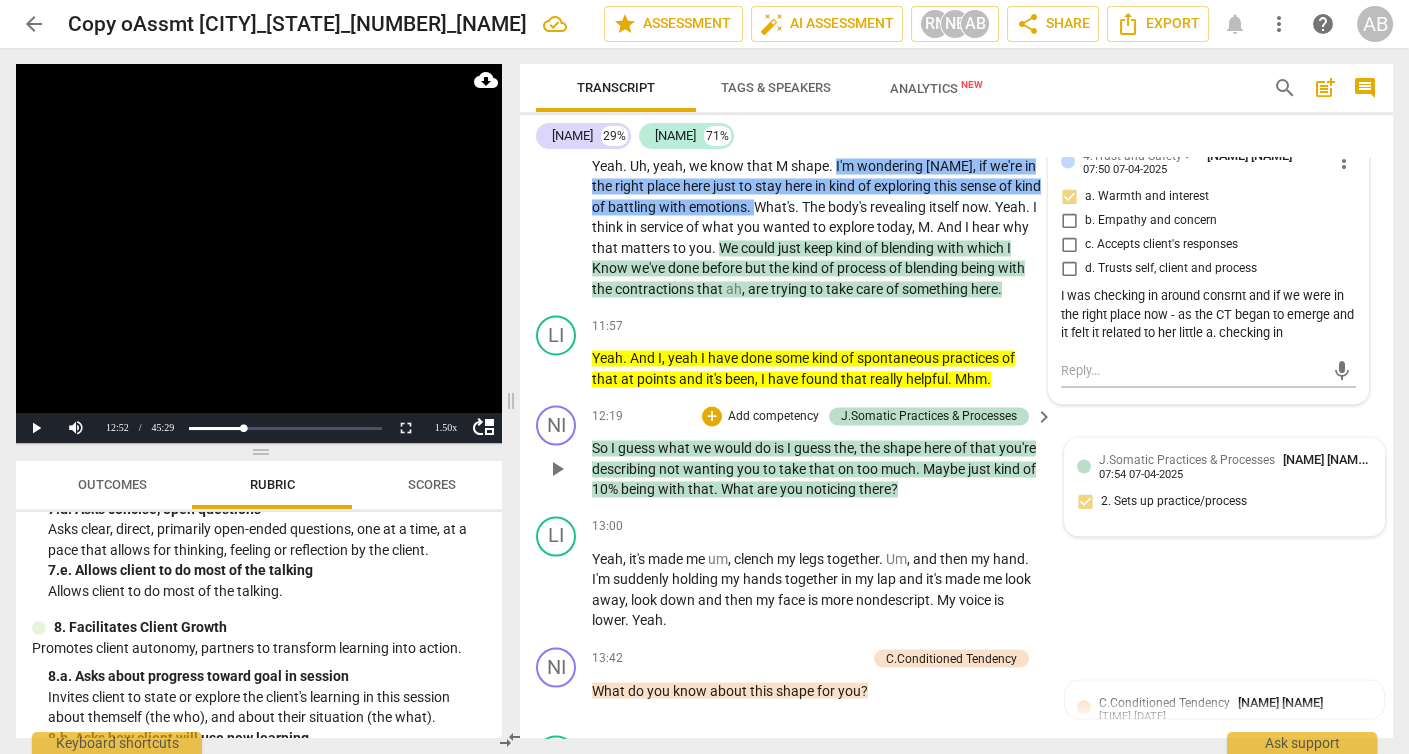 click on "[NAME]Landis-Santos Practices & Processes [NAME] Browne 07:54 07-04-2025 2. Sets up practice/process" at bounding box center (1224, 486) 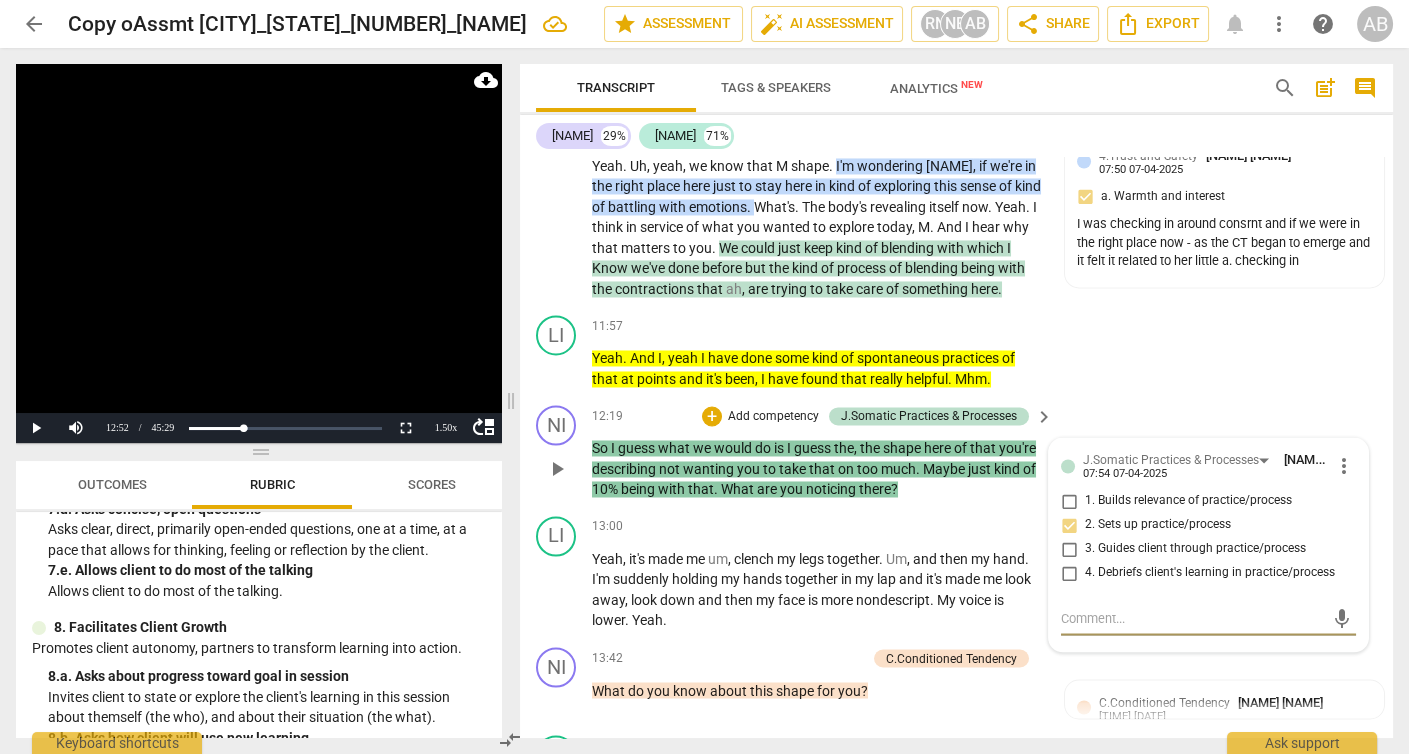 click at bounding box center [1192, 618] 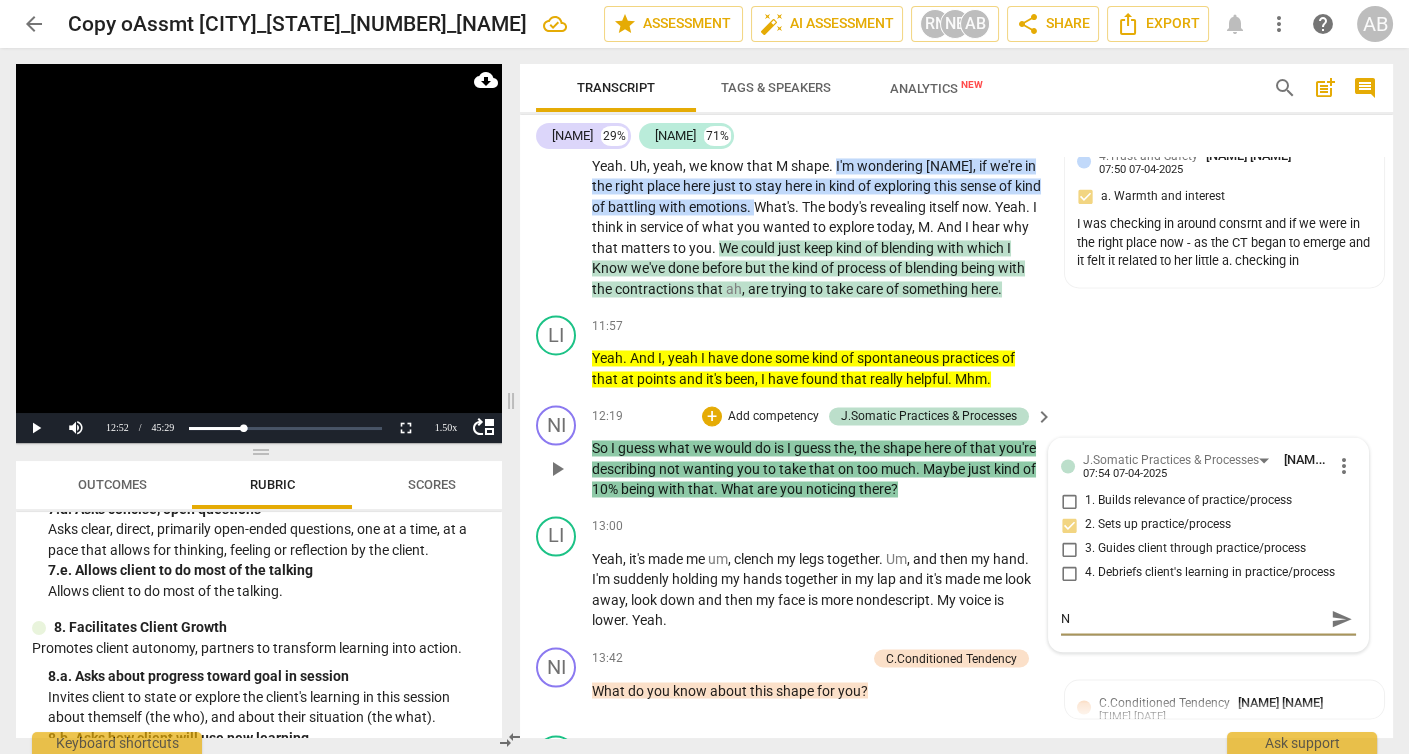 type on "No" 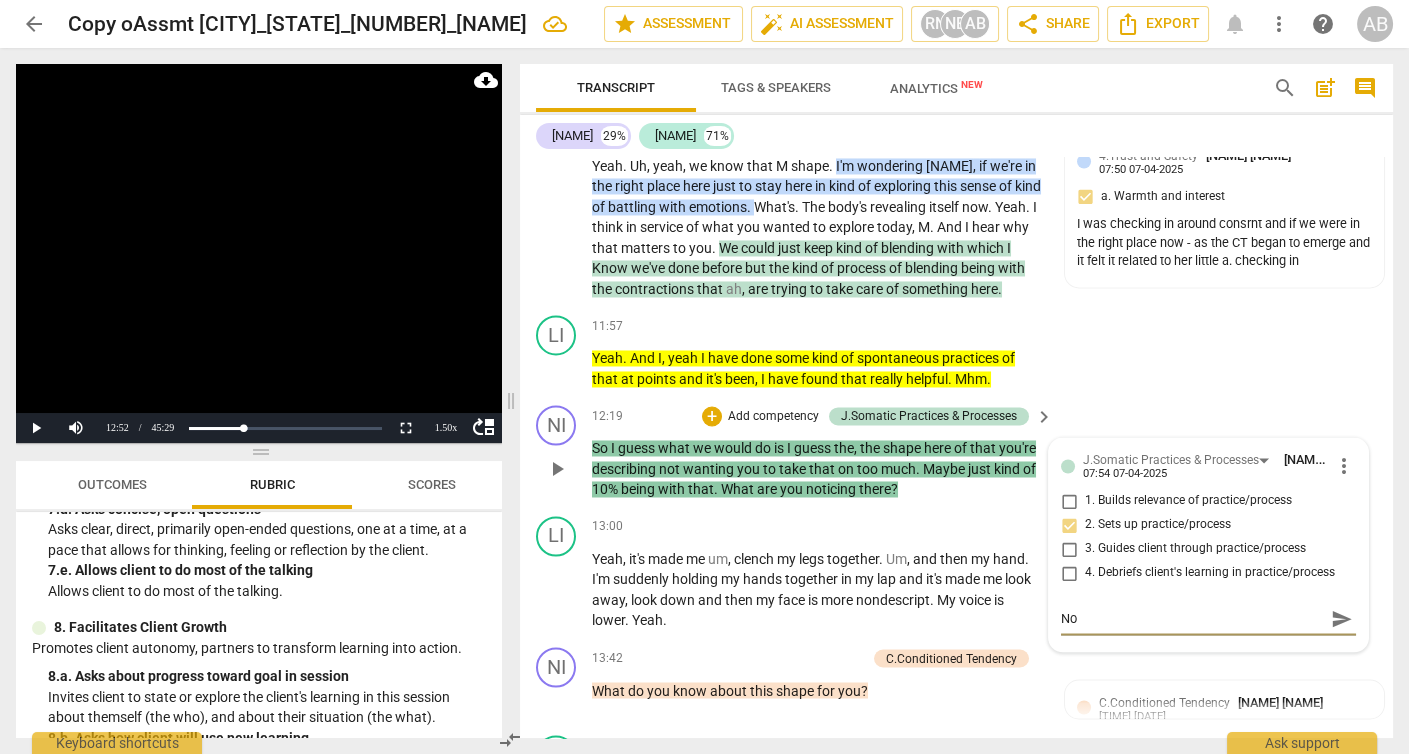 type on "Not" 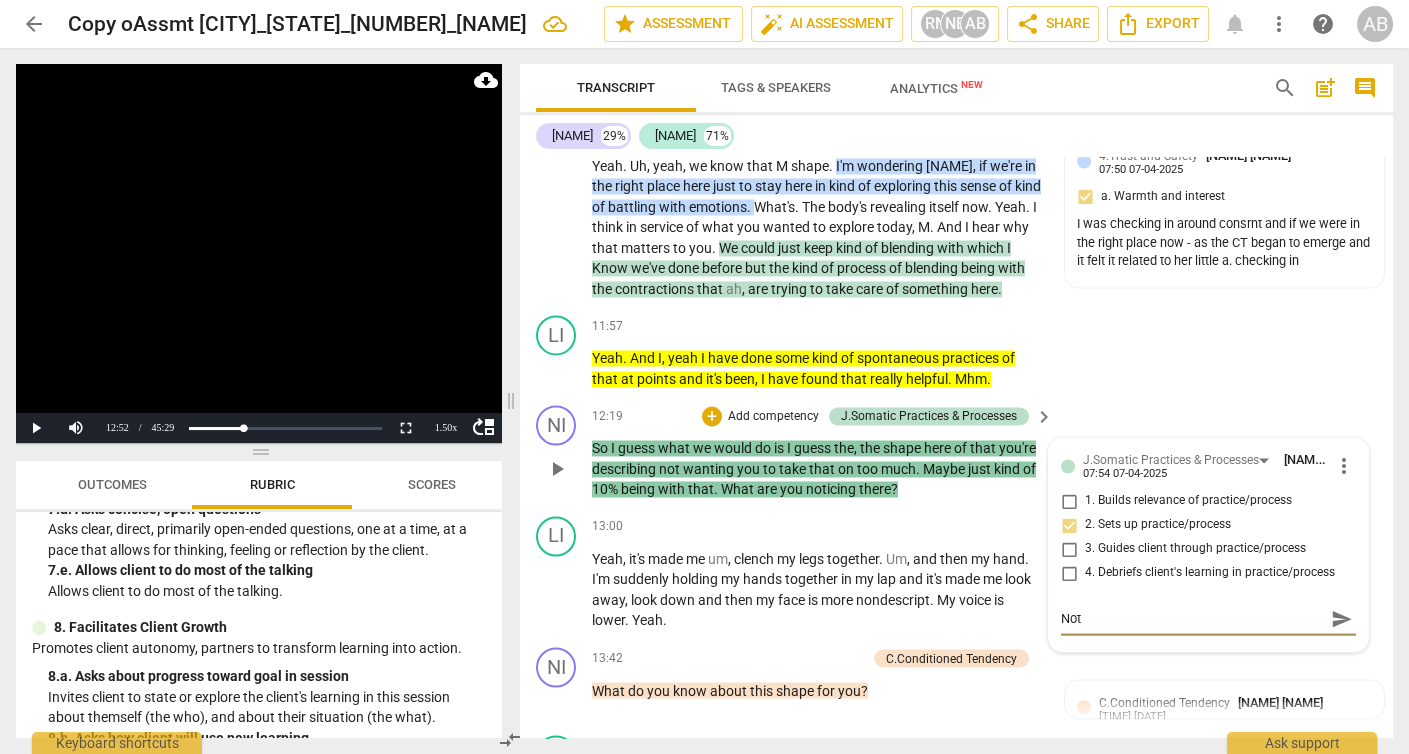type on "Not" 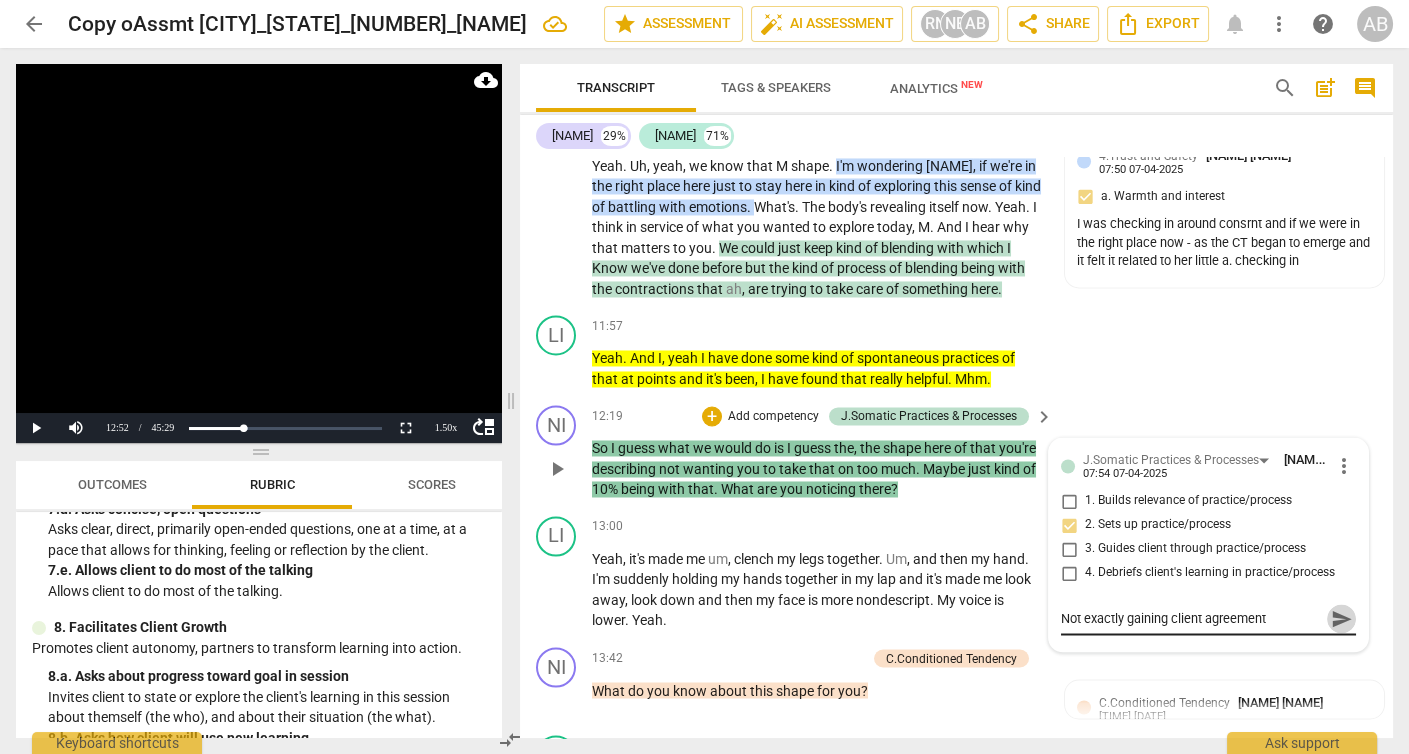 click on "send" at bounding box center (1342, 619) 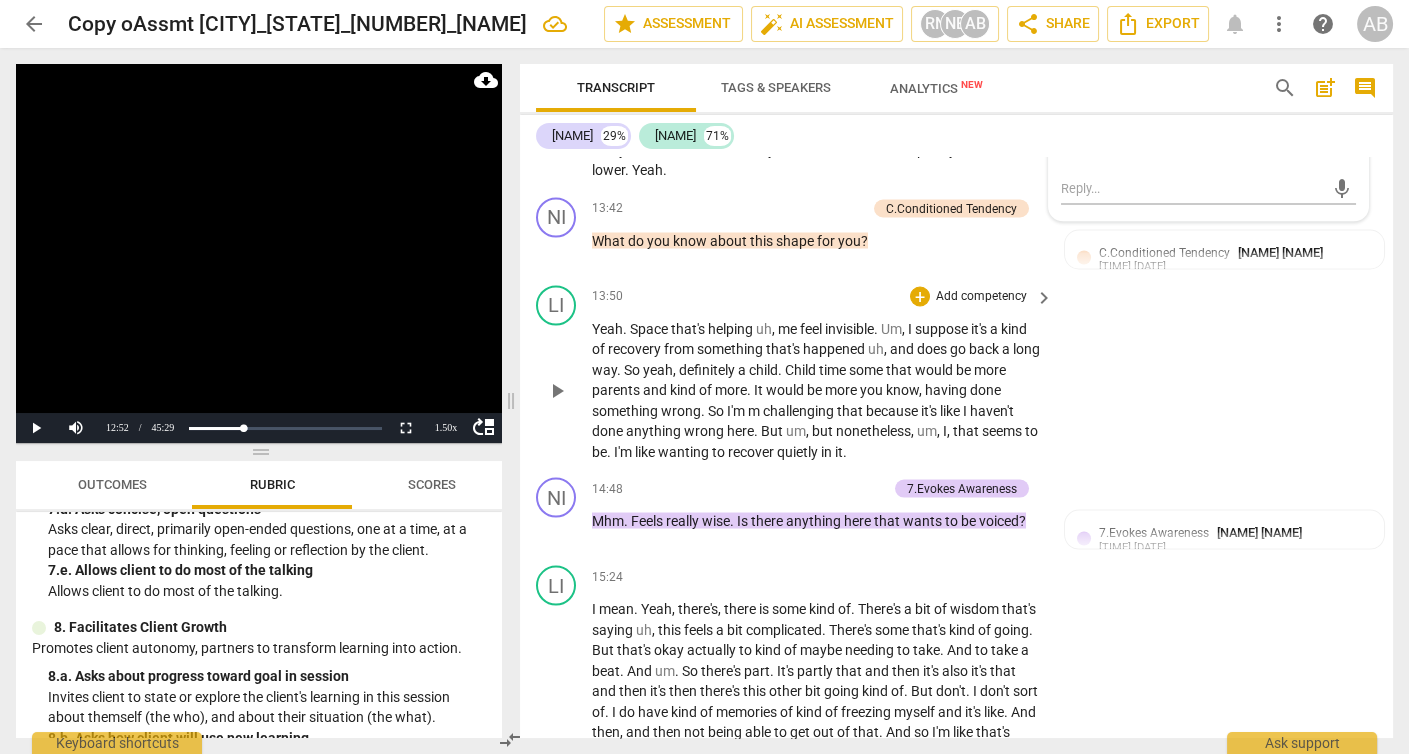 scroll, scrollTop: 6306, scrollLeft: 0, axis: vertical 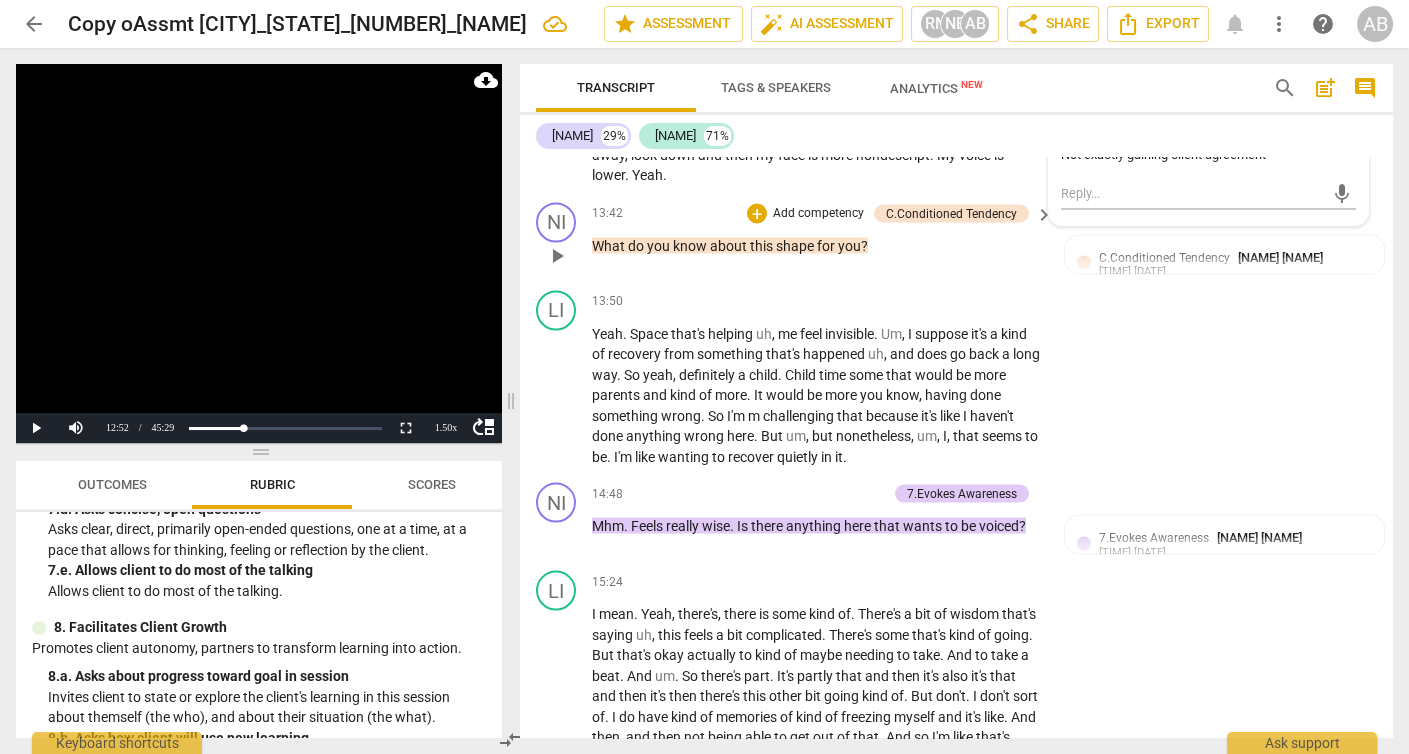 click on "play_arrow" at bounding box center (557, 255) 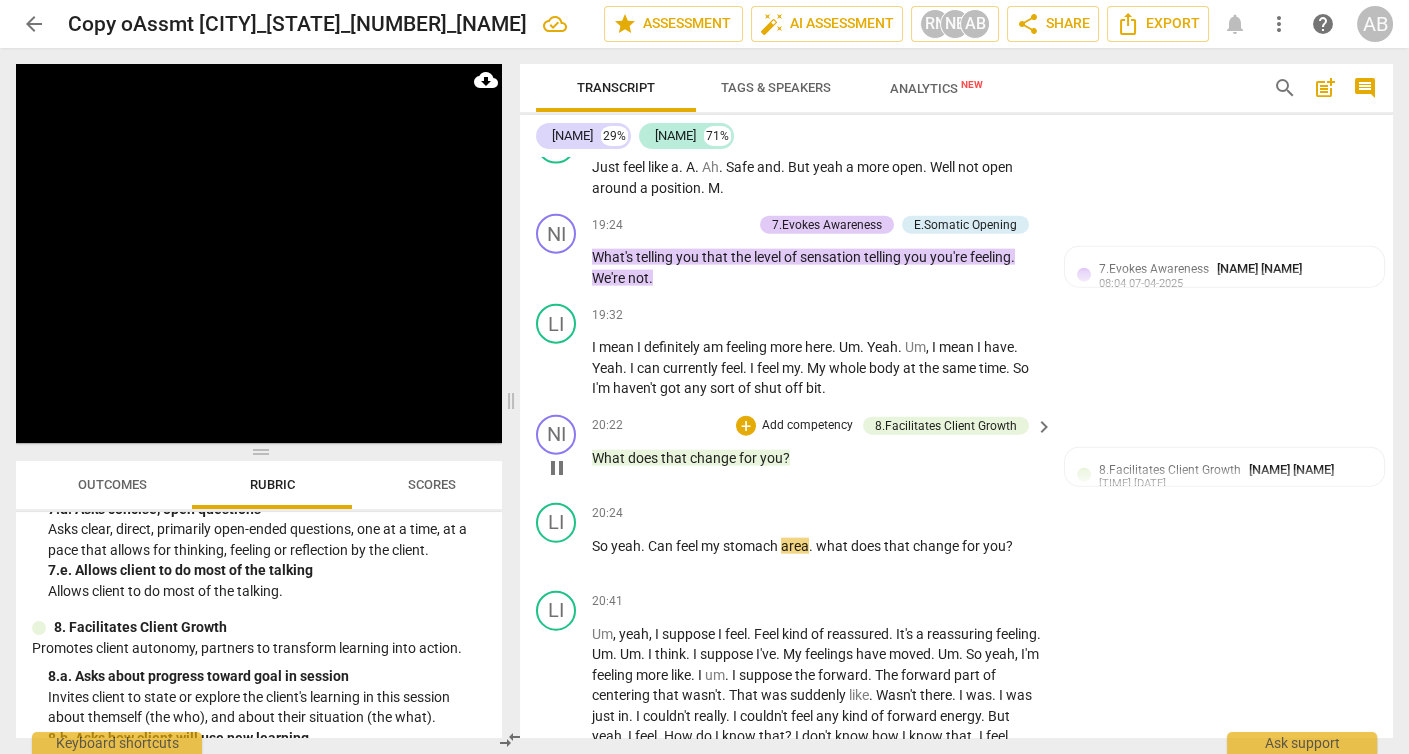 scroll, scrollTop: 7951, scrollLeft: 0, axis: vertical 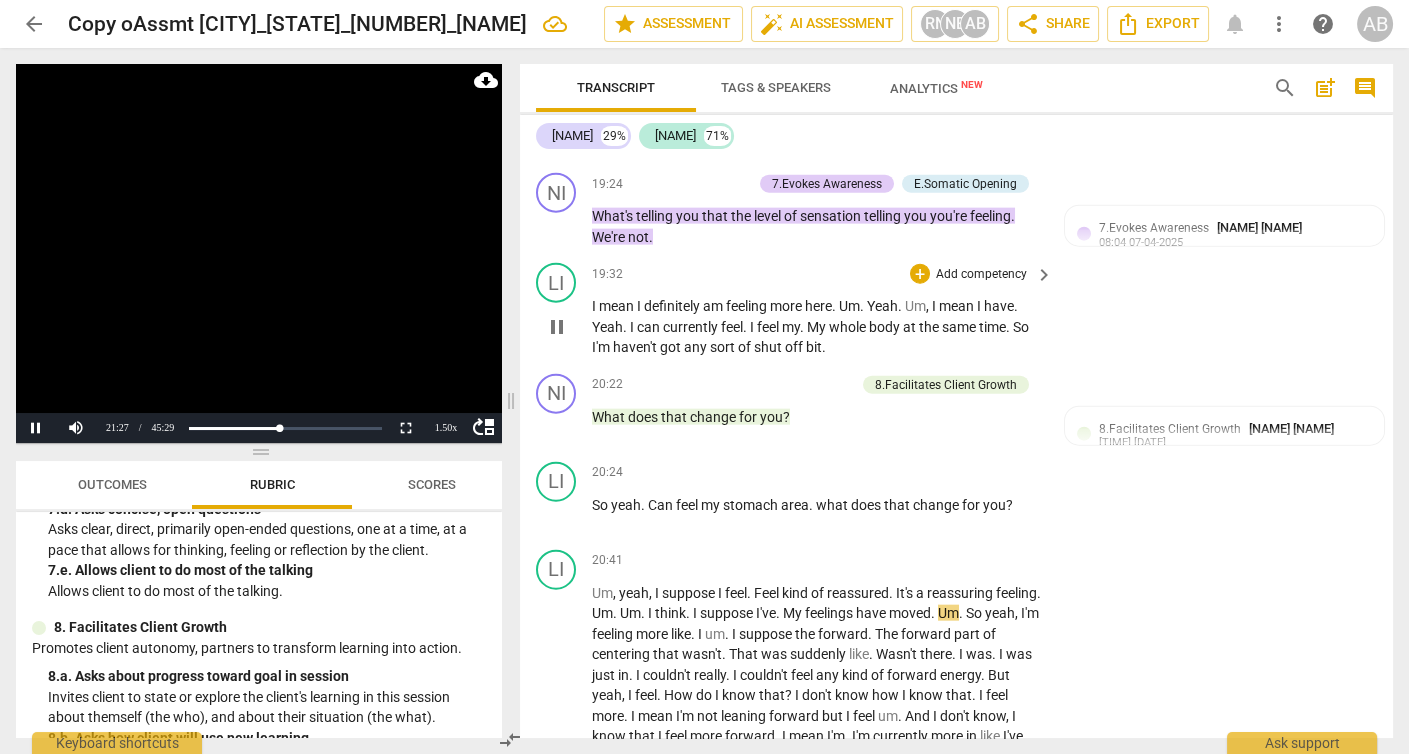 click on "LI play_arrow pause" at bounding box center [564, 310] 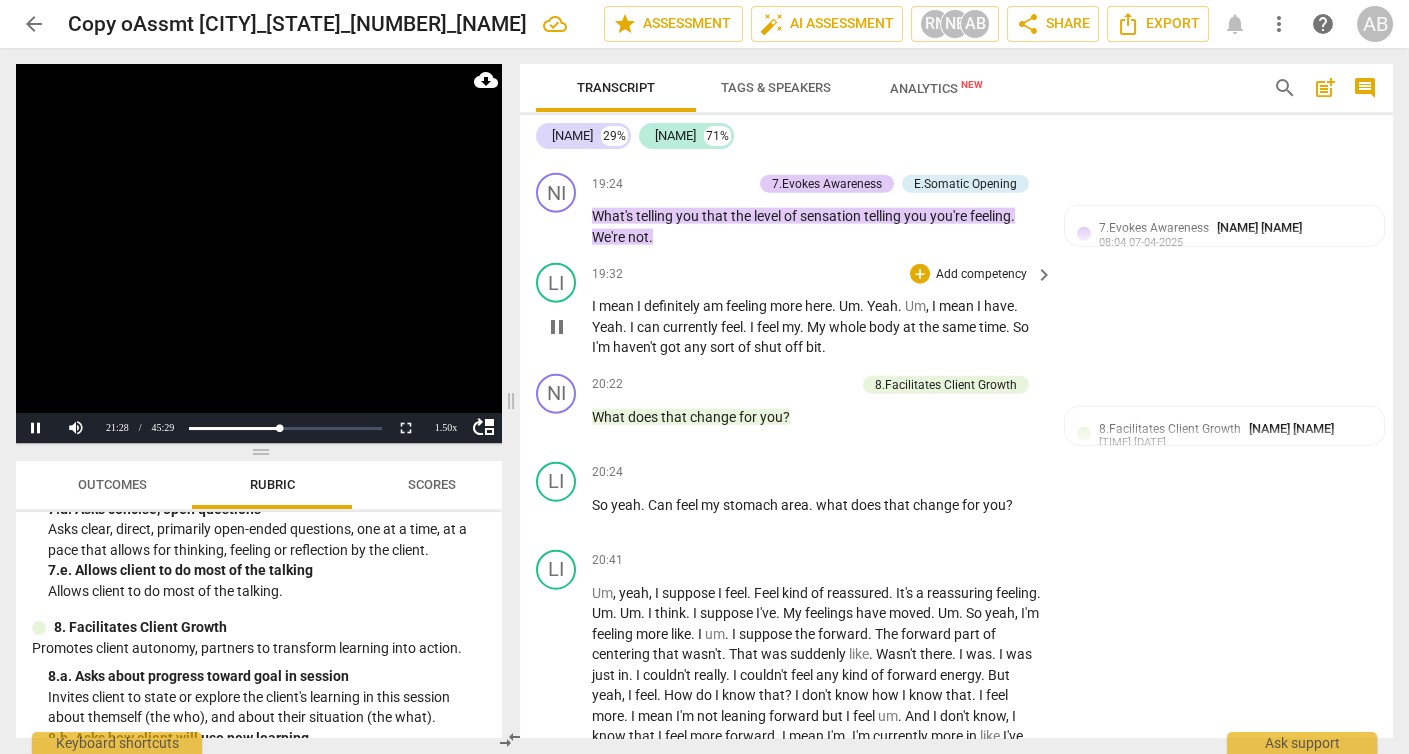 click on "pause" at bounding box center [557, 327] 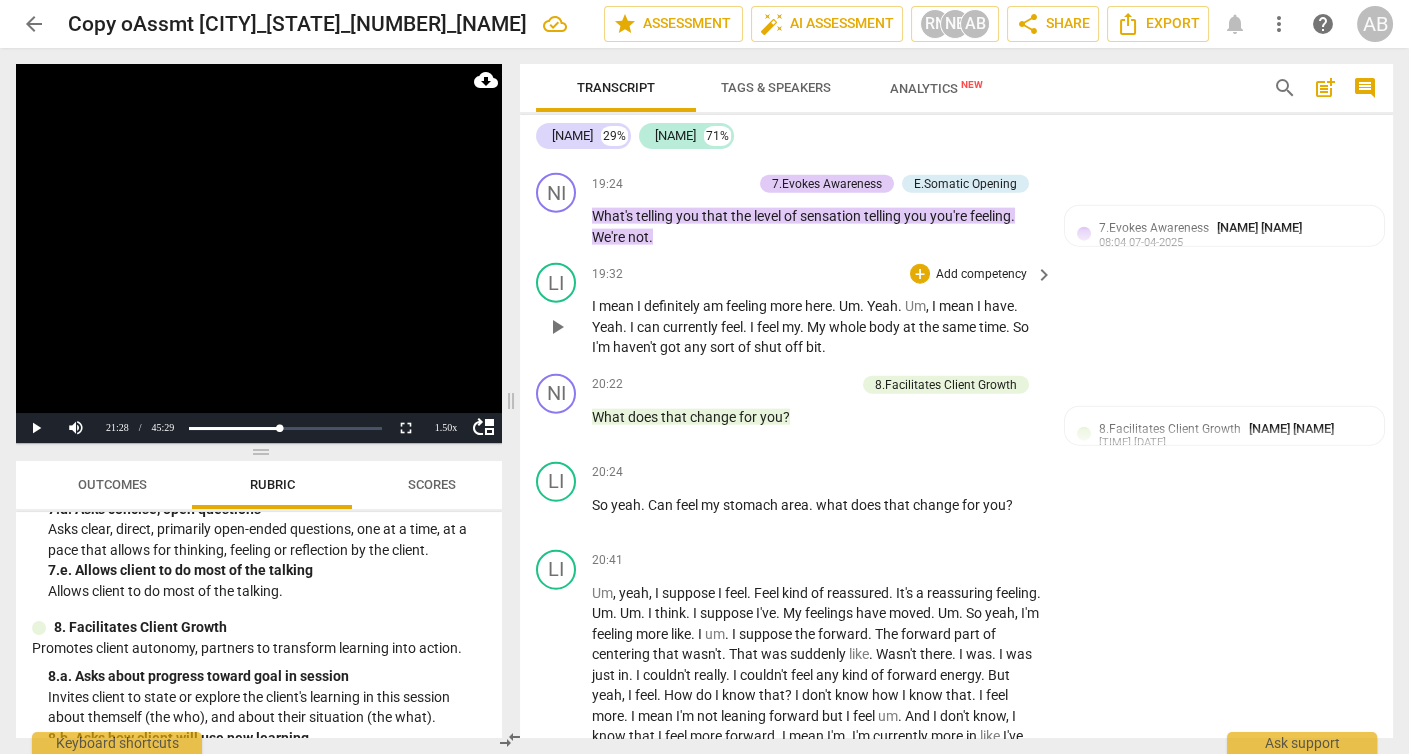 click on "play_arrow" at bounding box center [557, 327] 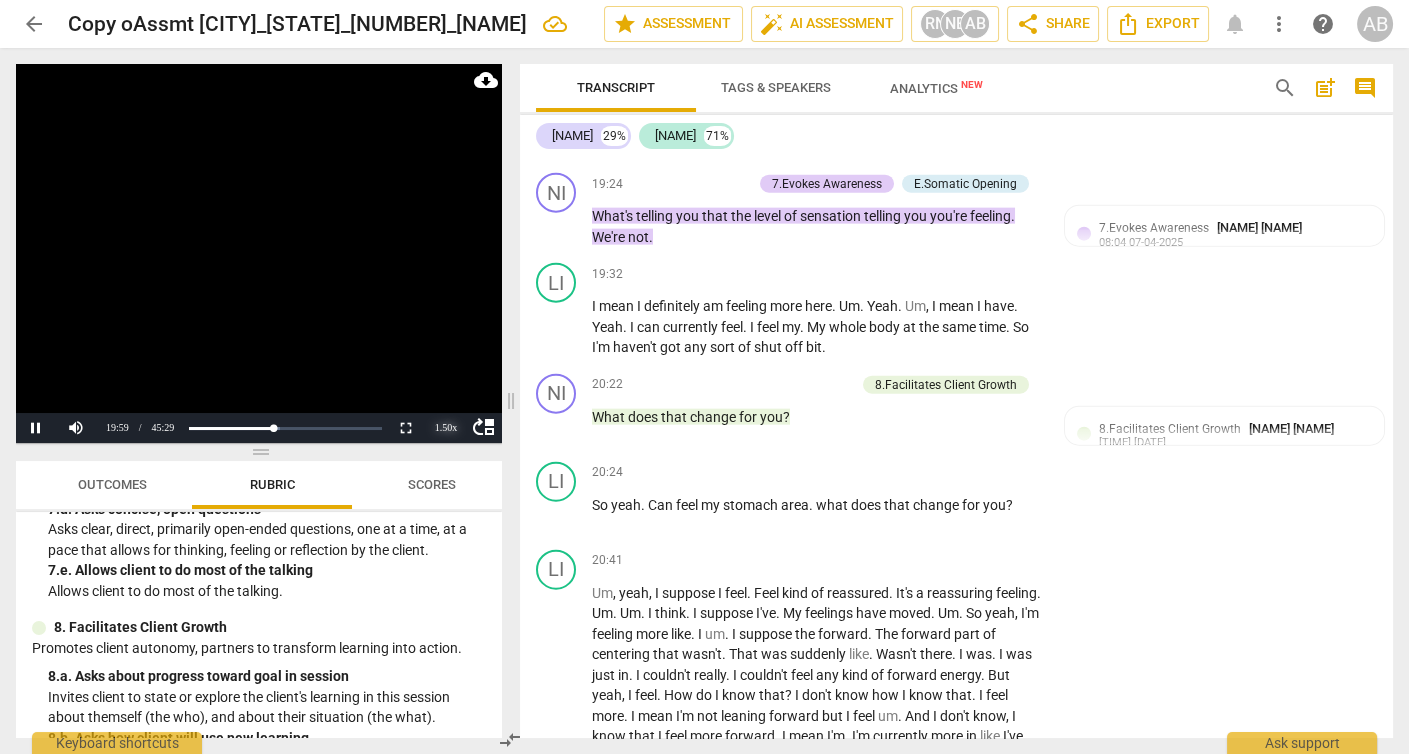 click on "1.50 x" at bounding box center [446, 428] 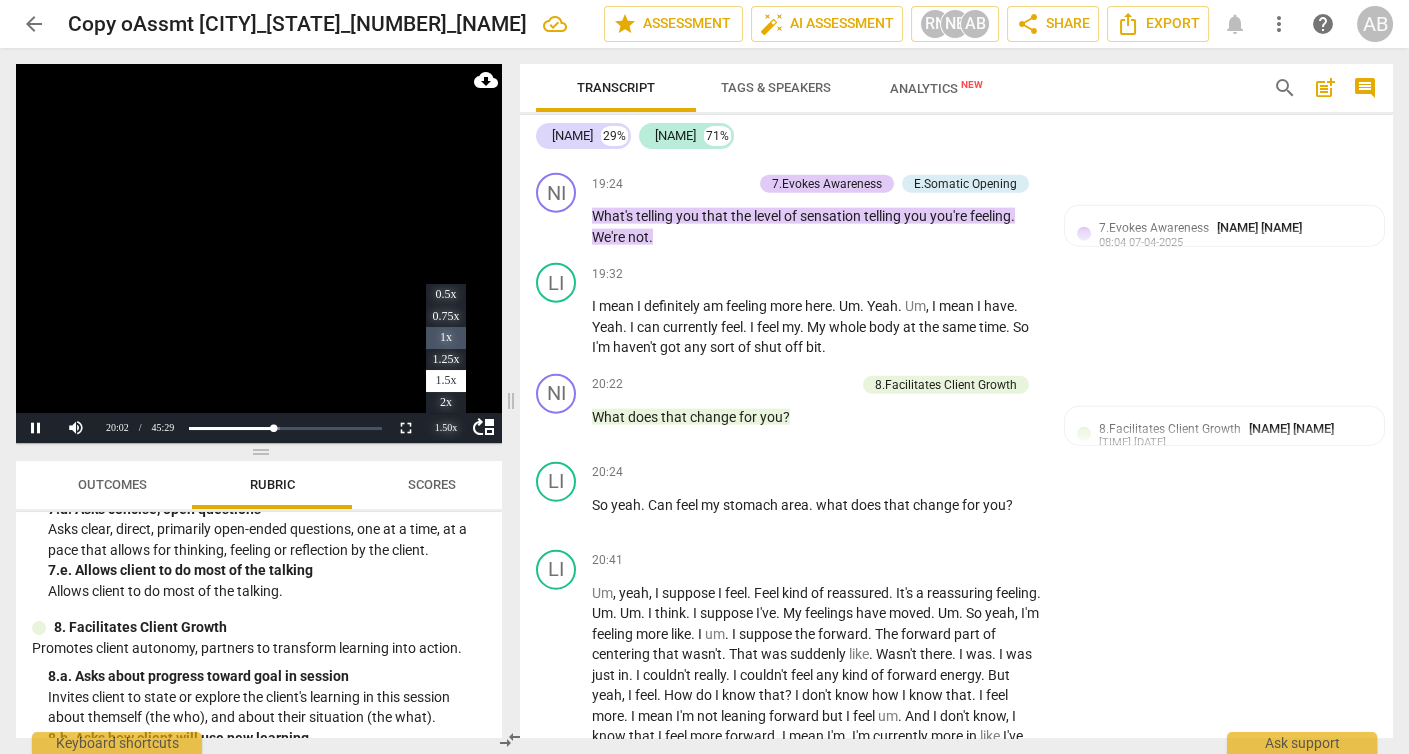 click on "1x" at bounding box center [446, 338] 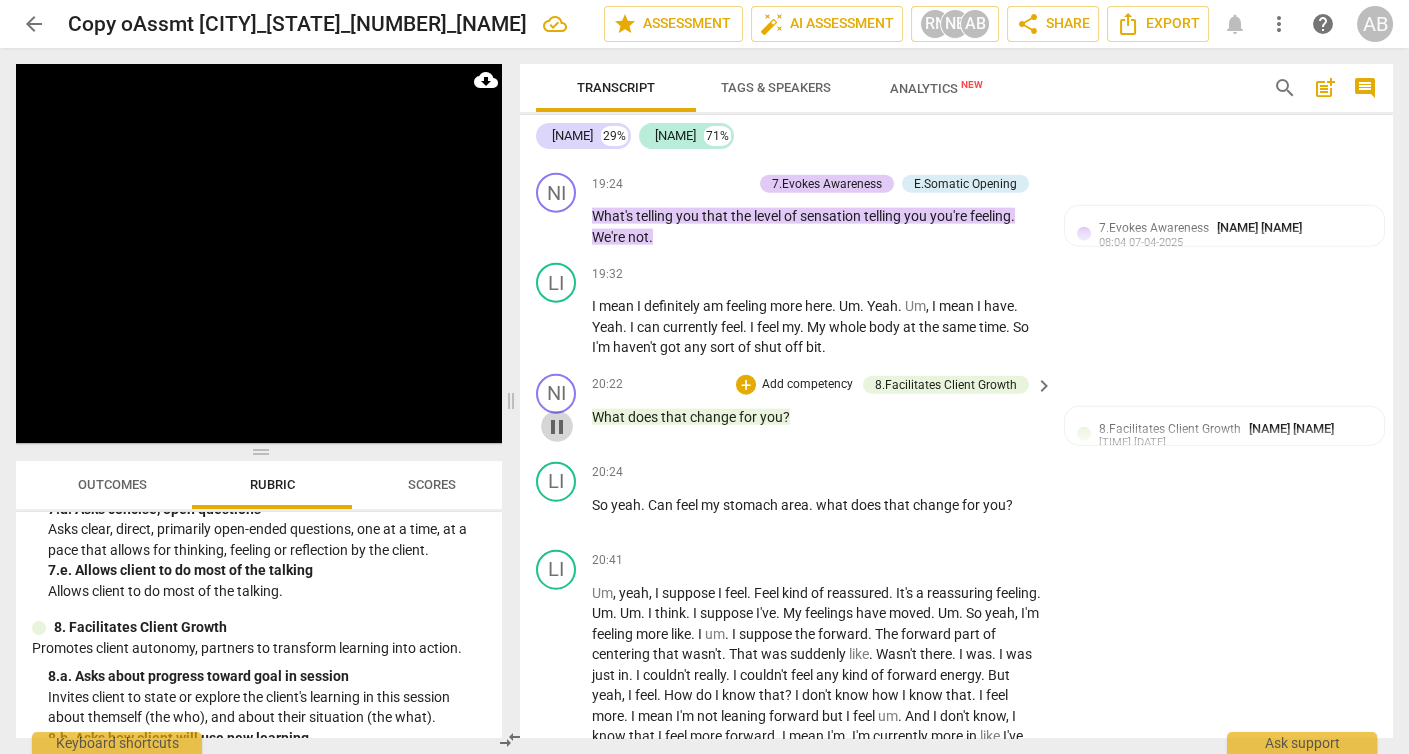 click on "pause" at bounding box center [557, 427] 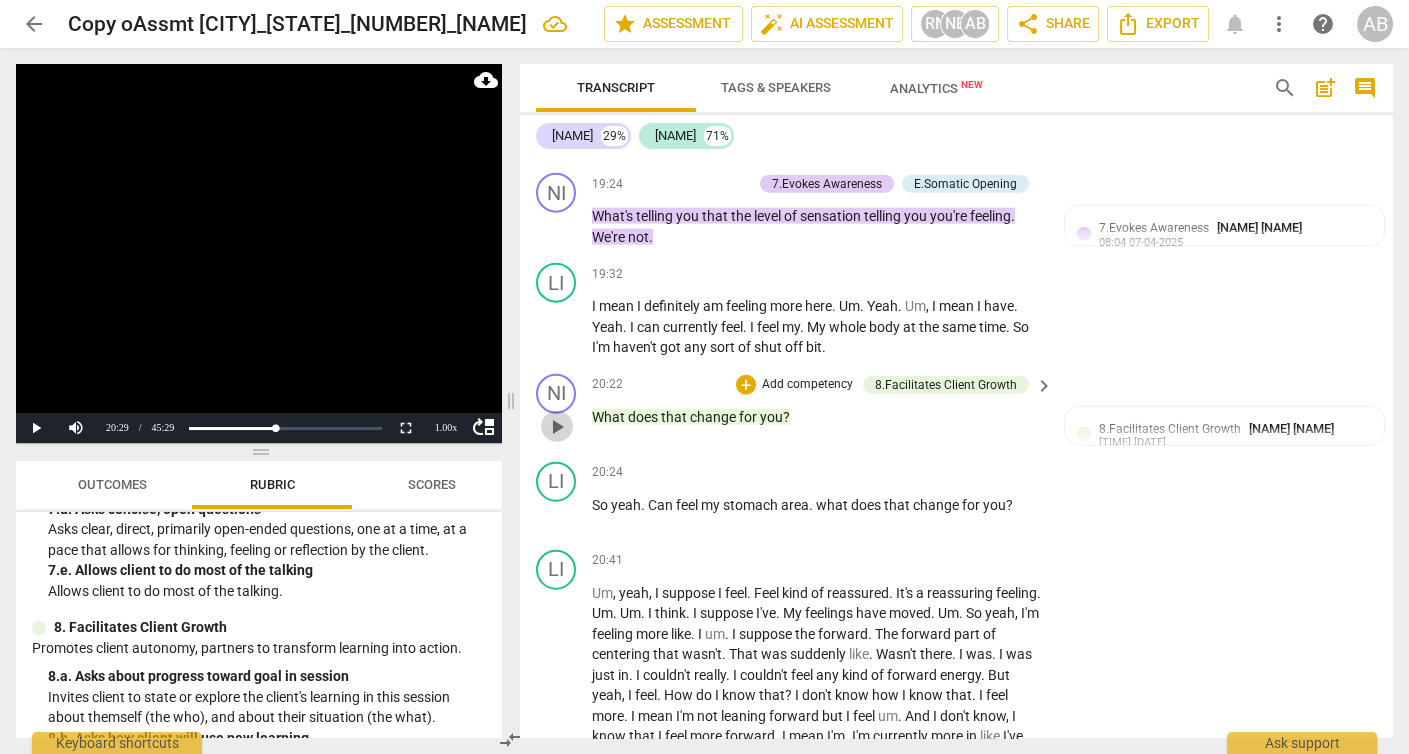 click on "play_arrow" at bounding box center (557, 427) 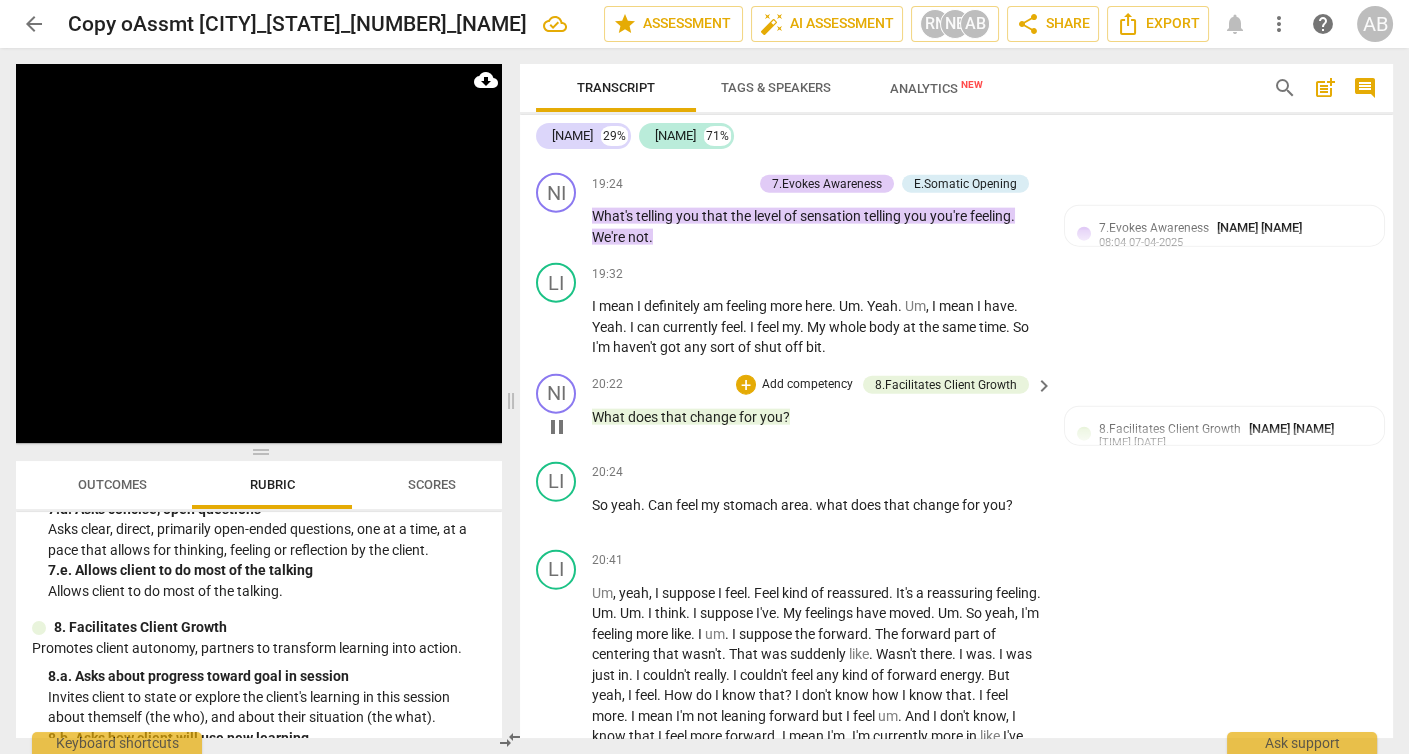 click on "What   does   that   change   for   you ?" at bounding box center [817, 417] 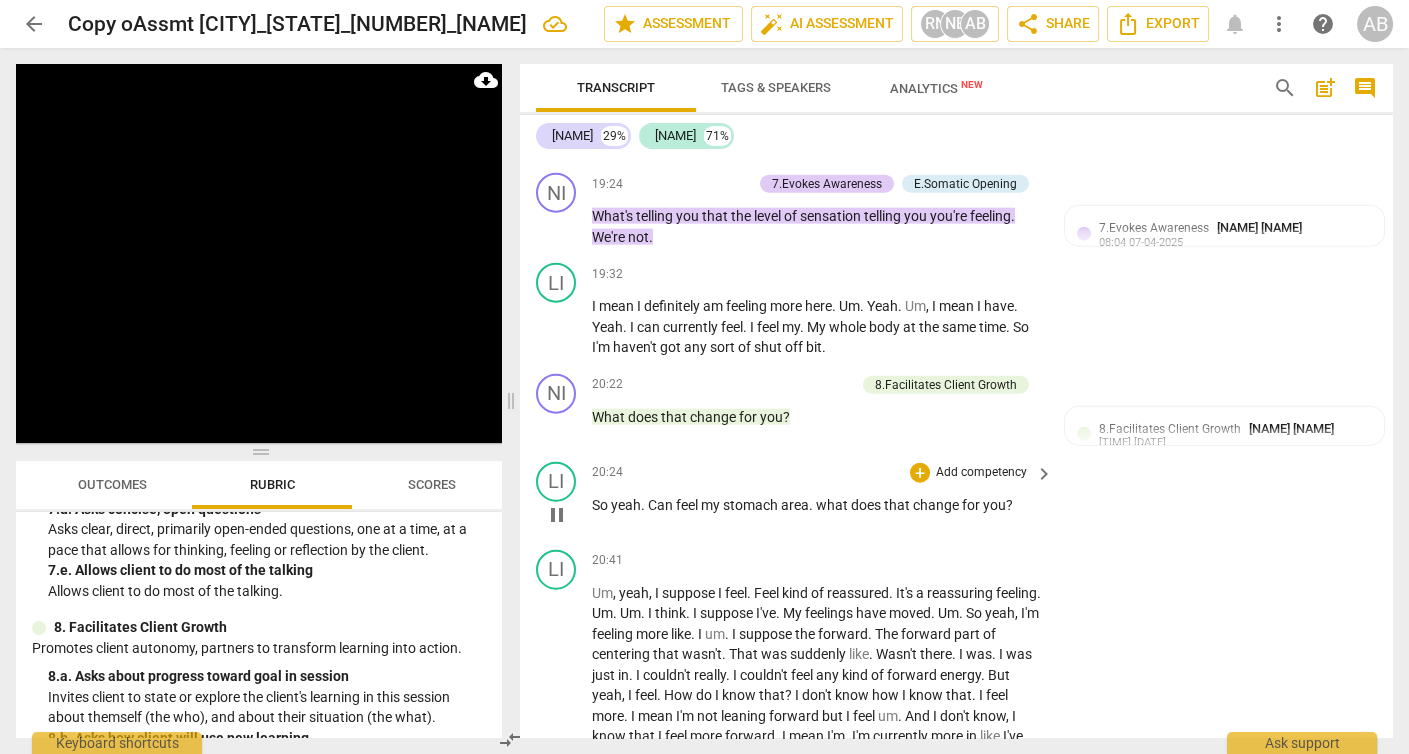 click on "what" at bounding box center [833, 505] 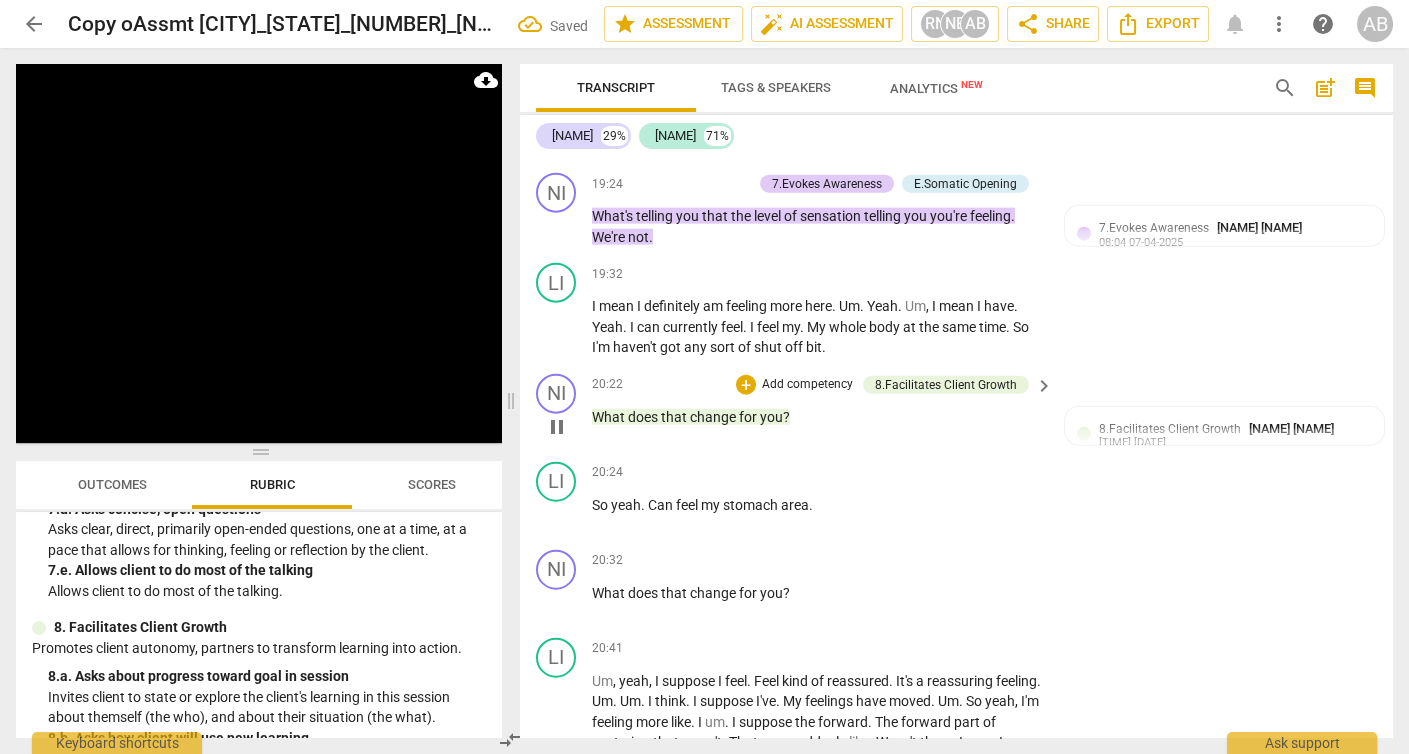 click on "What   does   that   change   for   you ?" at bounding box center [817, 417] 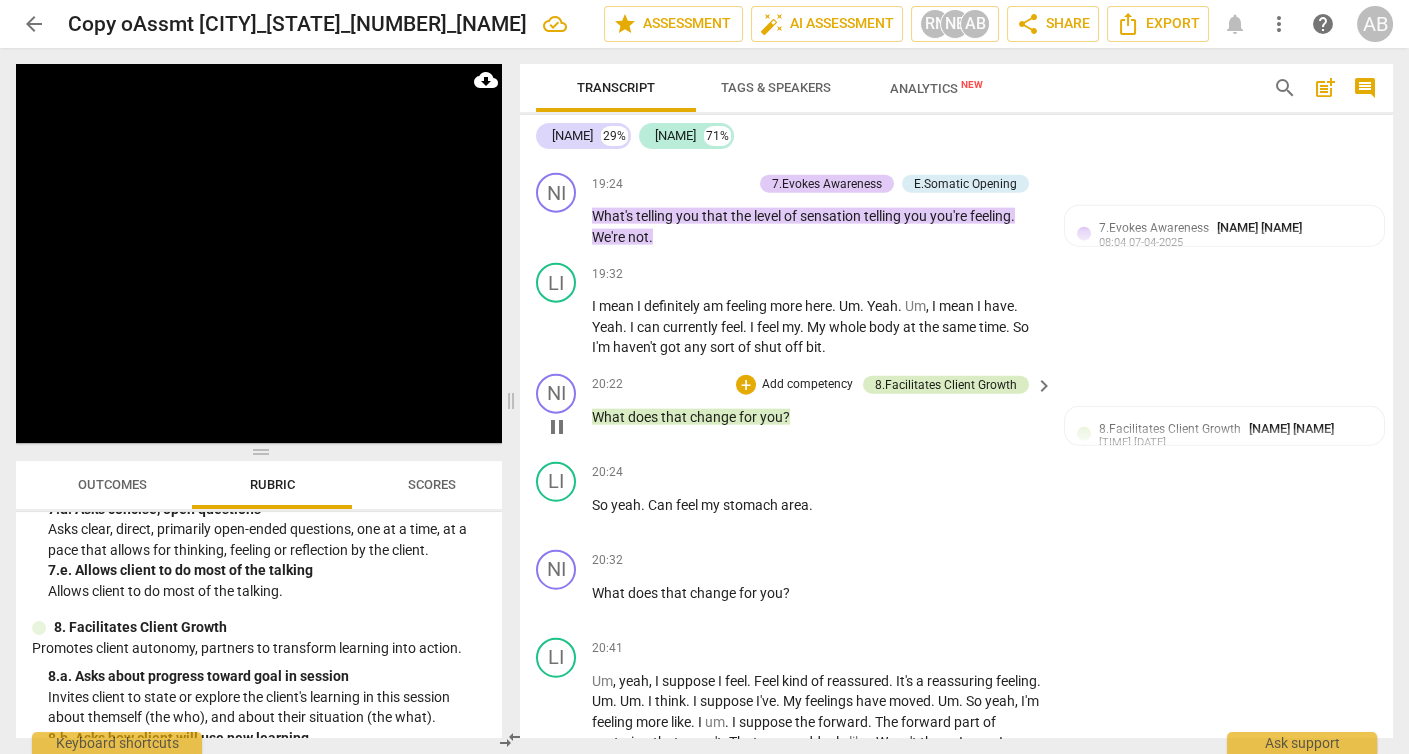 click on "8.Facilitates Client Growth" at bounding box center (946, 385) 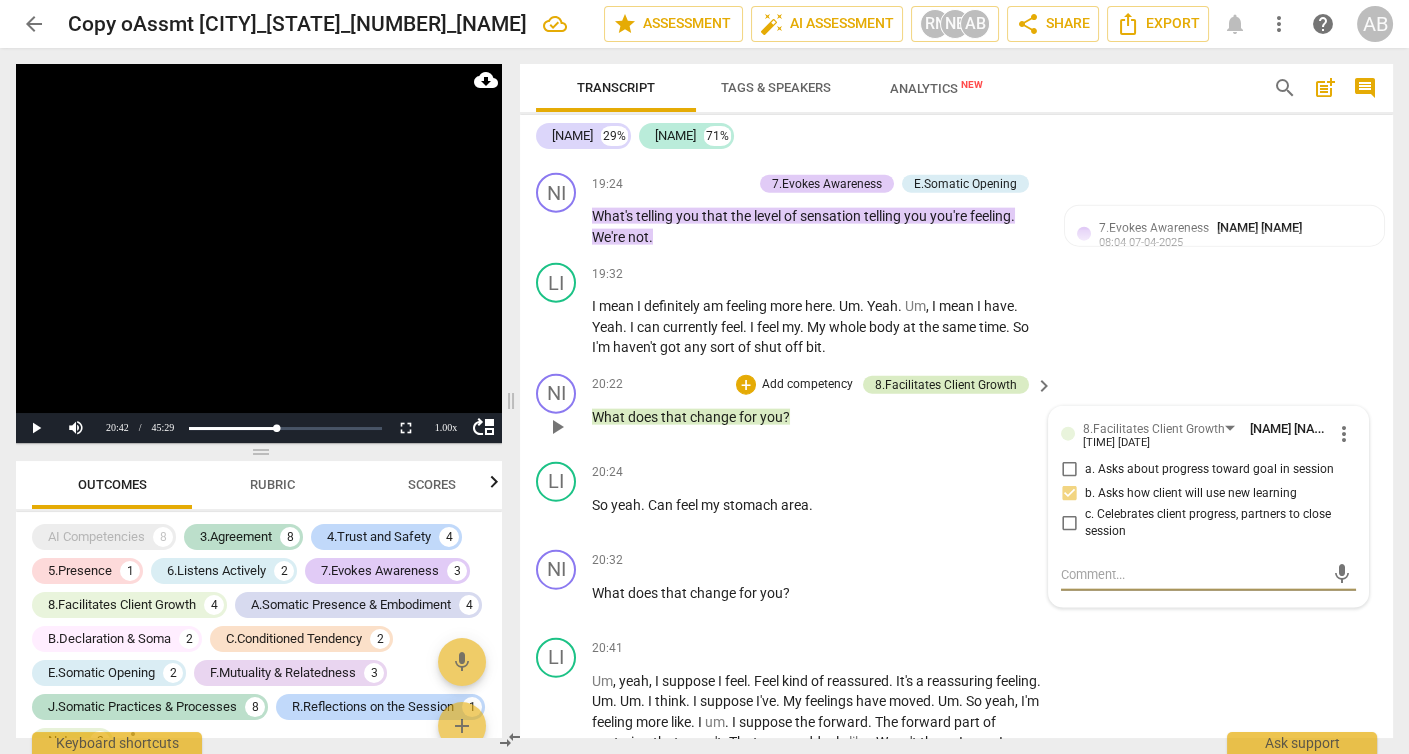 scroll, scrollTop: 2323, scrollLeft: 0, axis: vertical 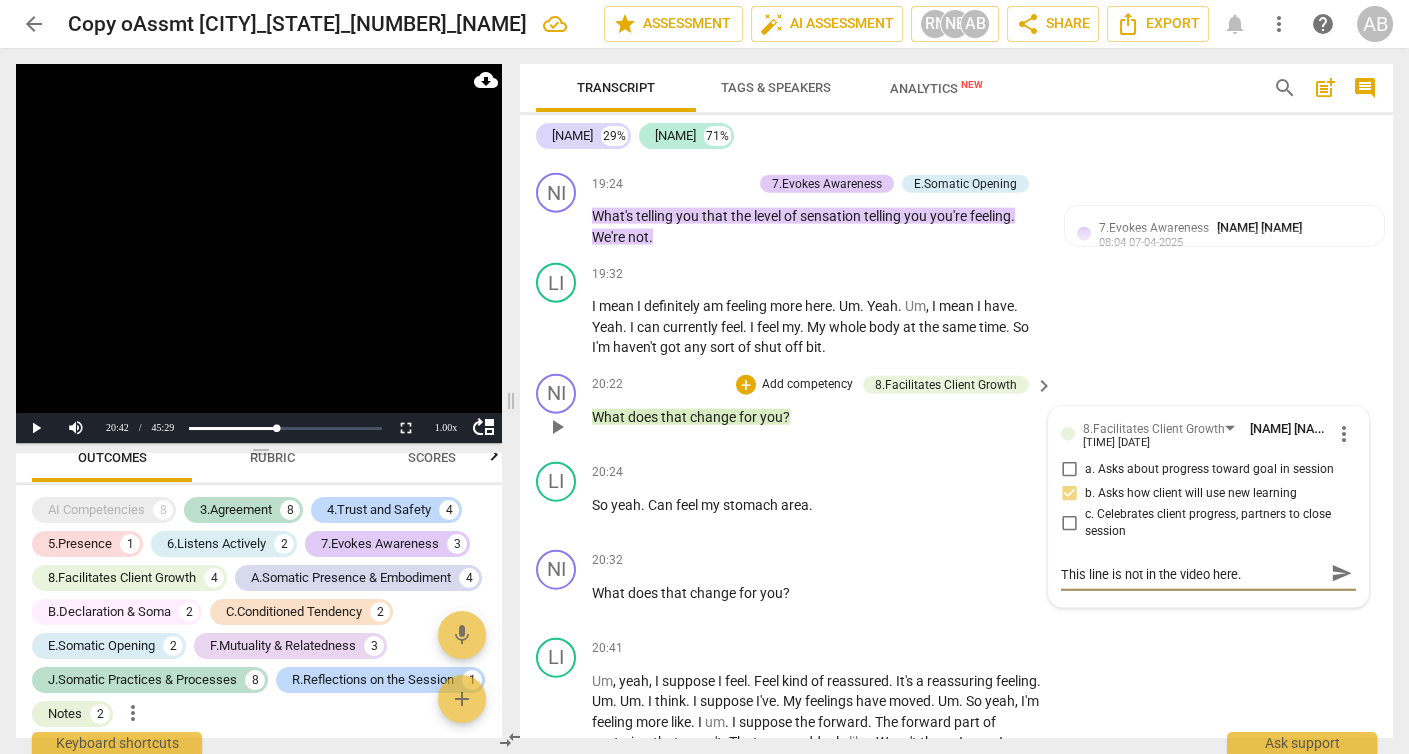 click on "send" at bounding box center (1342, 575) 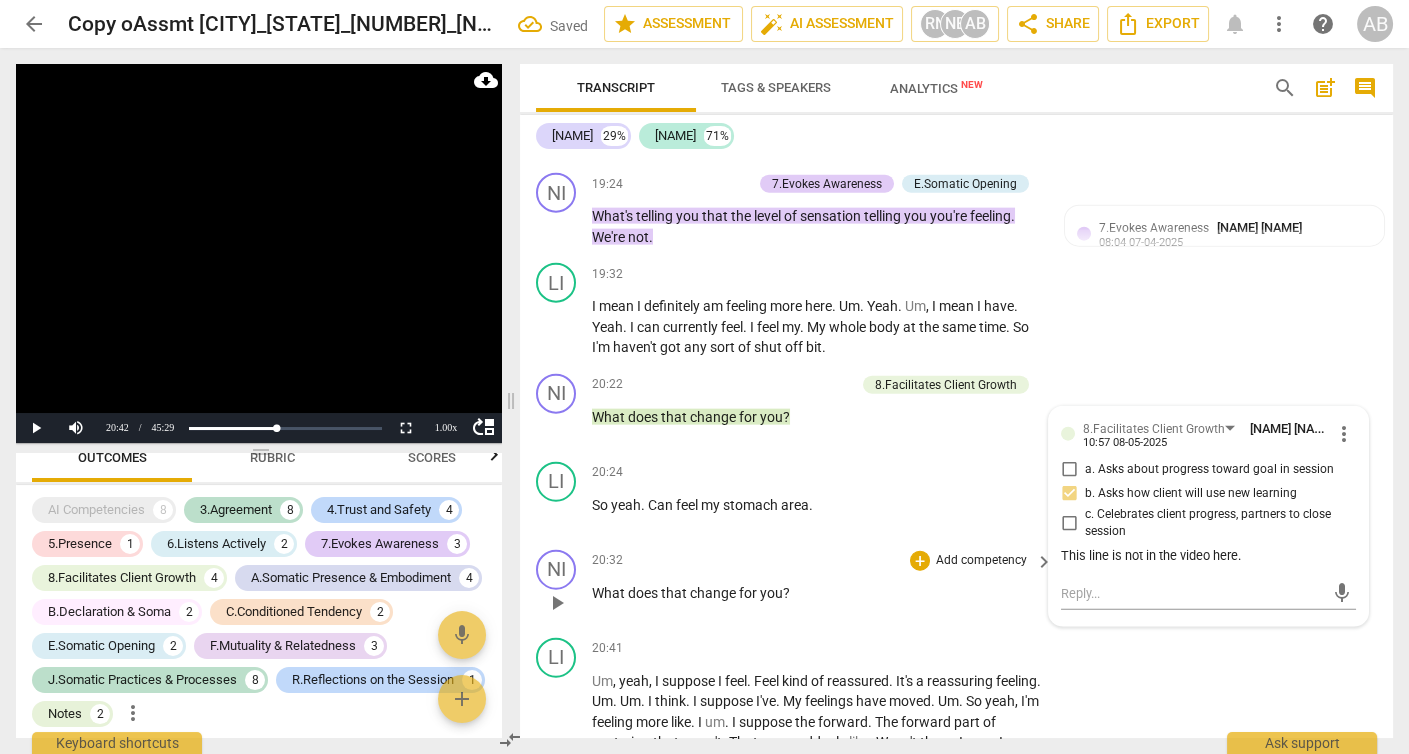 click on "Add competency" at bounding box center (981, 561) 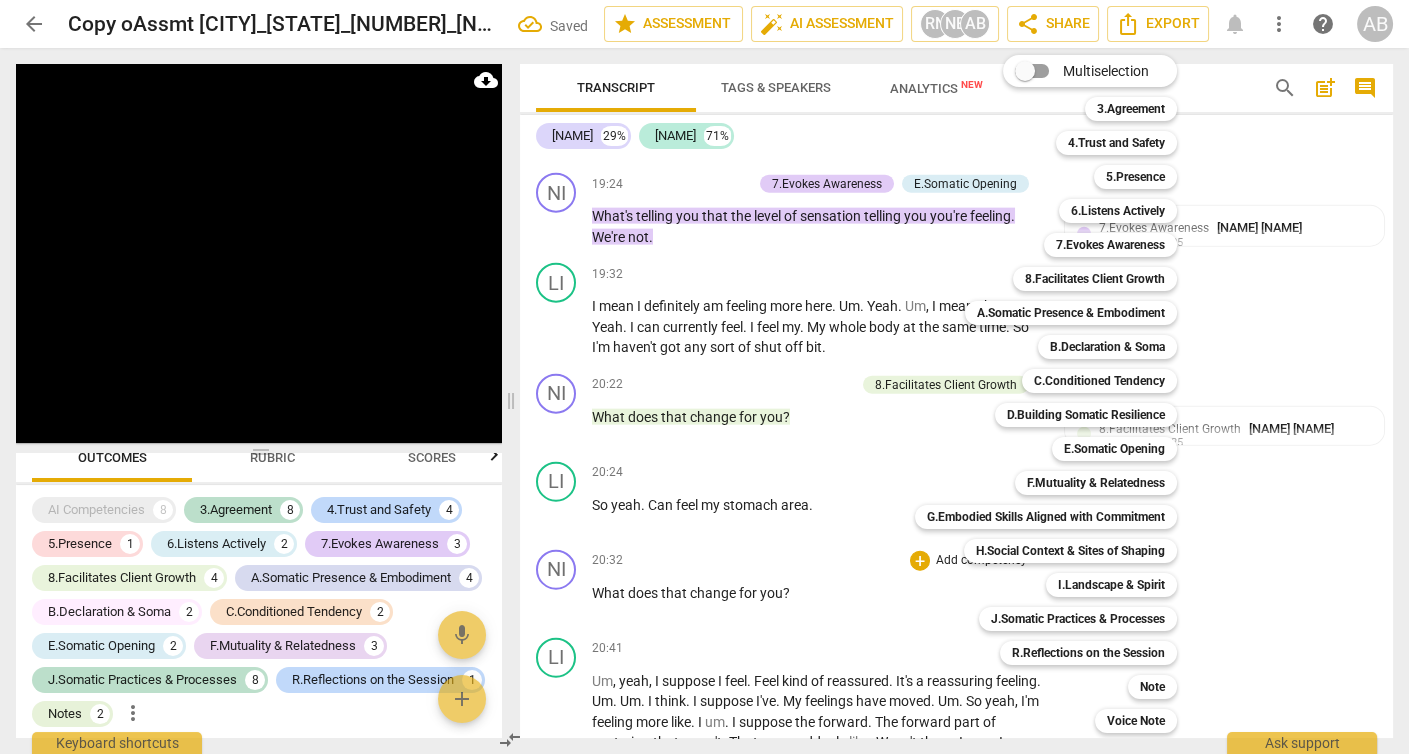 click at bounding box center [704, 377] 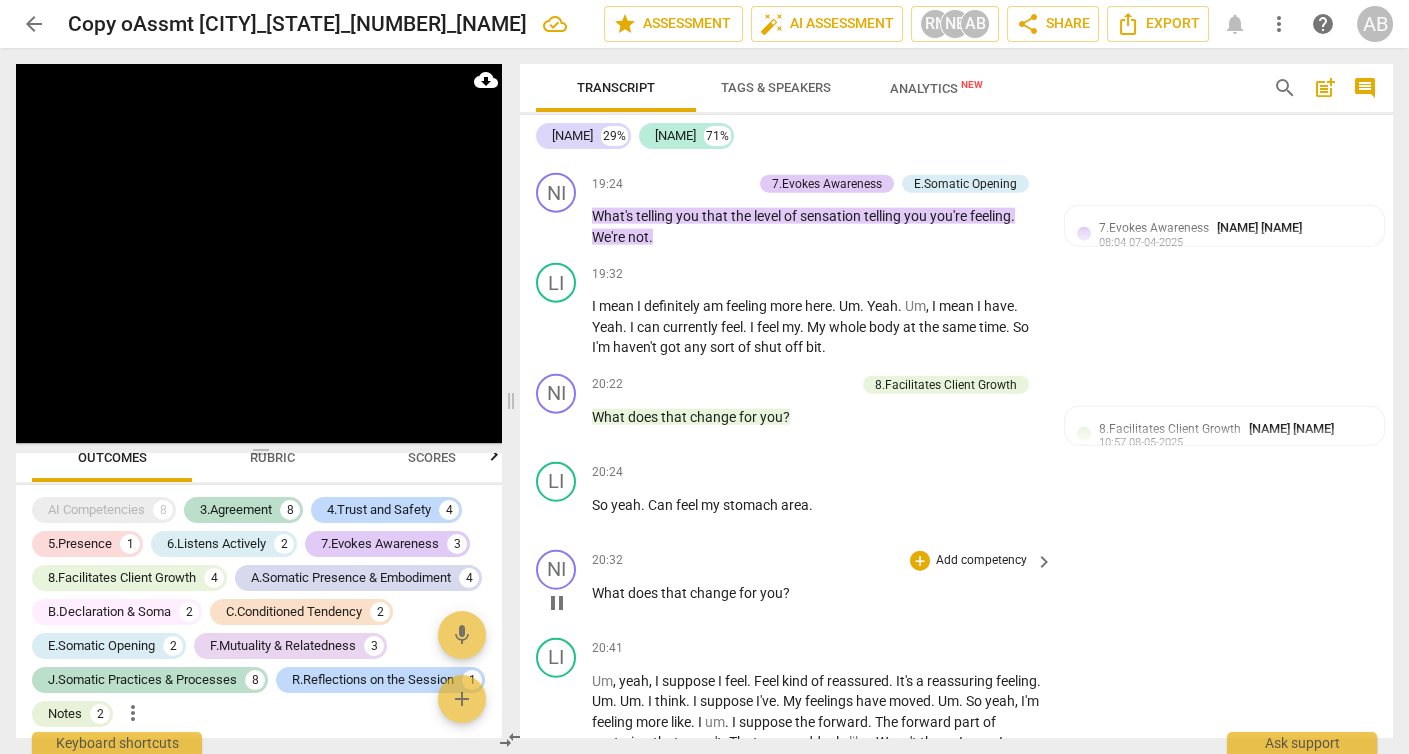 click on "What   does   that   change   for   you ?" at bounding box center [817, 593] 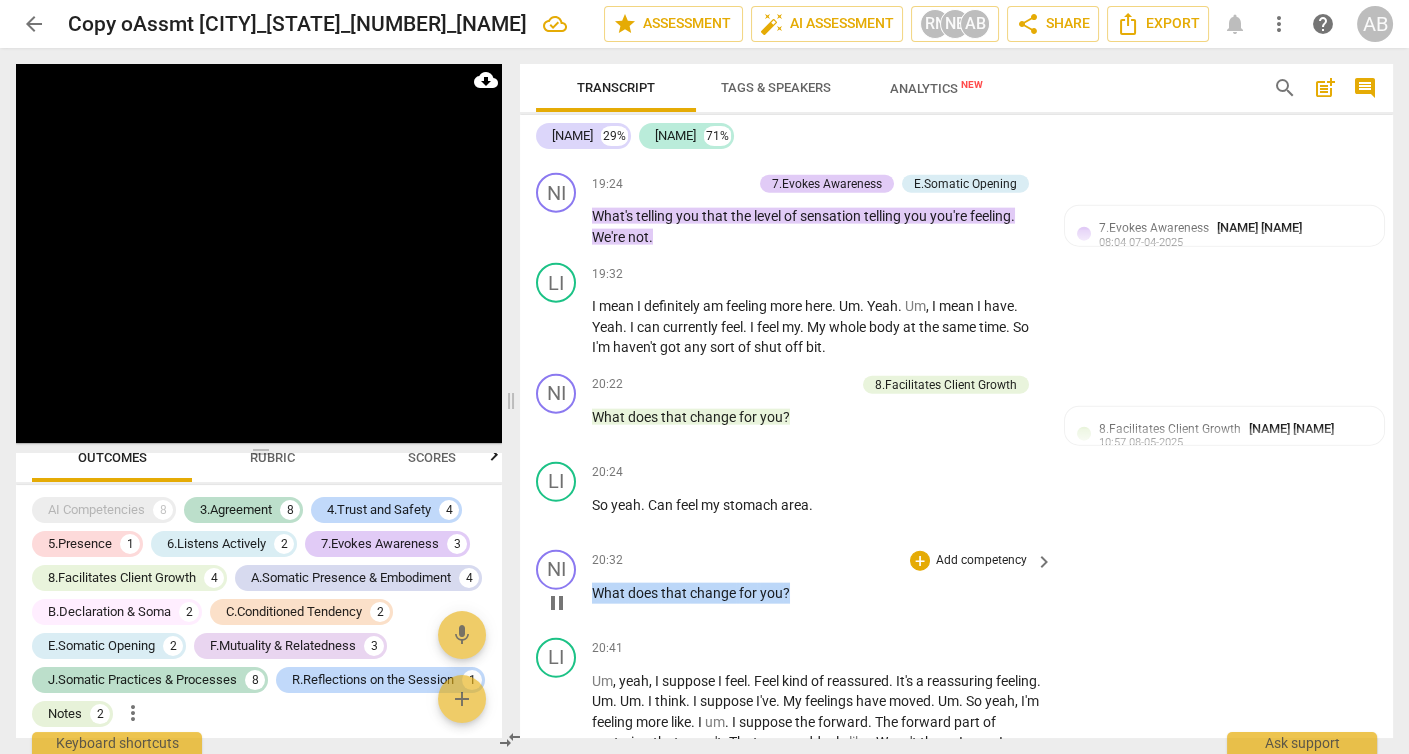 drag, startPoint x: 798, startPoint y: 637, endPoint x: 592, endPoint y: 635, distance: 206.0097 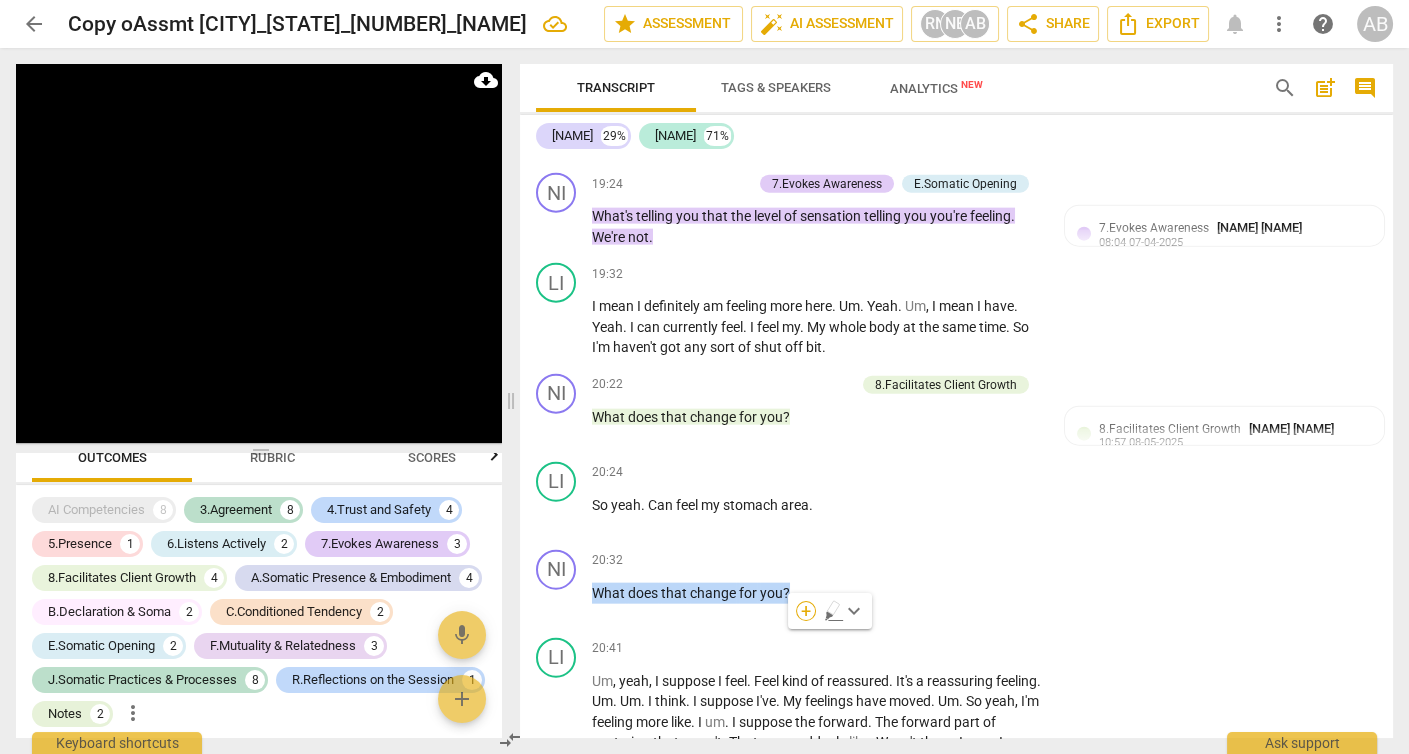 click on "+" at bounding box center [806, 611] 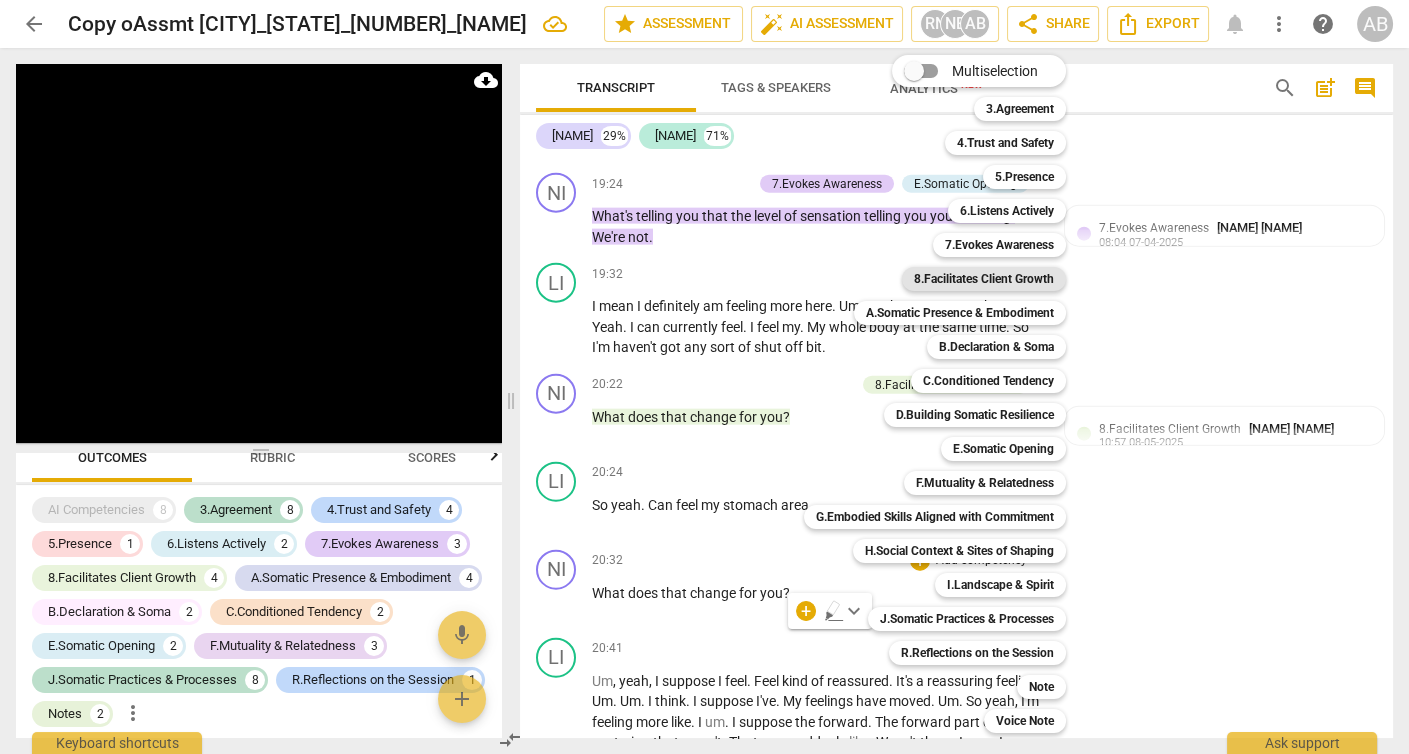 click on "8.Facilitates Client Growth" at bounding box center [984, 279] 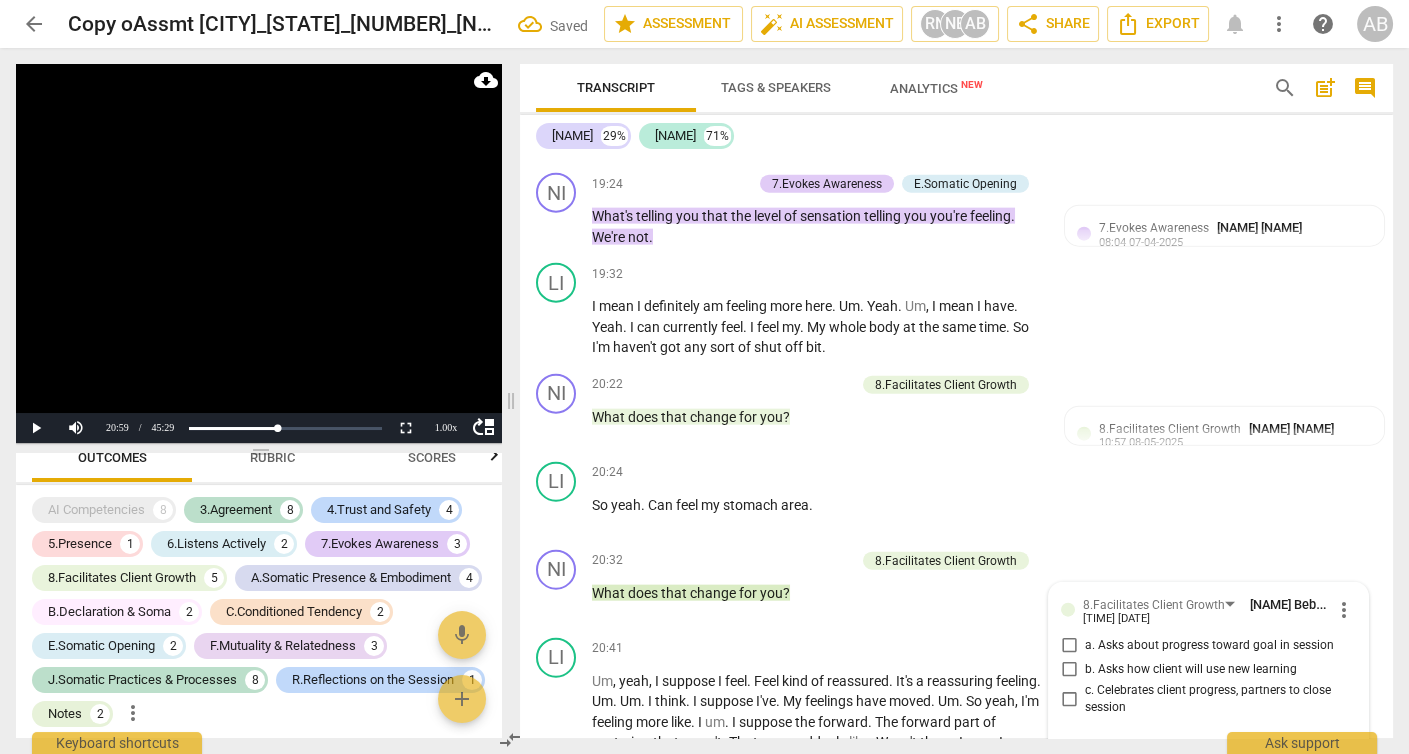scroll, scrollTop: 8298, scrollLeft: 0, axis: vertical 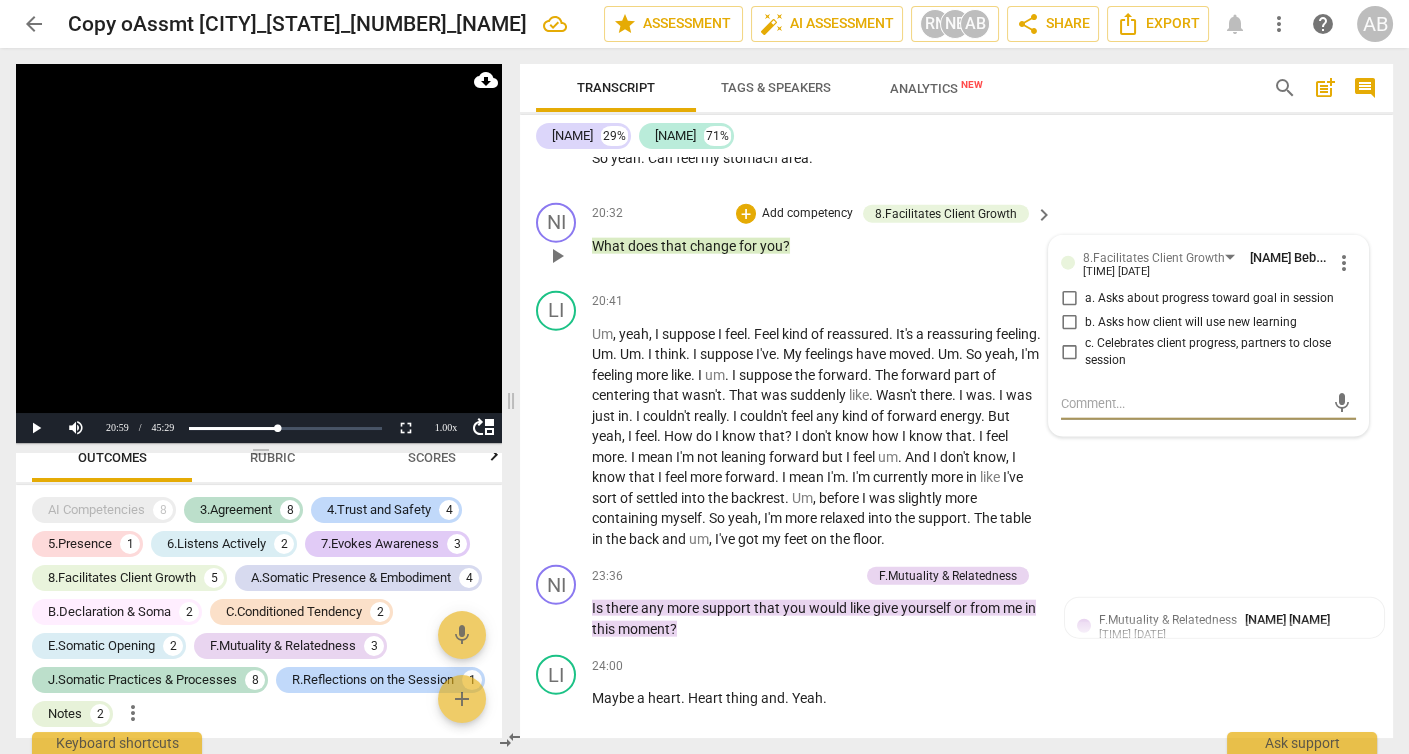 click on "a. Asks about progress toward goal in session" at bounding box center [1069, 299] 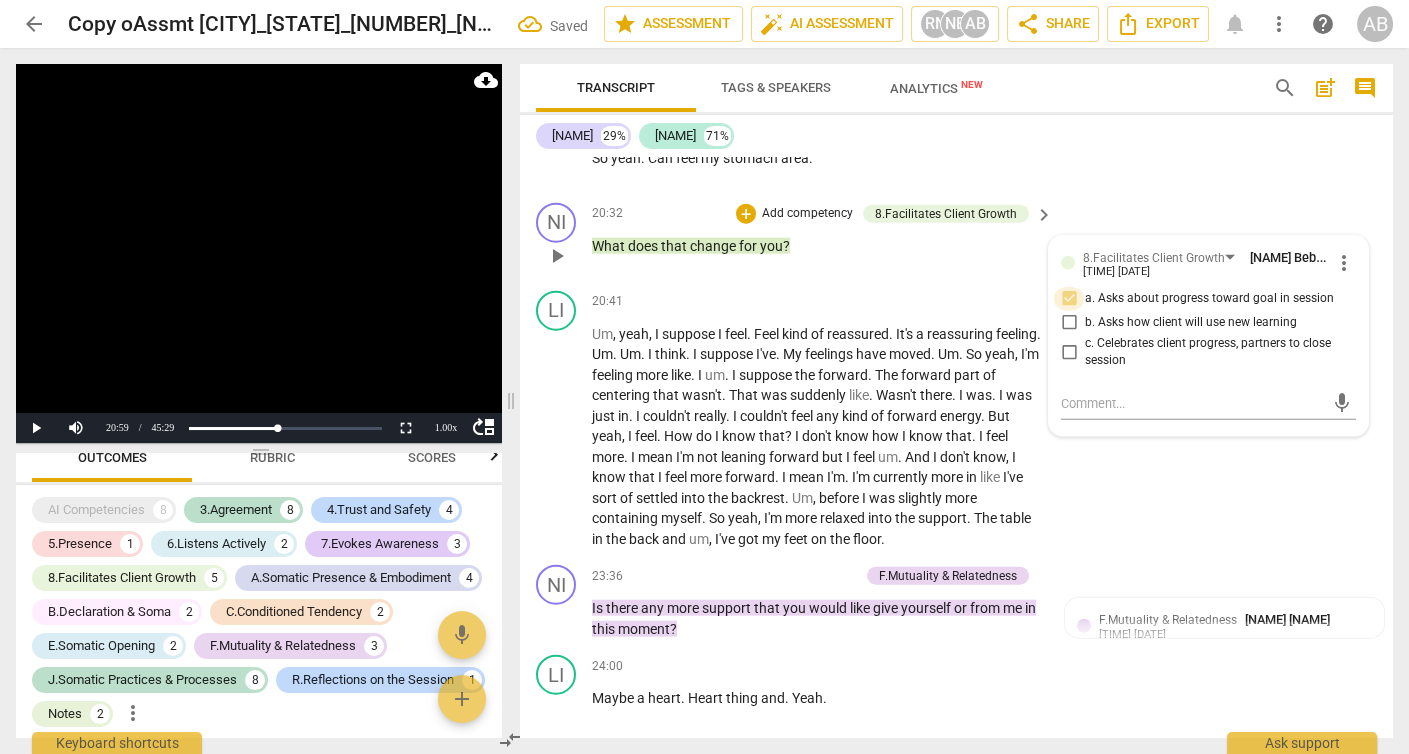click on "a. Asks about progress toward goal in session" at bounding box center [1069, 299] 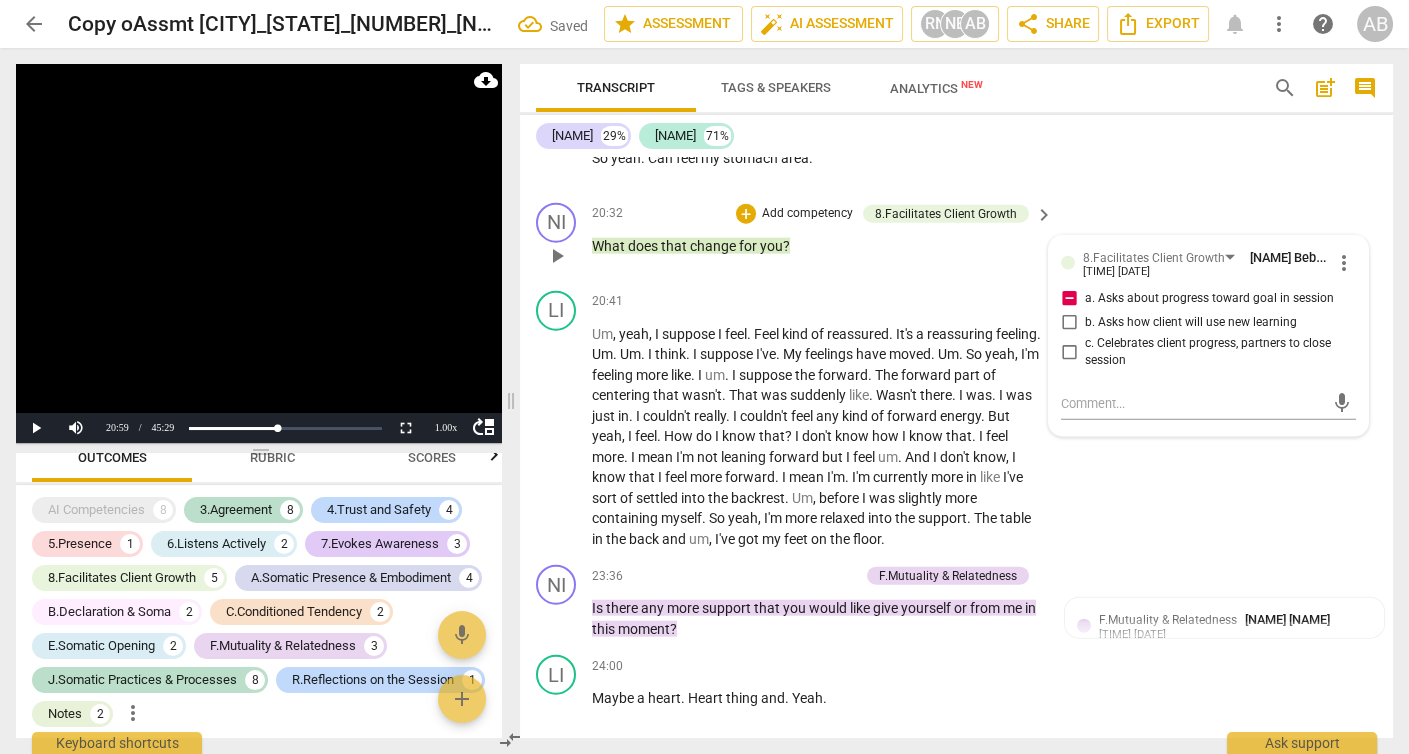 click on "a. Asks about progress toward goal in session" at bounding box center [1069, 299] 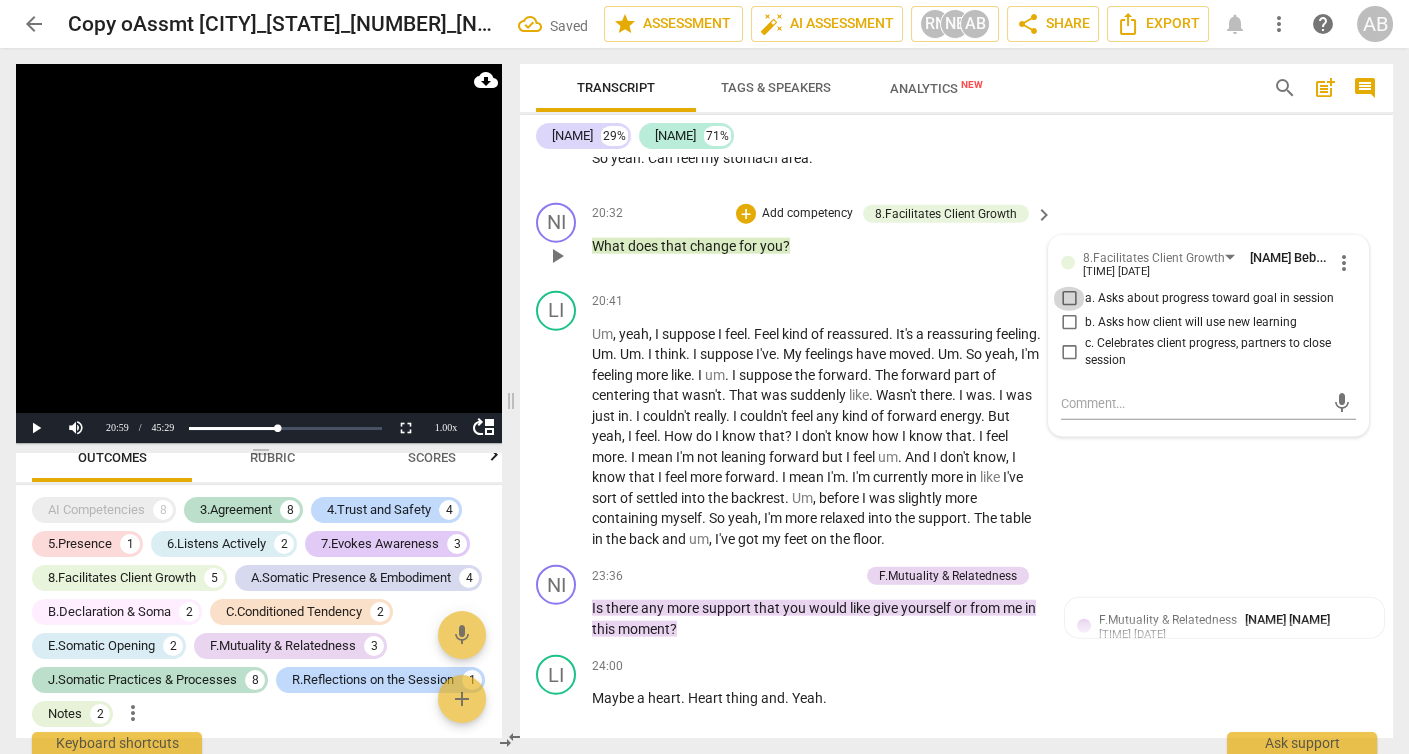 click on "a. Asks about progress toward goal in session" at bounding box center [1069, 299] 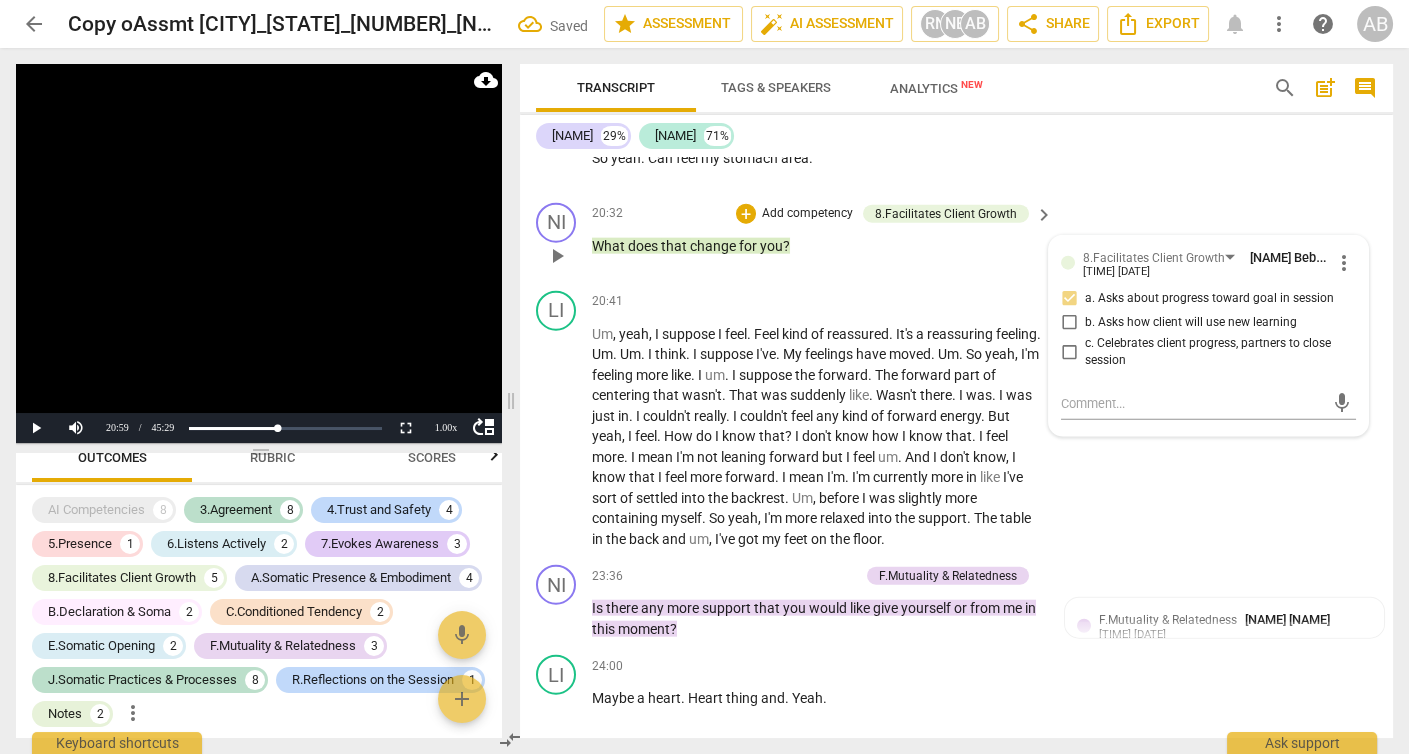 click on "a. Asks about progress toward goal in session" at bounding box center (1069, 299) 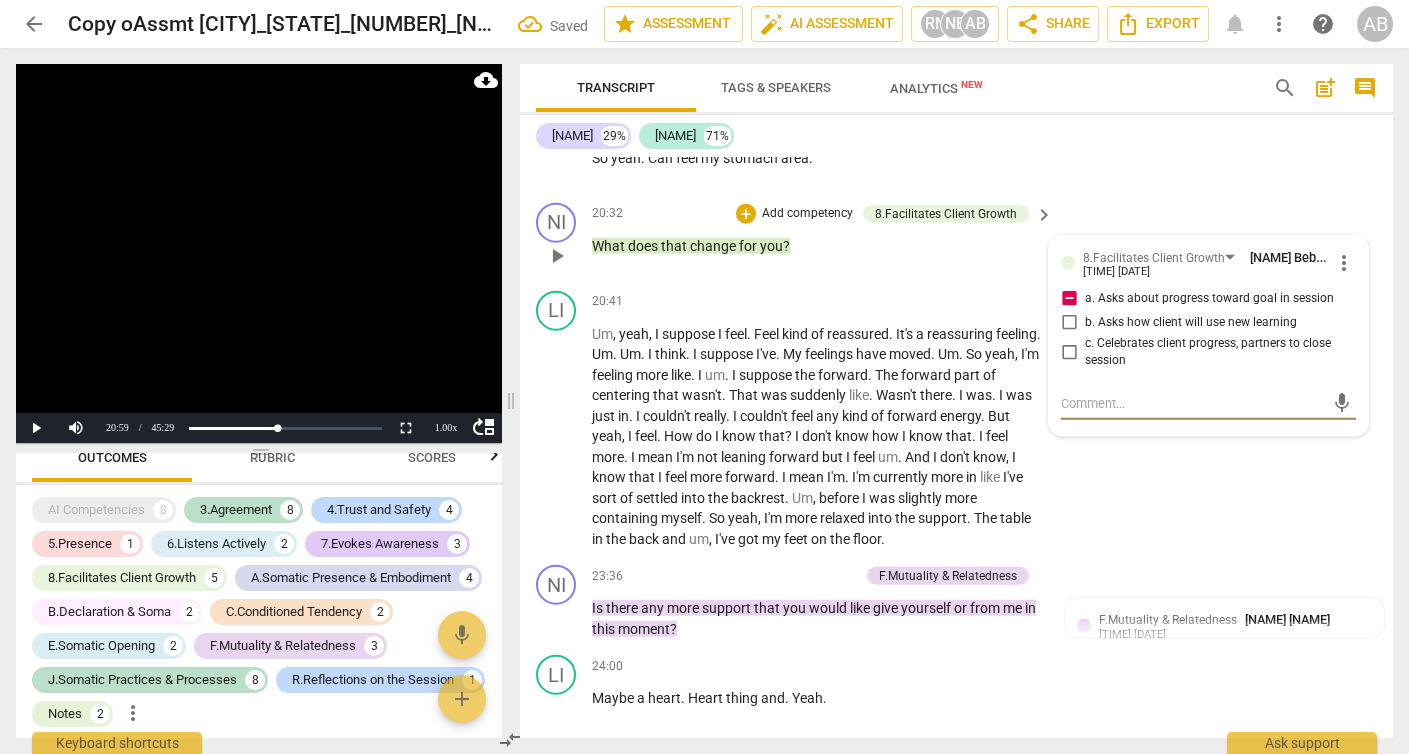 click at bounding box center (1192, 403) 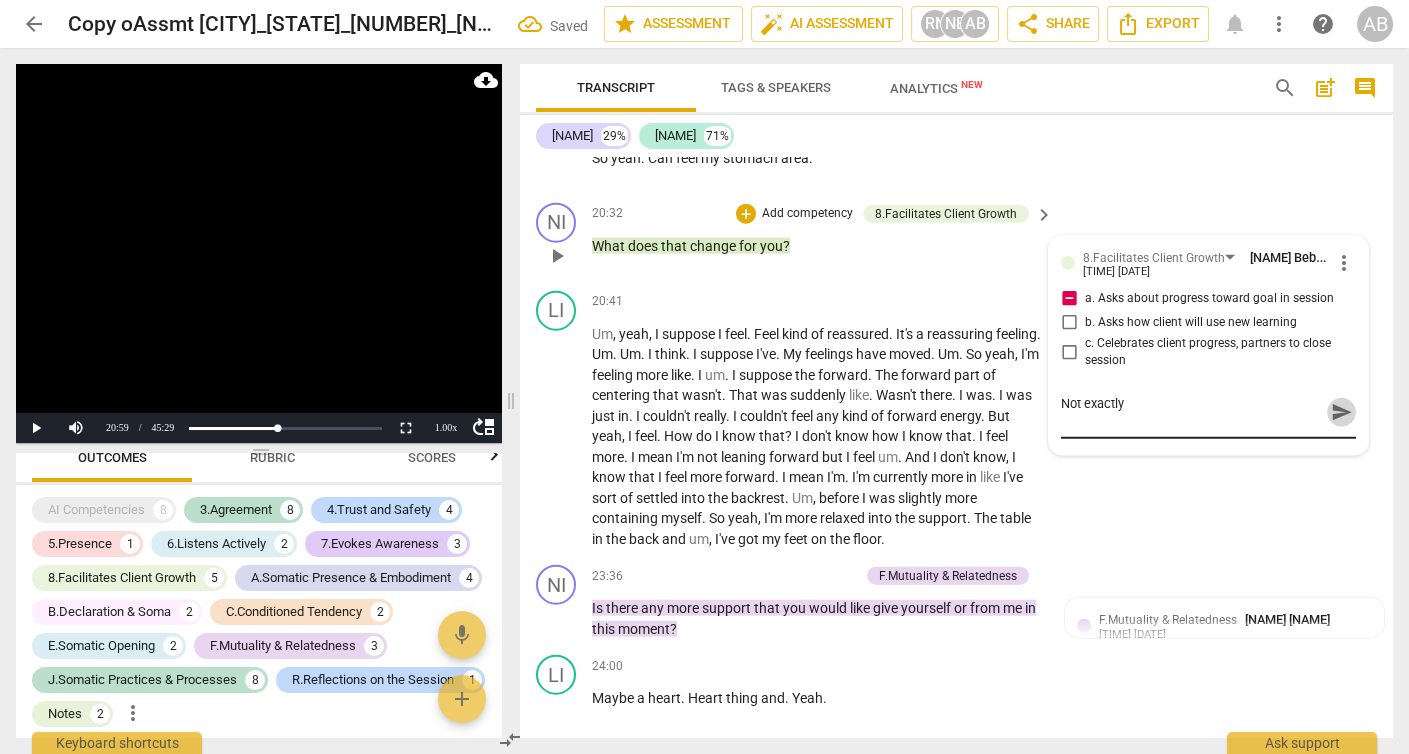 click on "send" at bounding box center [1342, 413] 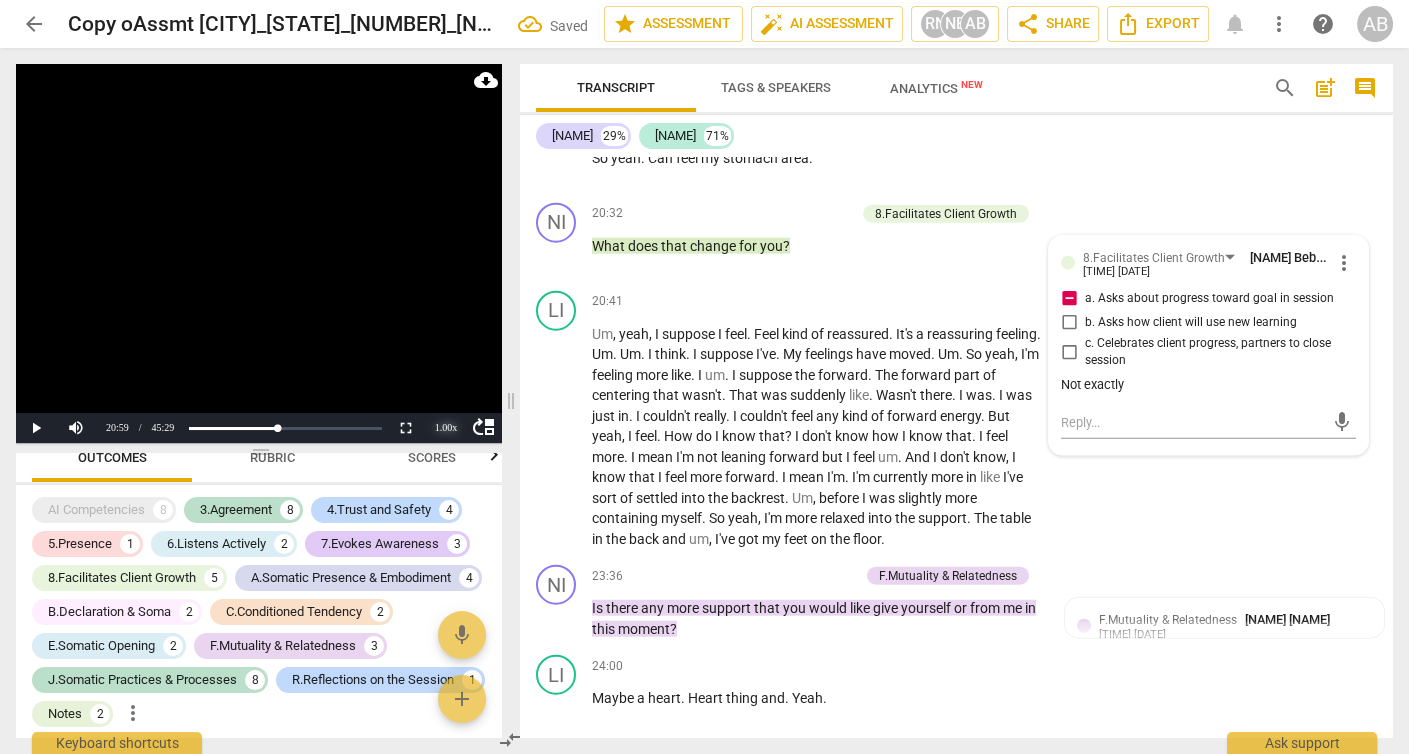 click on "1.00 x" at bounding box center (446, 428) 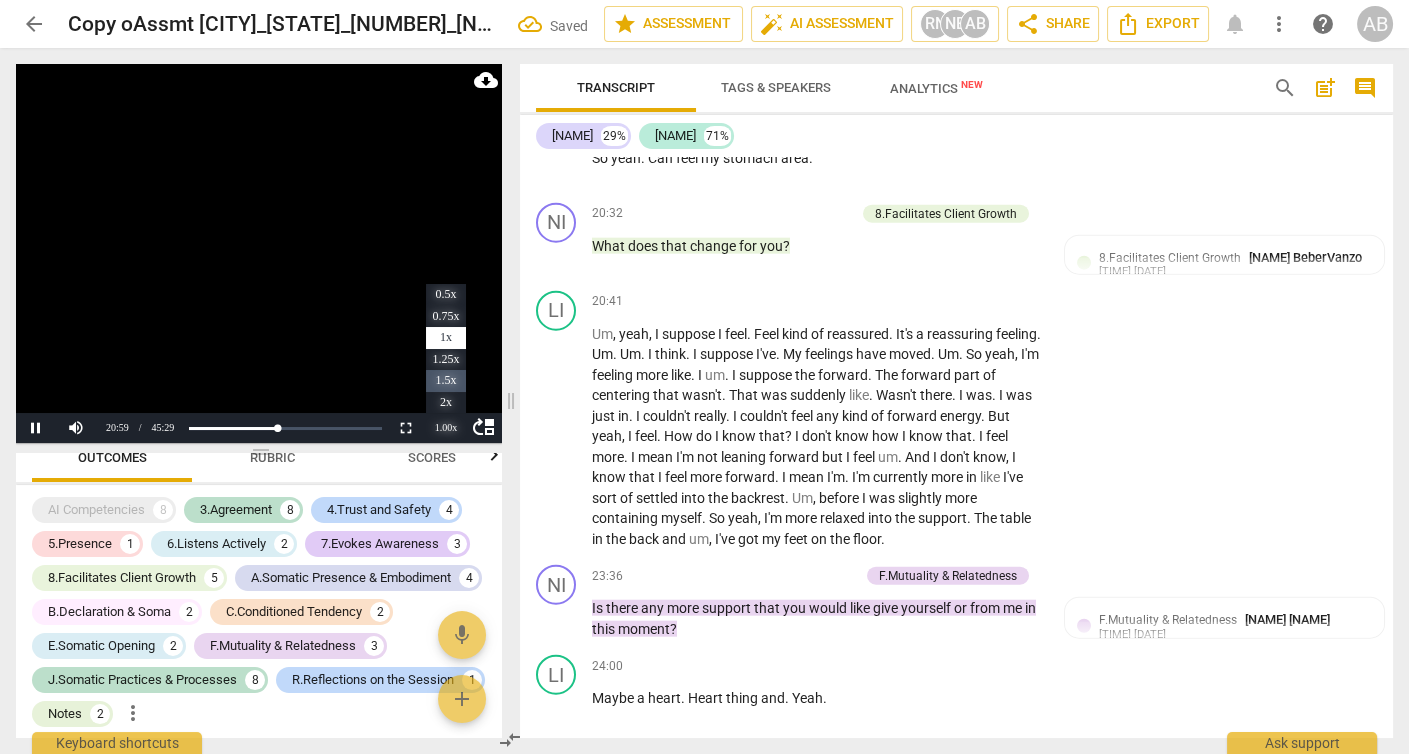 click on "1.5x" at bounding box center (446, 381) 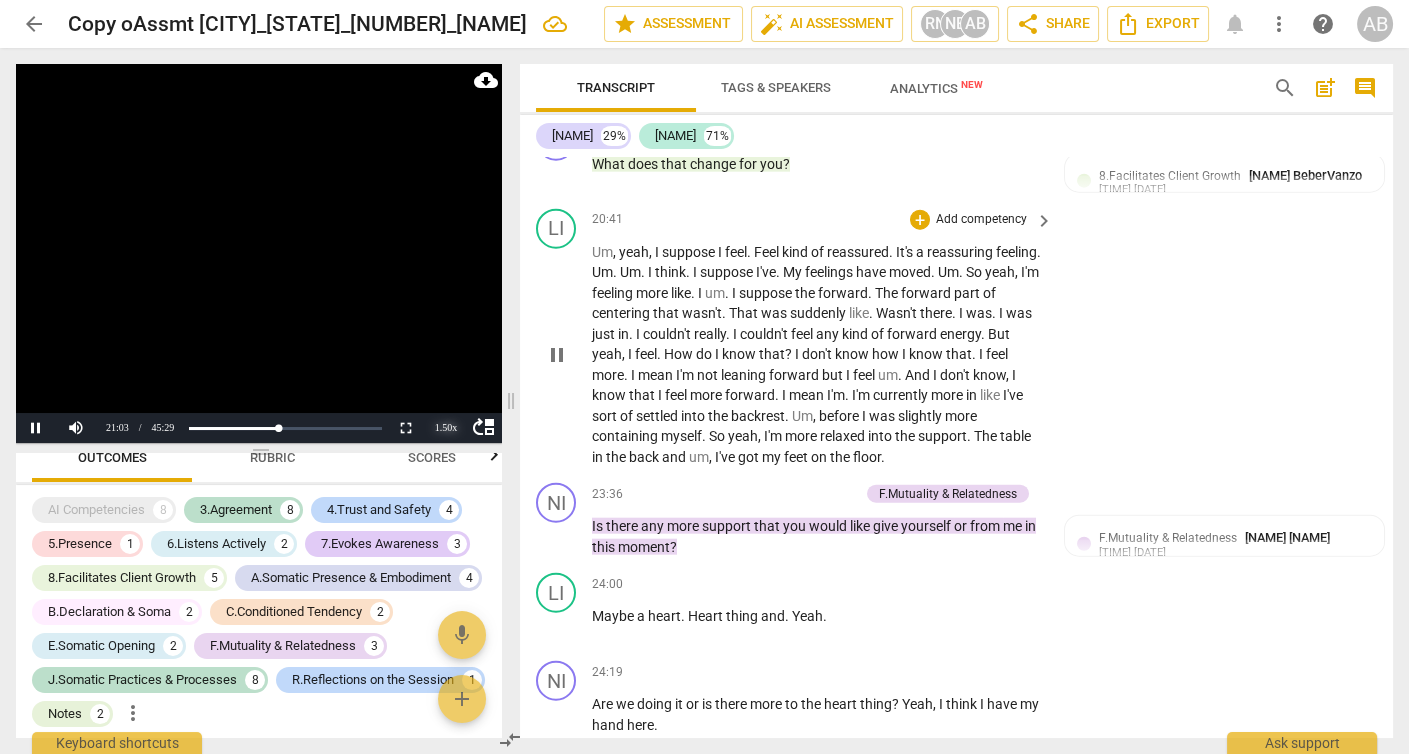 scroll, scrollTop: 8383, scrollLeft: 0, axis: vertical 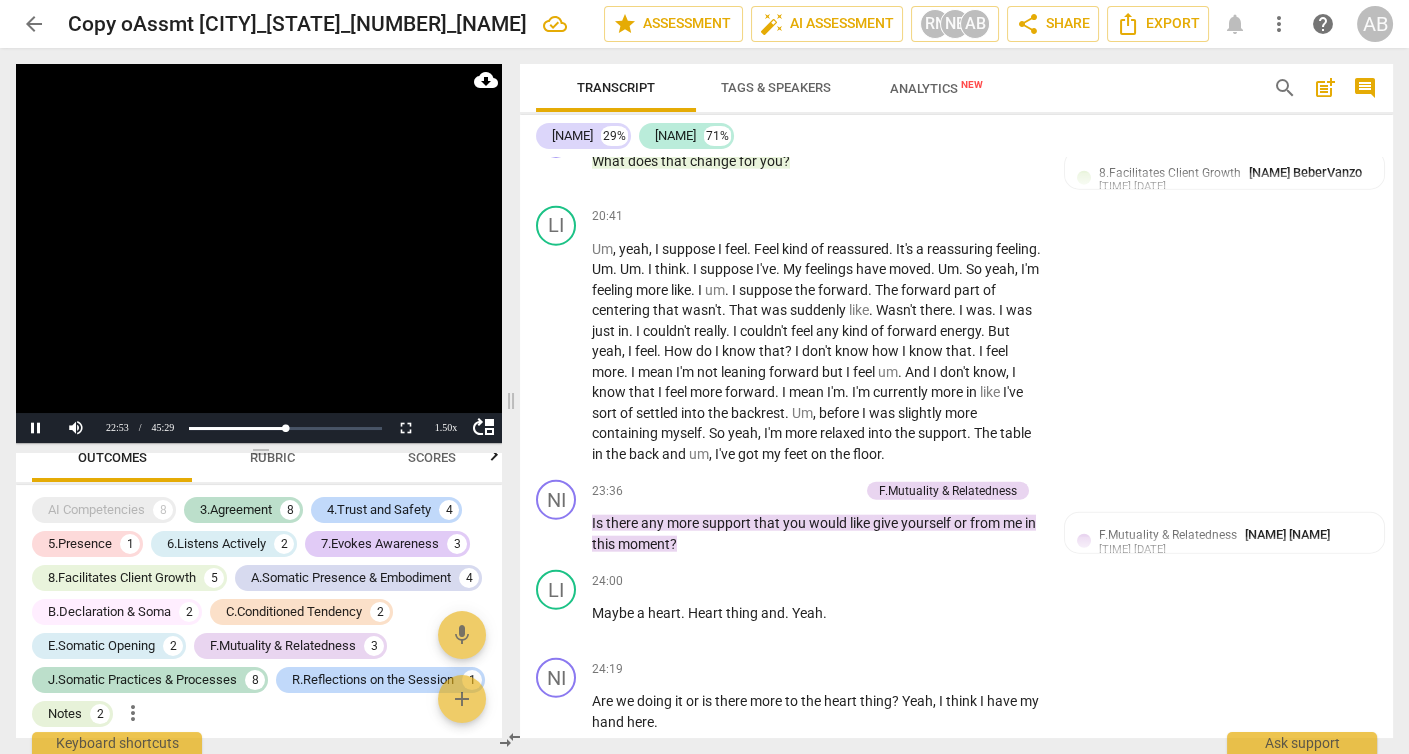 click at bounding box center (259, 253) 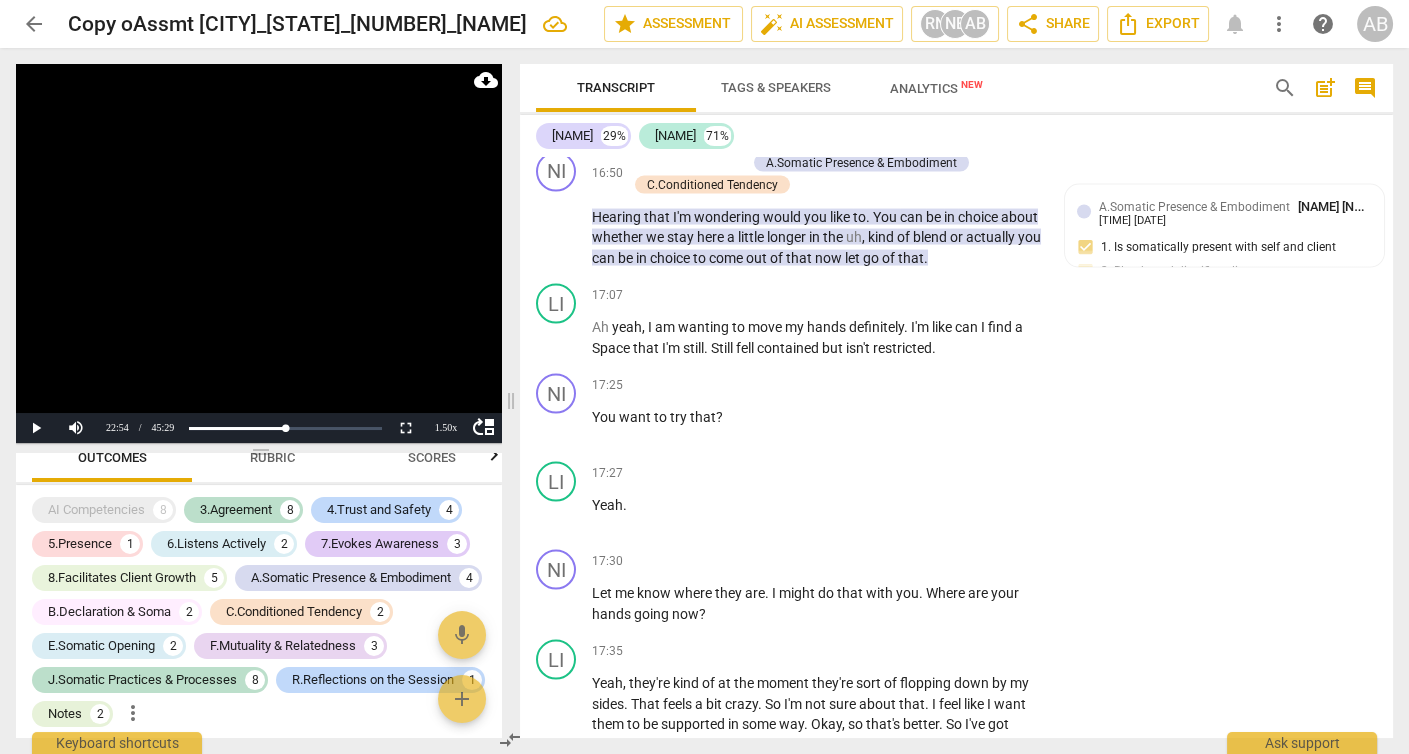 scroll, scrollTop: 6954, scrollLeft: 0, axis: vertical 